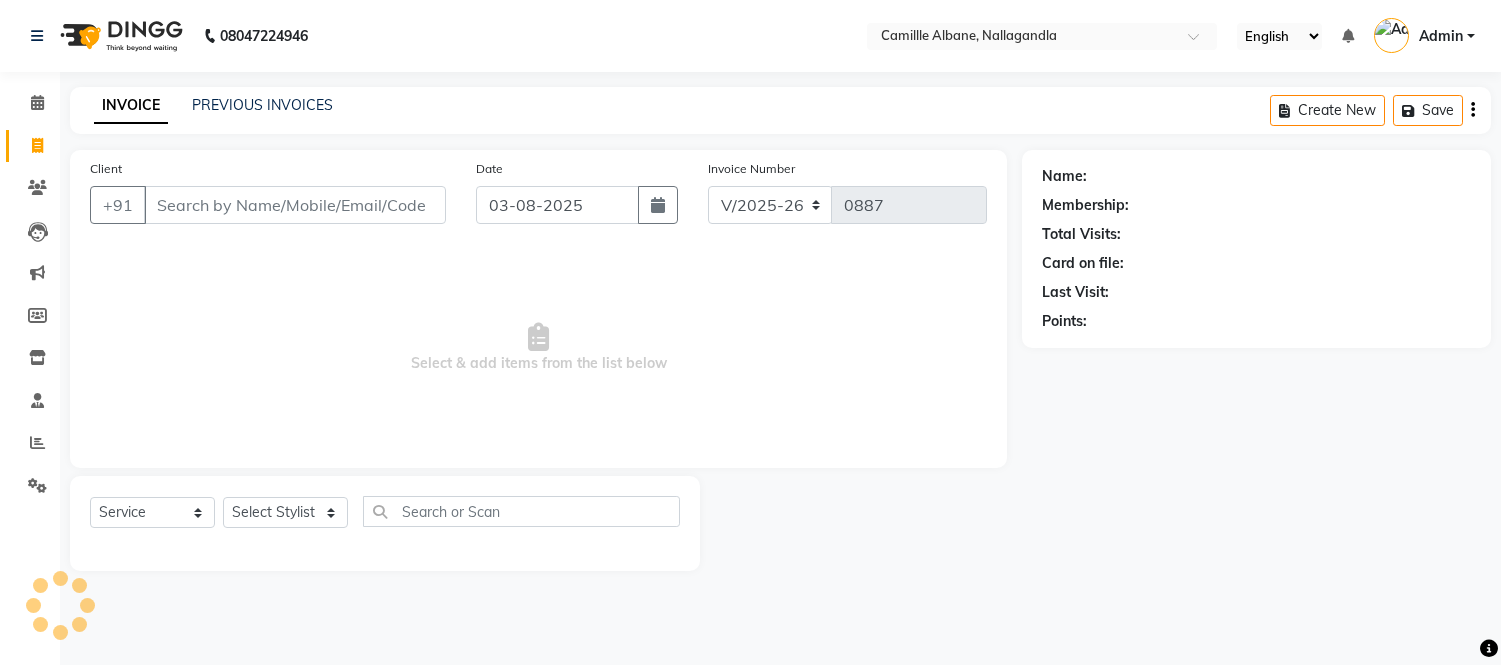 select on "7025" 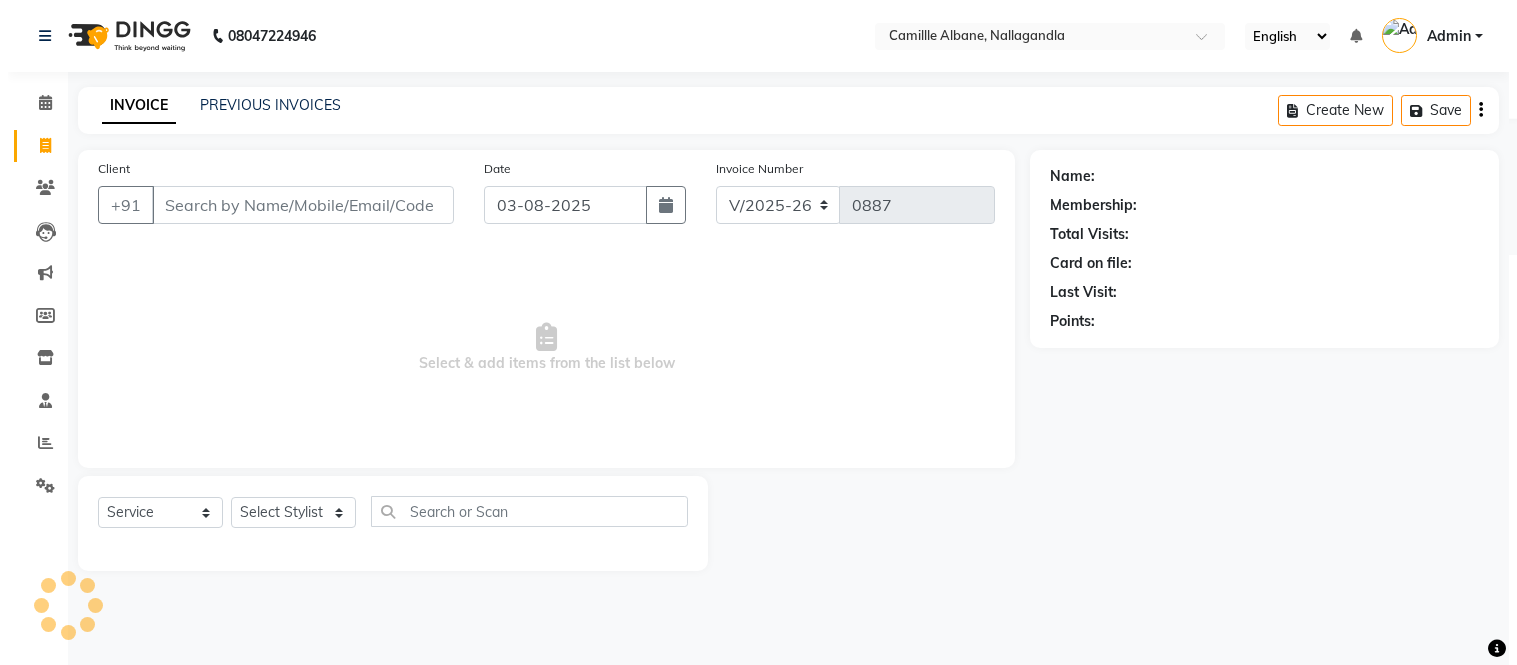 scroll, scrollTop: 0, scrollLeft: 0, axis: both 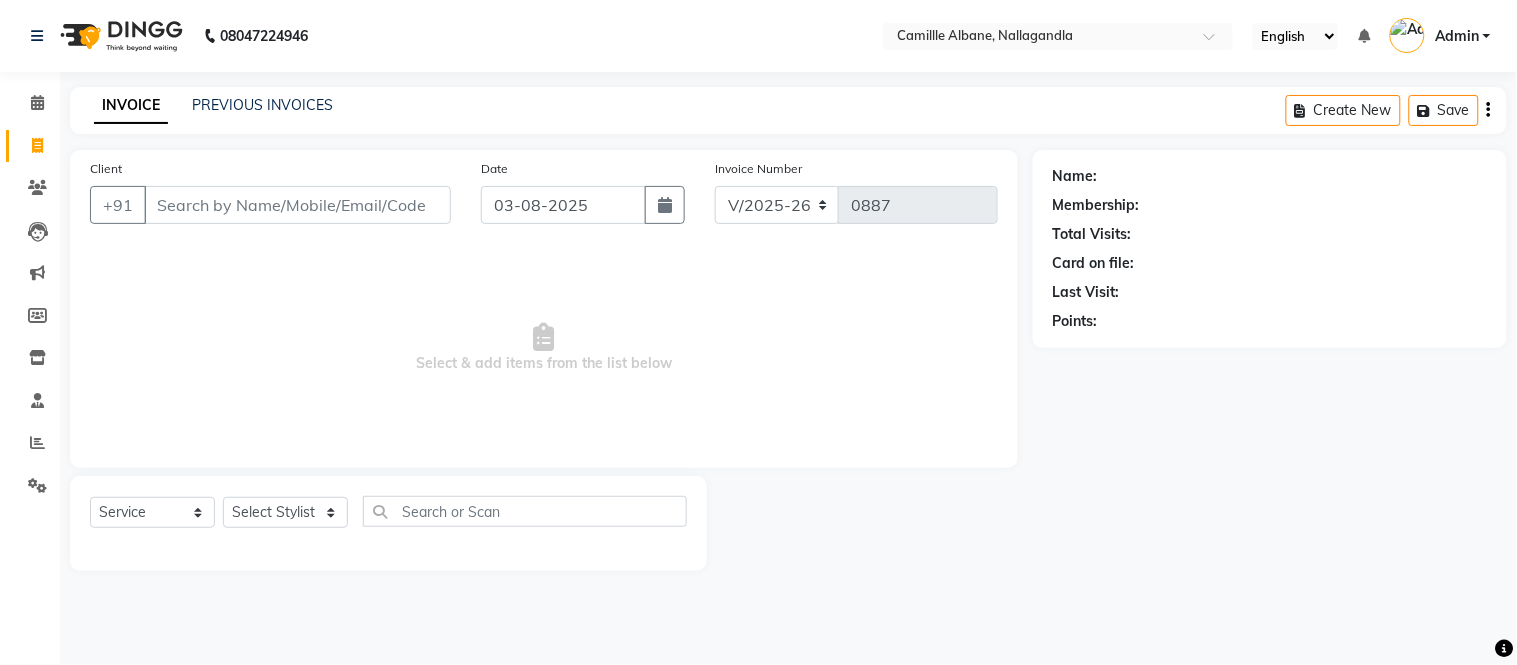 click on "Client +91" 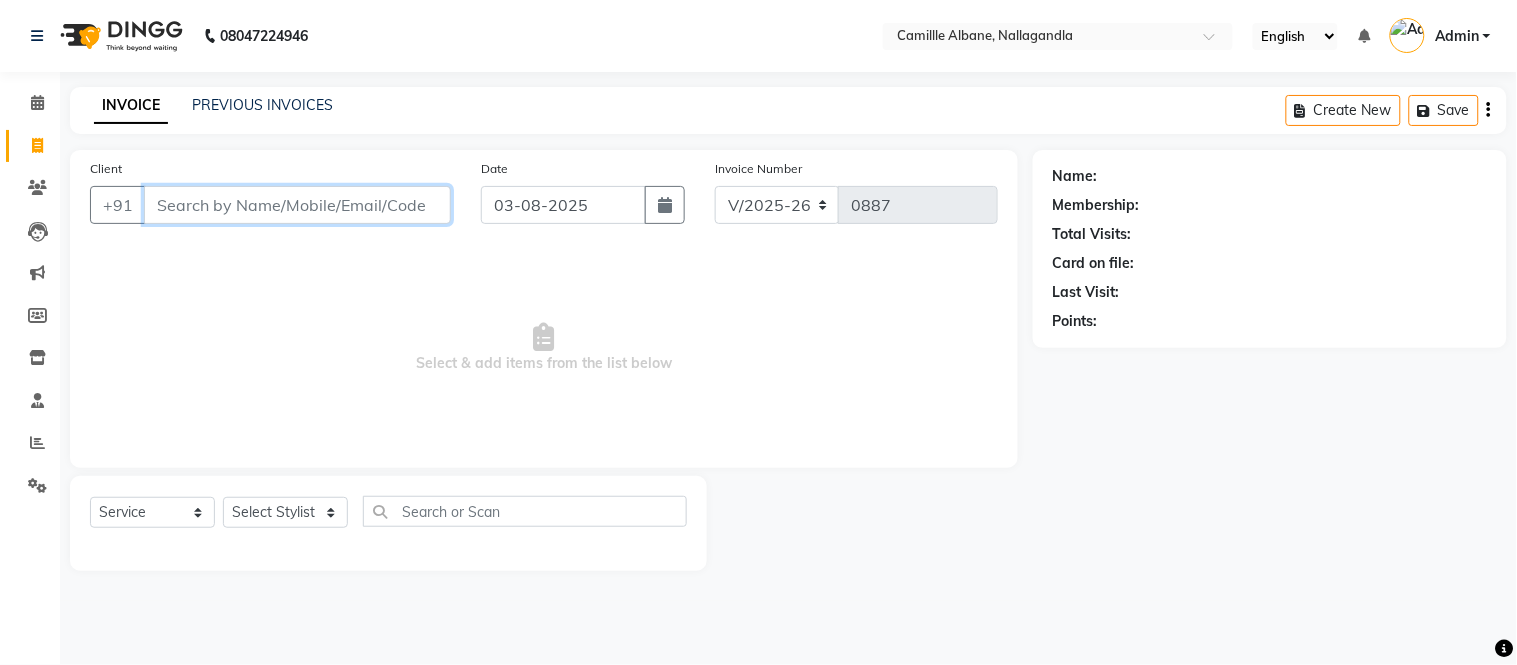 click on "Client" at bounding box center (297, 205) 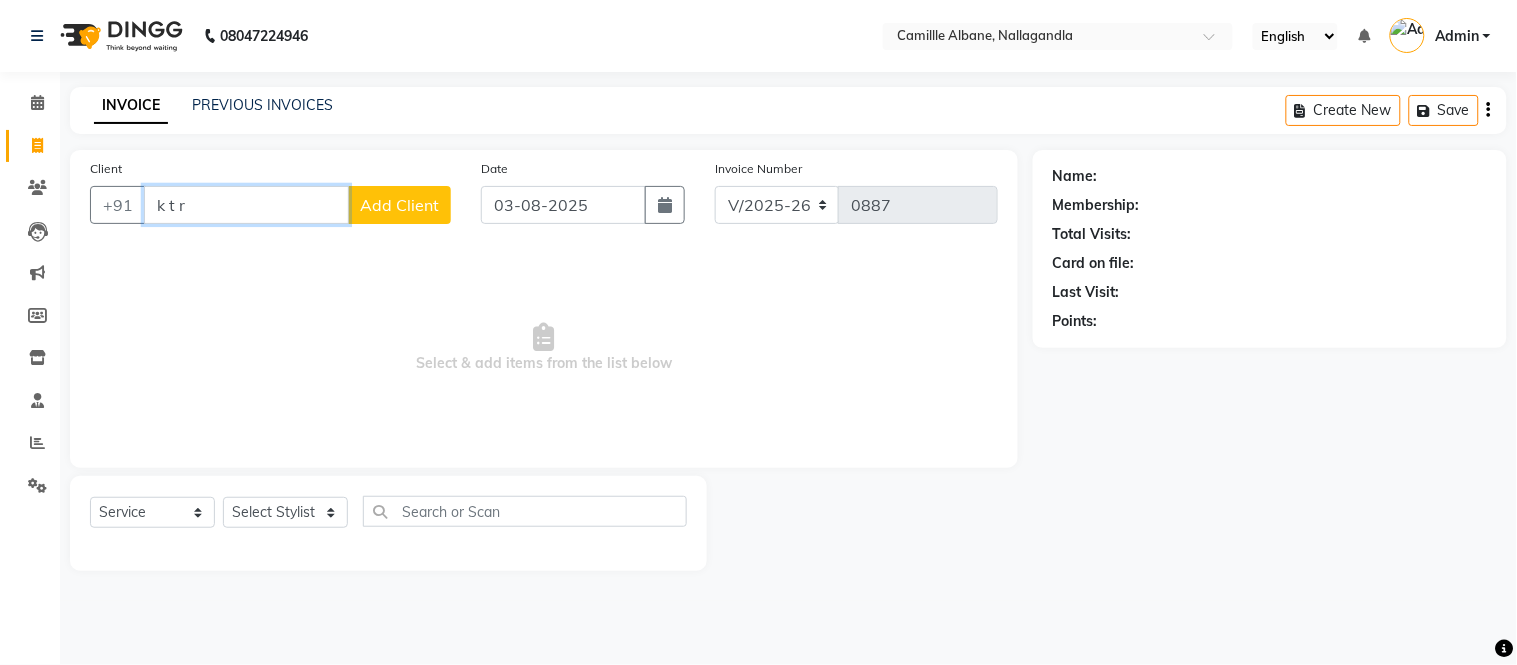click on "k t r" at bounding box center (246, 205) 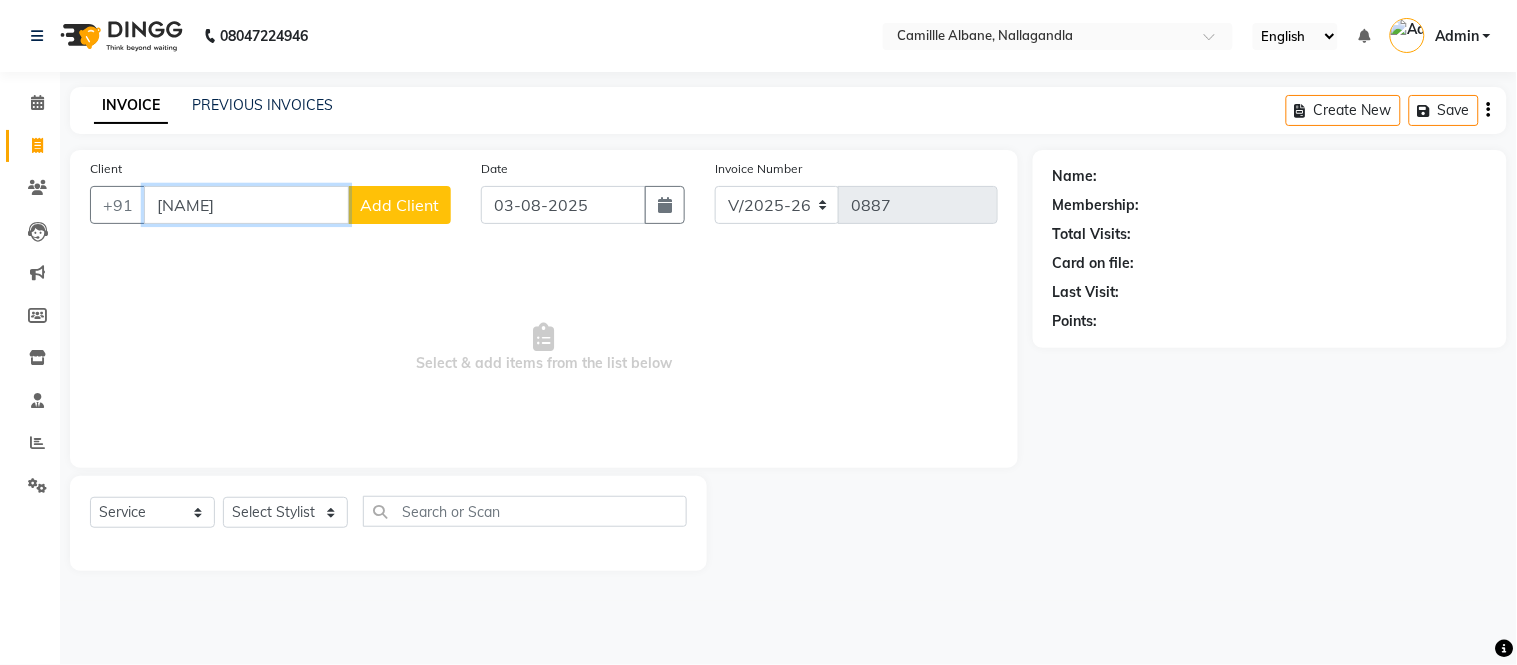 click on "[NAME]" at bounding box center (246, 205) 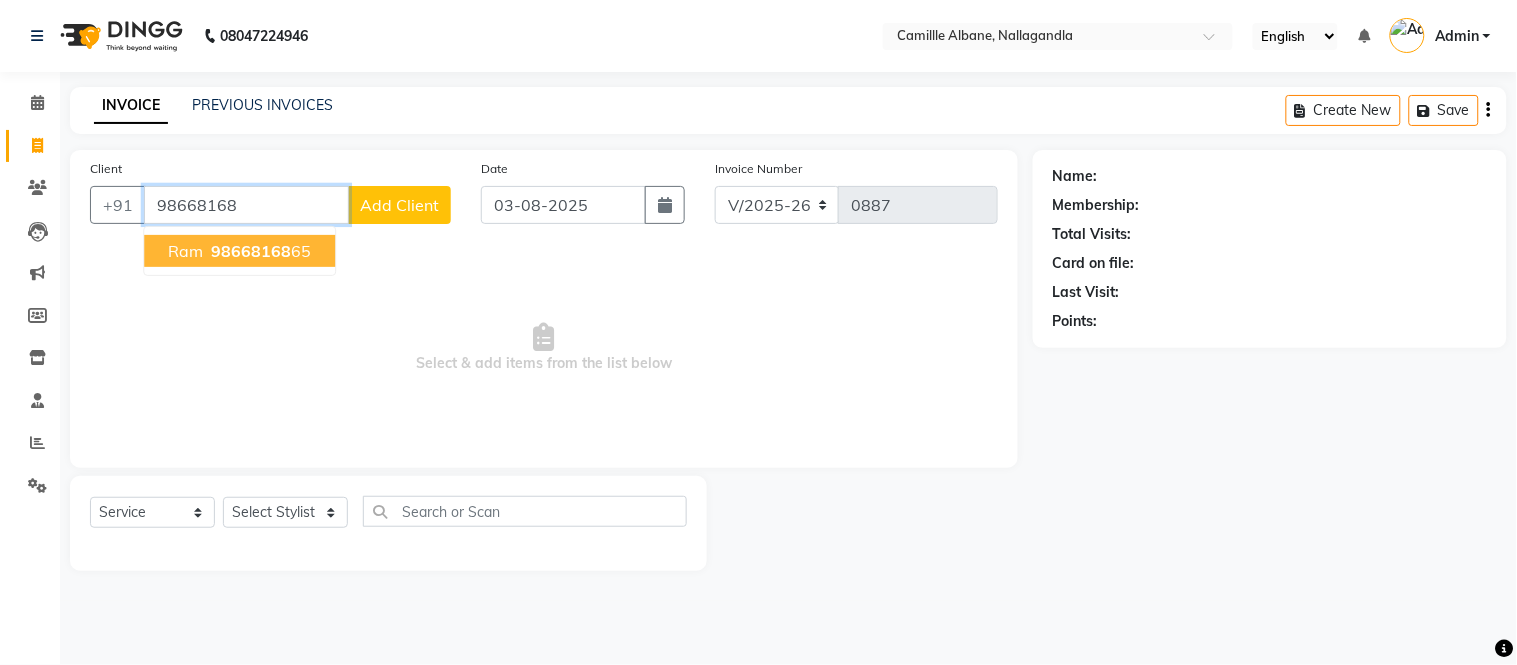 click on "98668168" at bounding box center [251, 251] 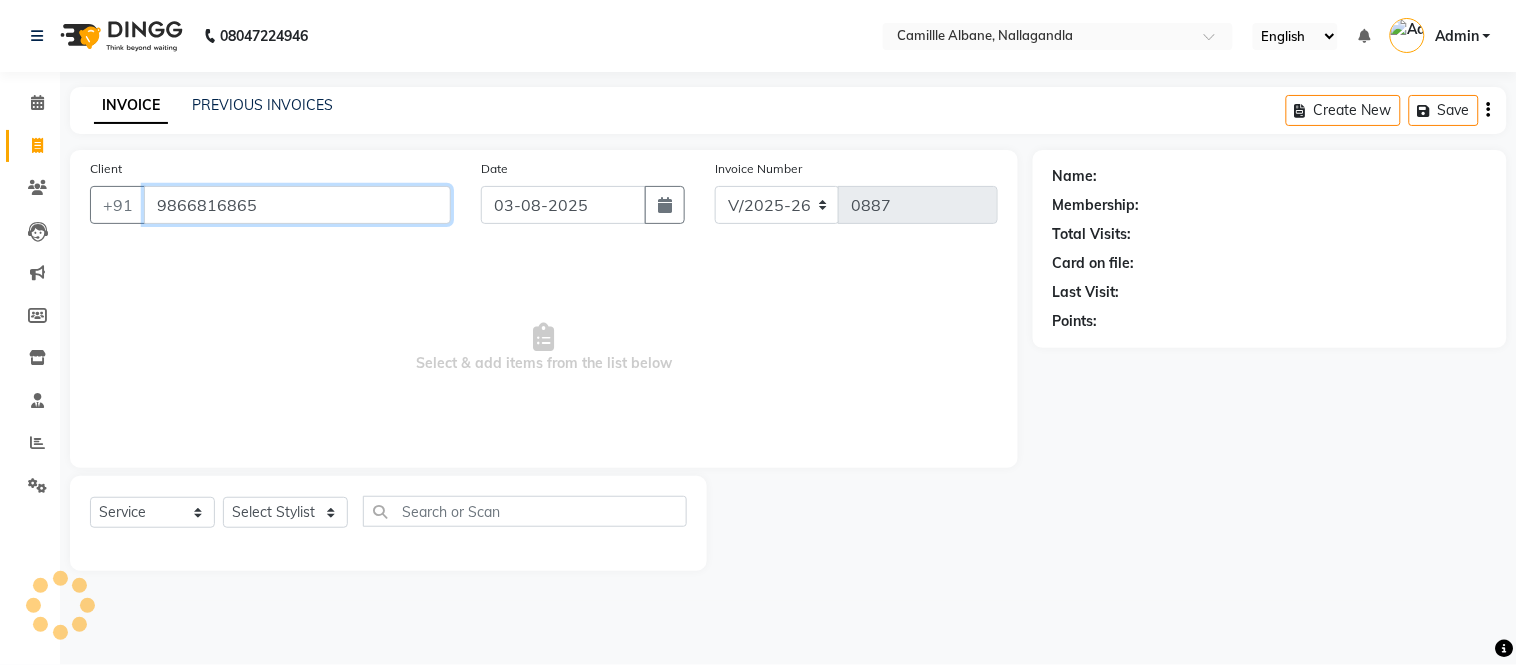 type on "9866816865" 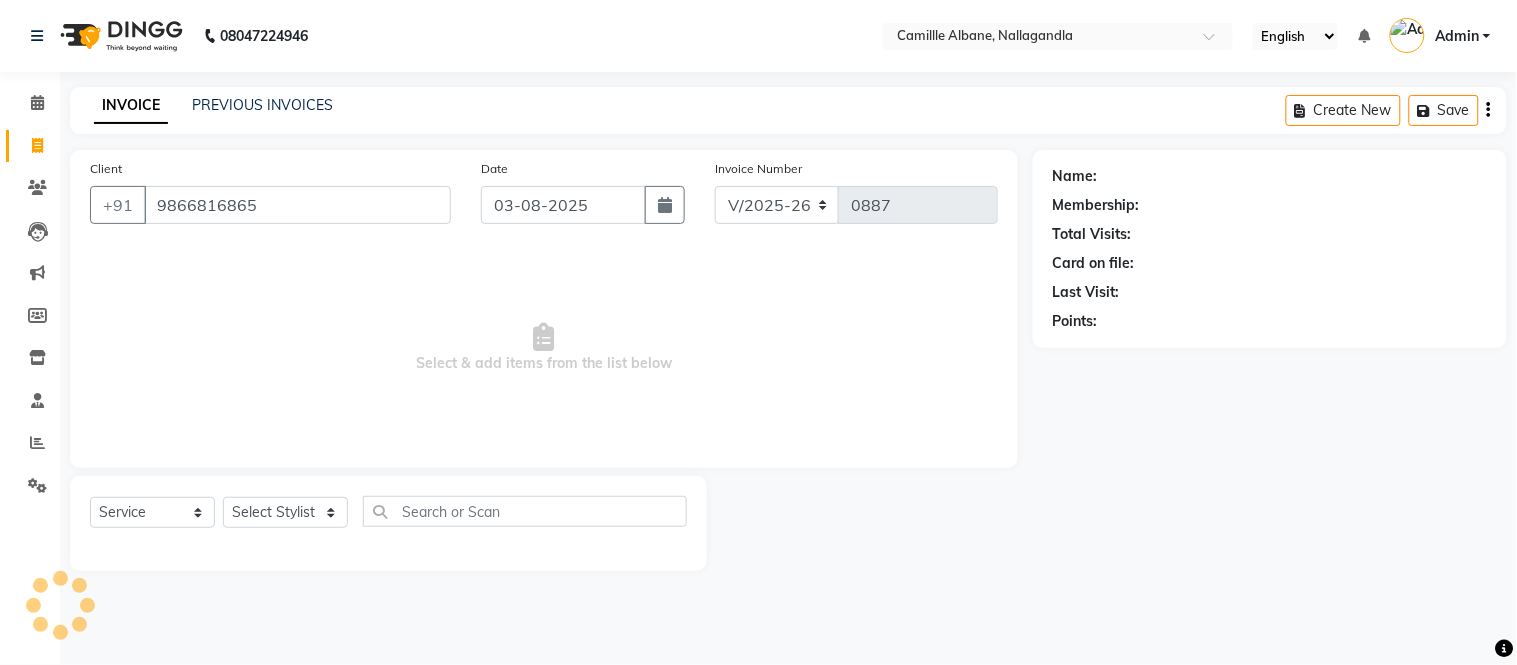 select on "1: Object" 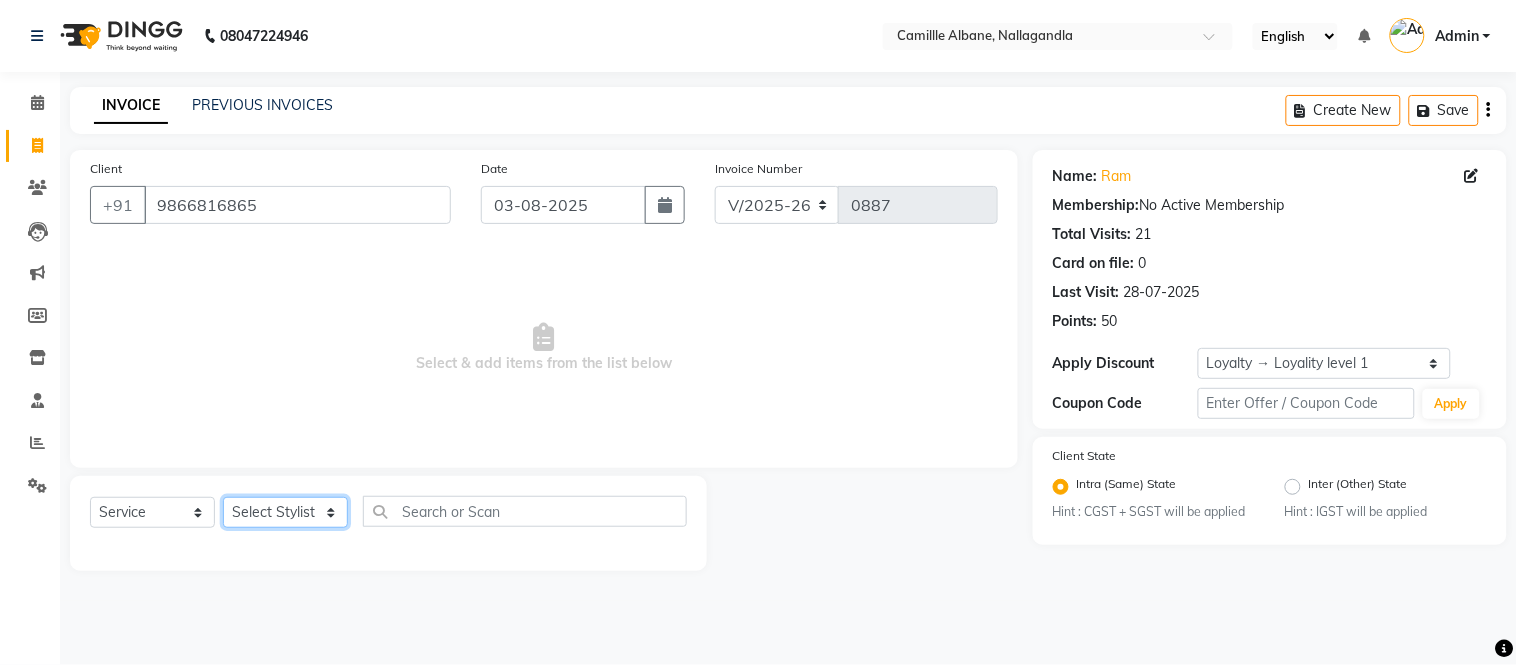 click on "Select Stylist Admin Amit Danish Dr, Rajani Jitendra K T Ramarao Lalitha Lokesh Madhu Nishi Satish Srinivas" 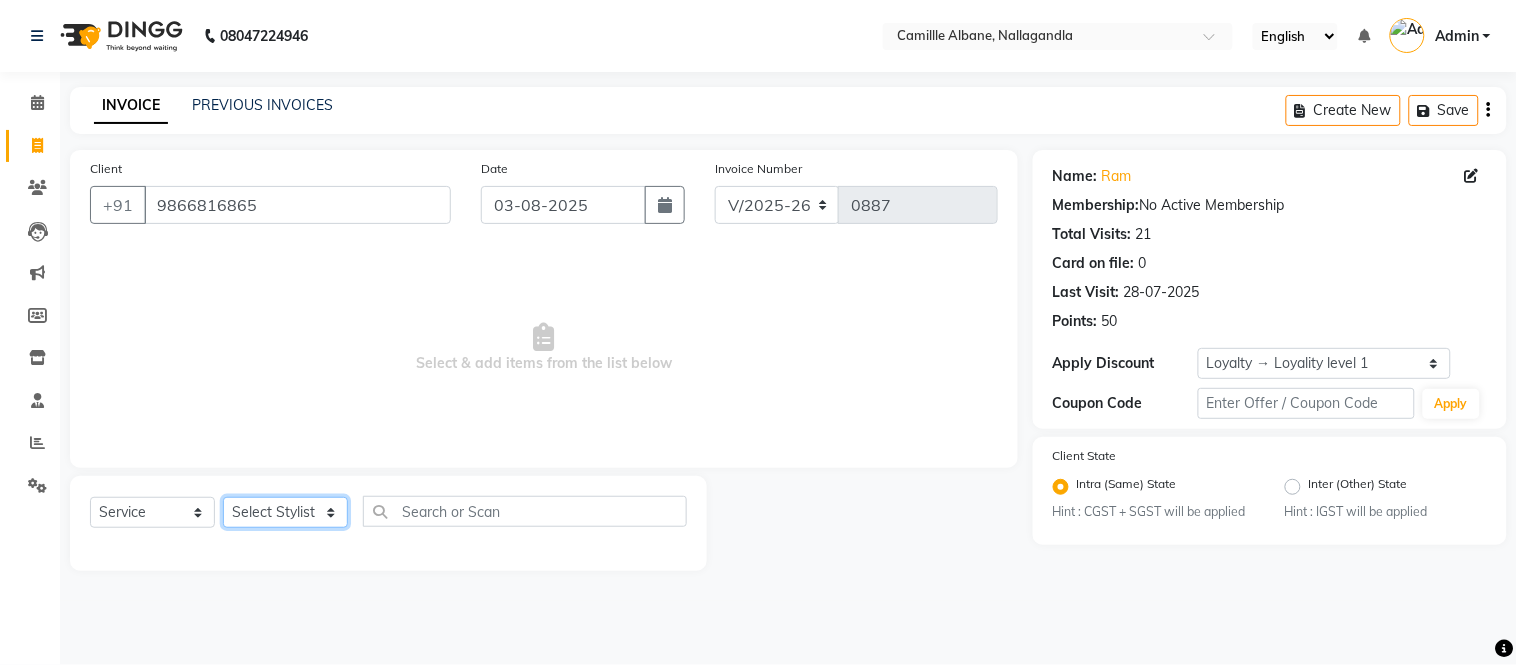 select on "57811" 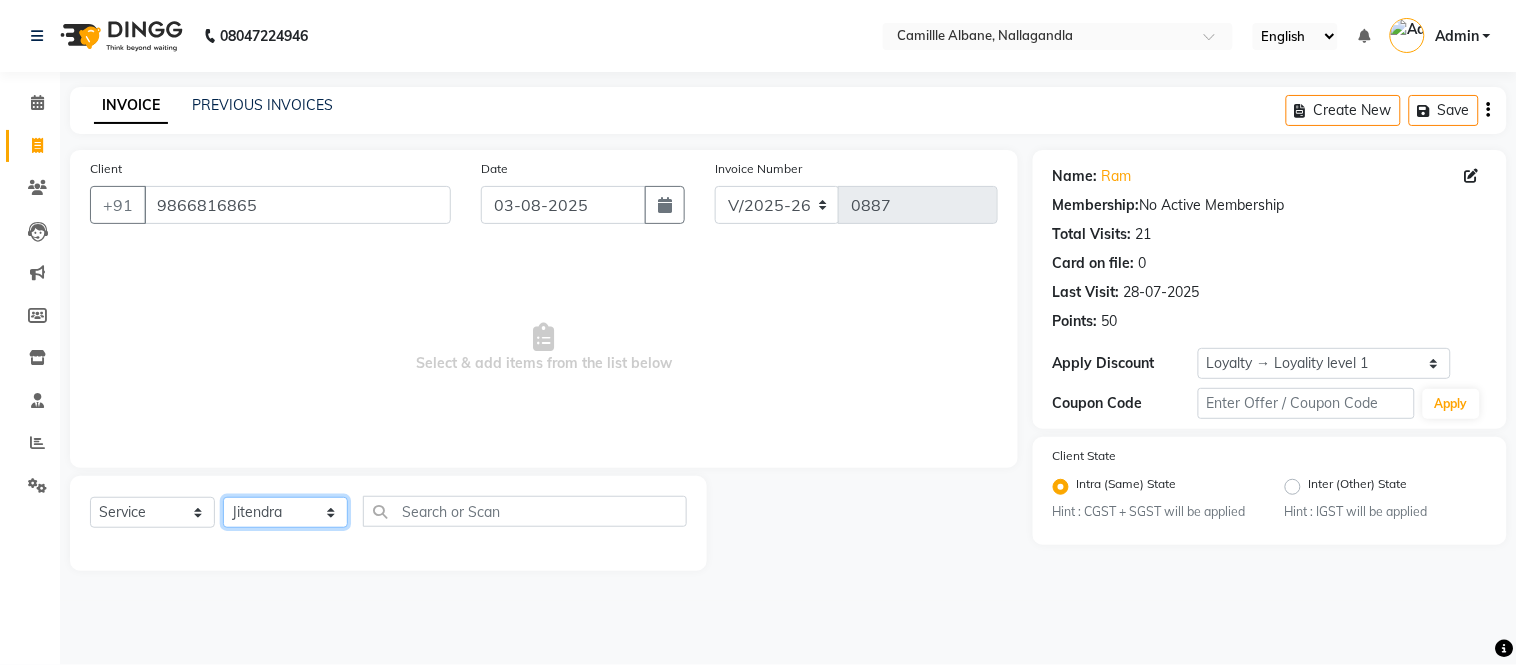 click on "Select Stylist Admin Amit Danish Dr, Rajani Jitendra K T Ramarao Lalitha Lokesh Madhu Nishi Satish Srinivas" 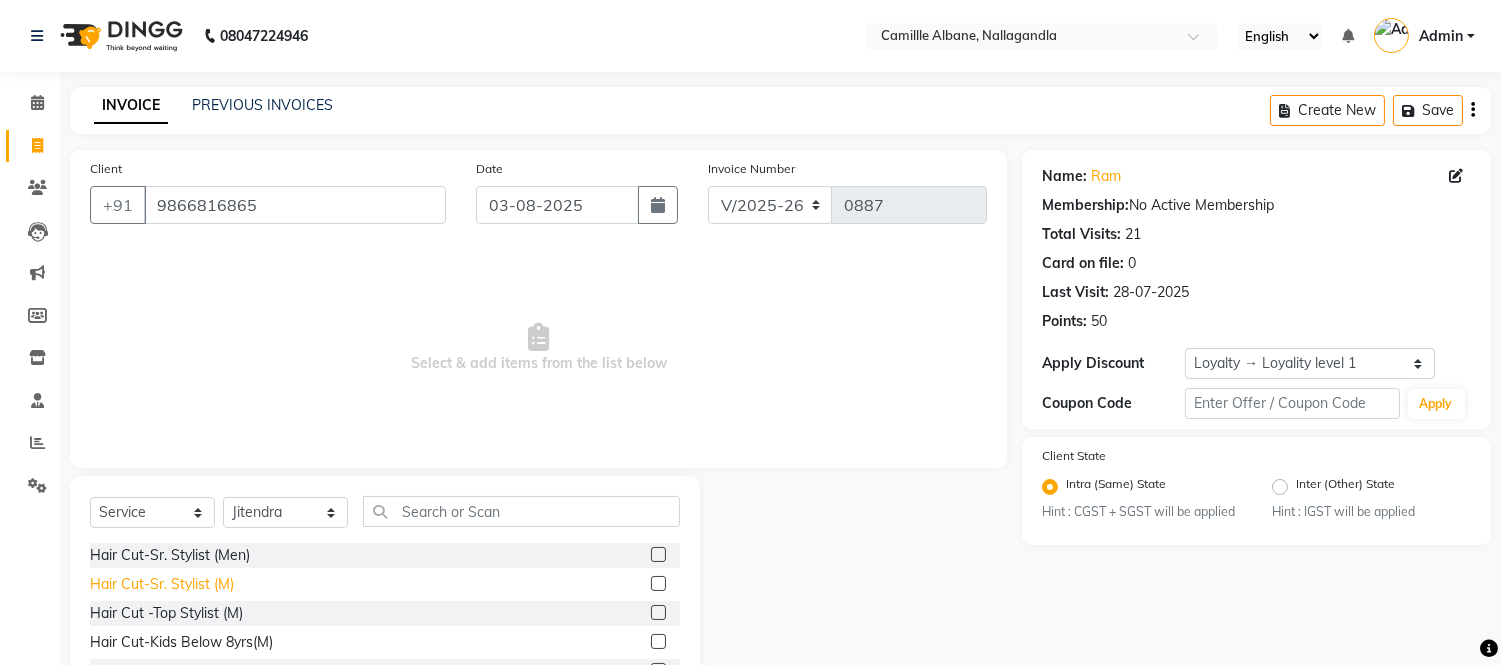 click on "Hair Cut-Sr. Stylist (M)" 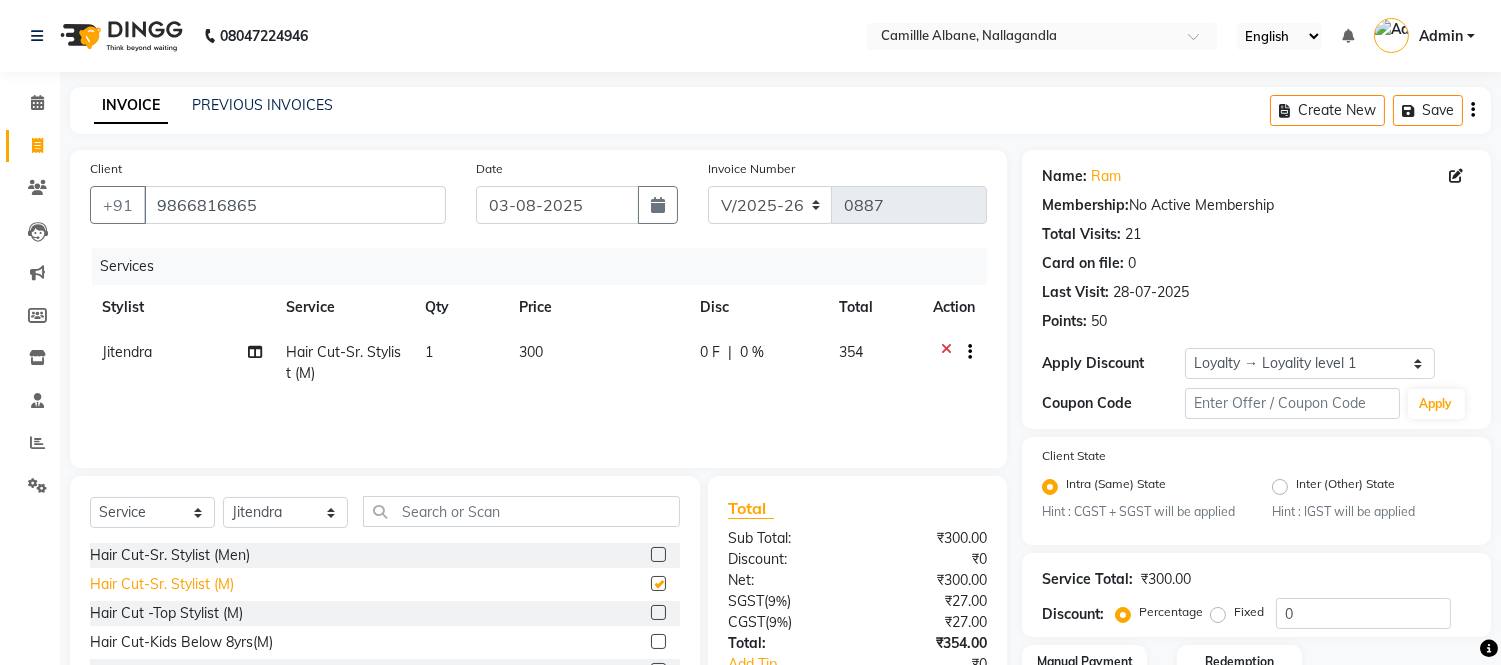 checkbox on "false" 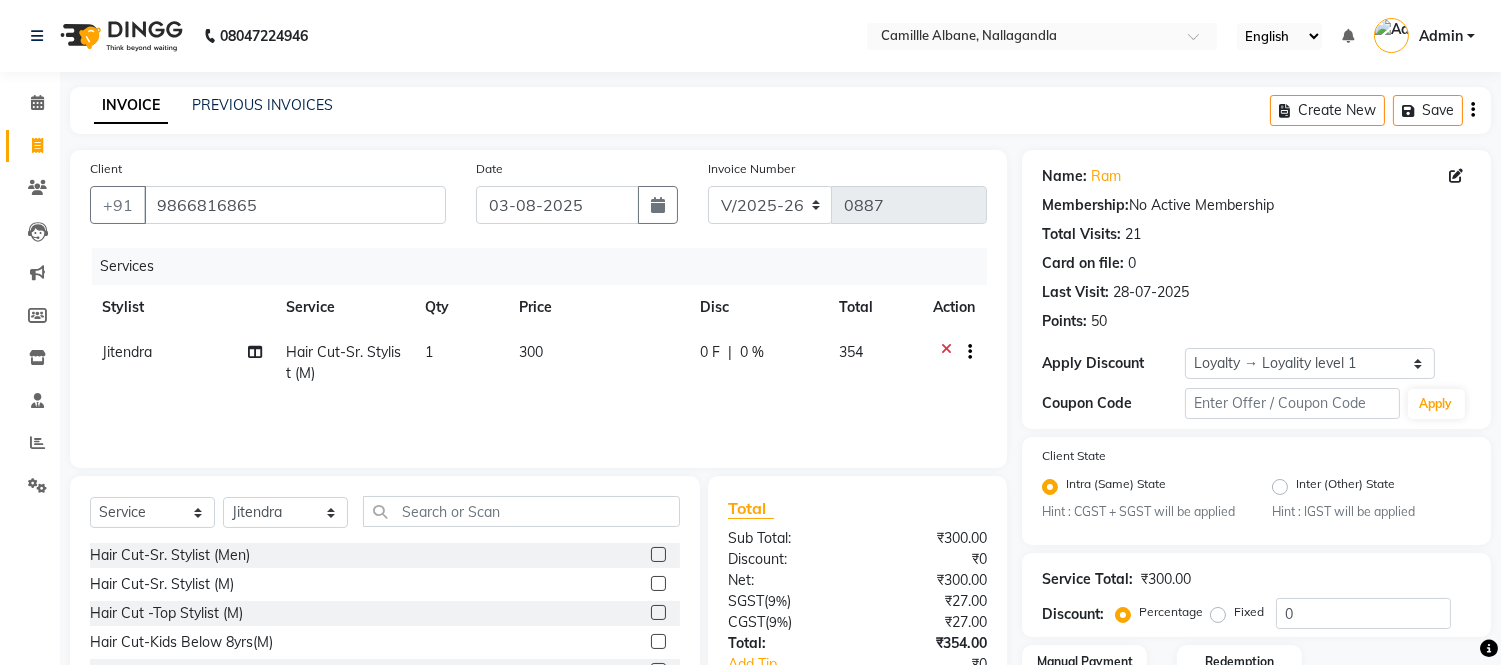 scroll, scrollTop: 148, scrollLeft: 0, axis: vertical 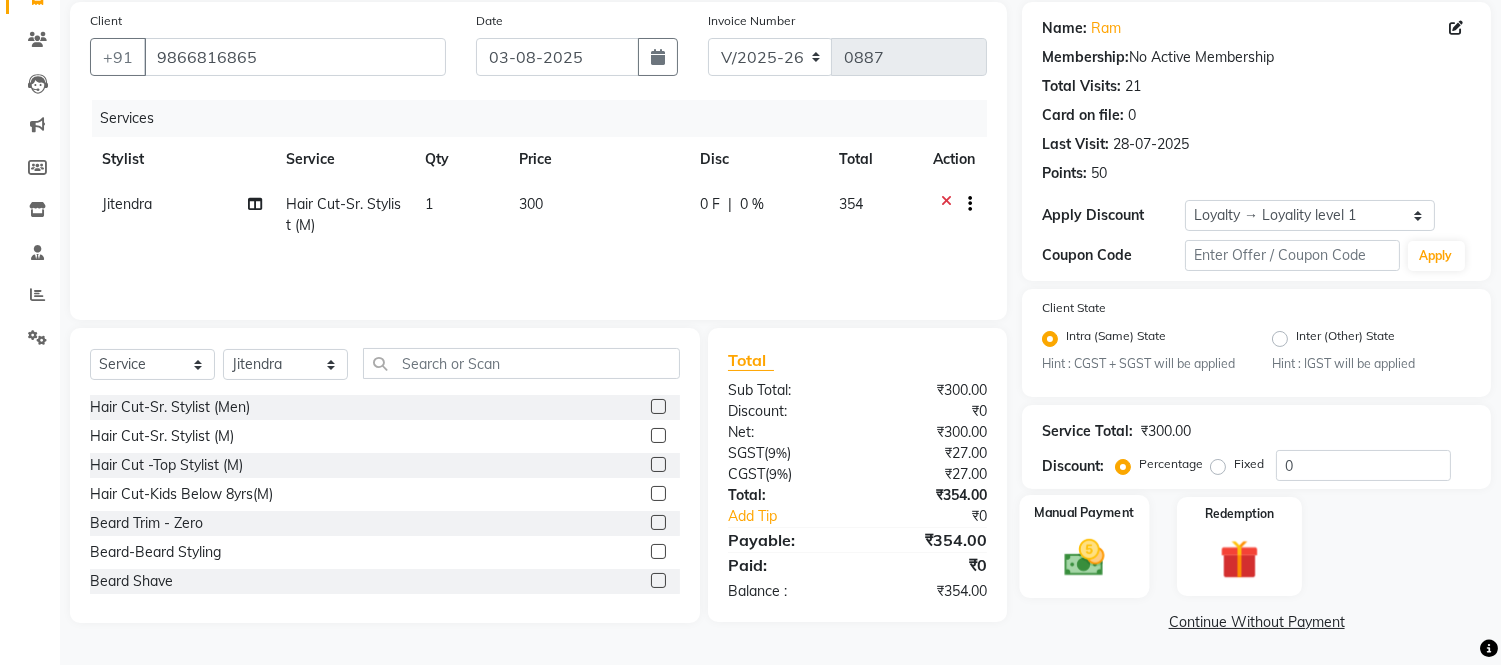 click 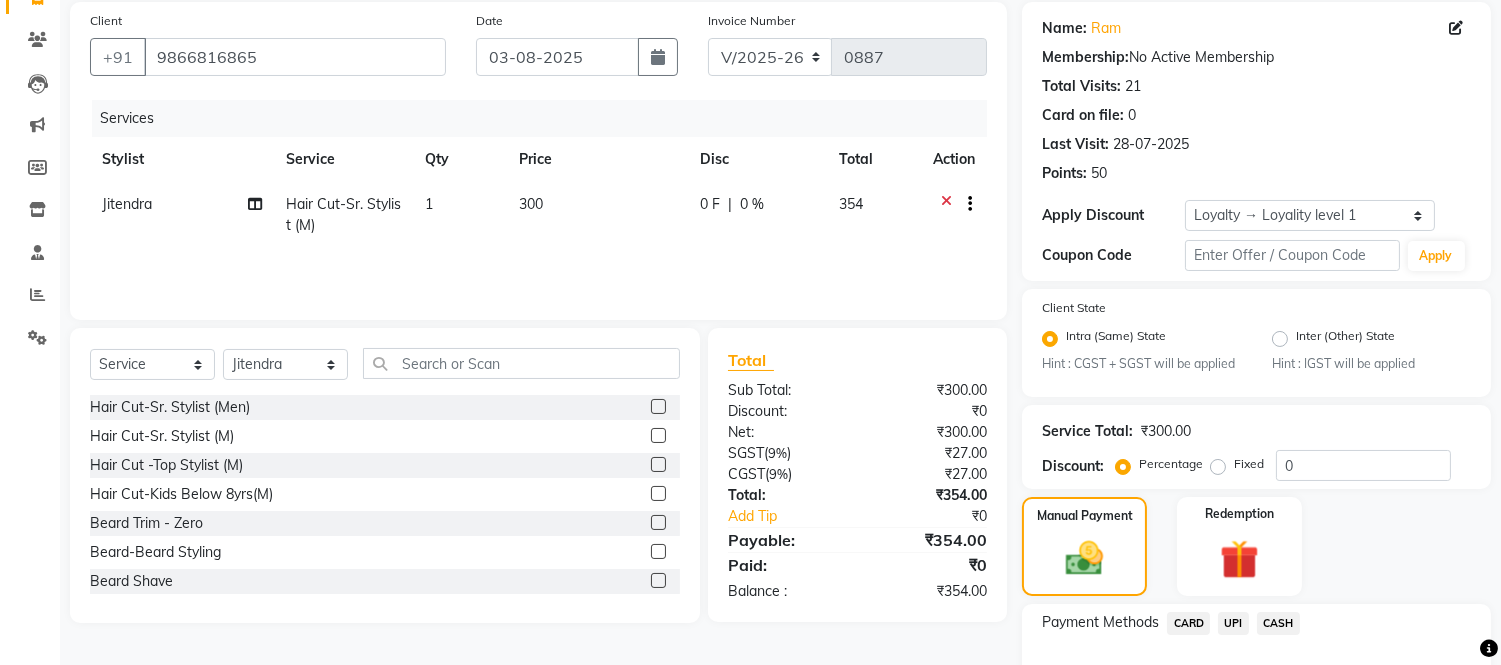 click on "CARD" 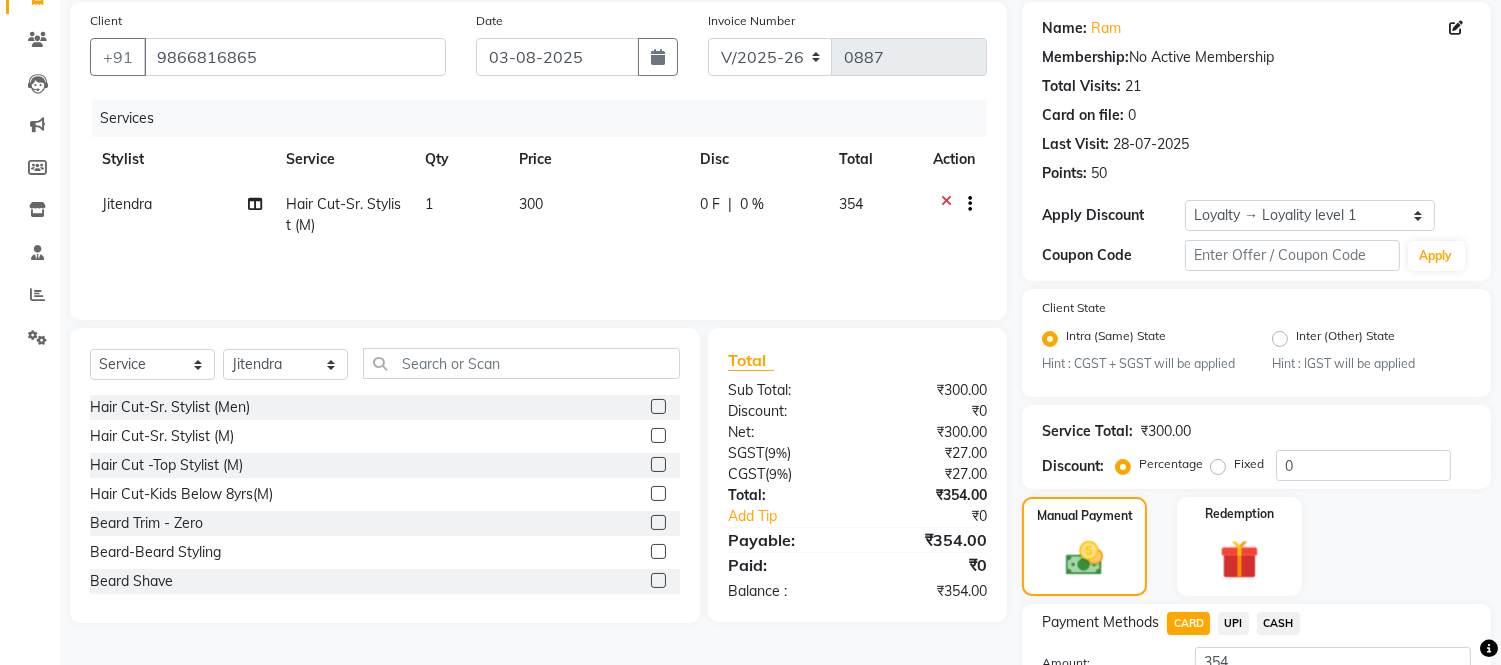 scroll, scrollTop: 306, scrollLeft: 0, axis: vertical 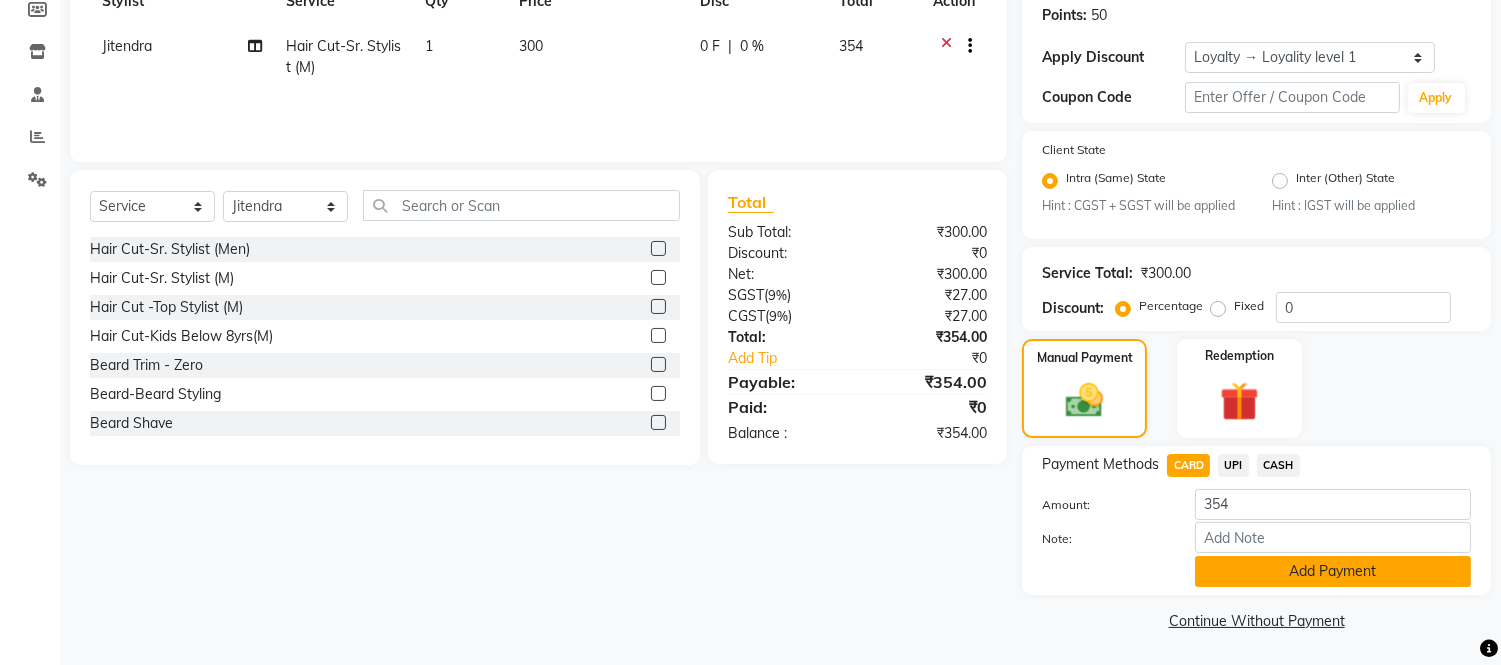 click on "Add Payment" 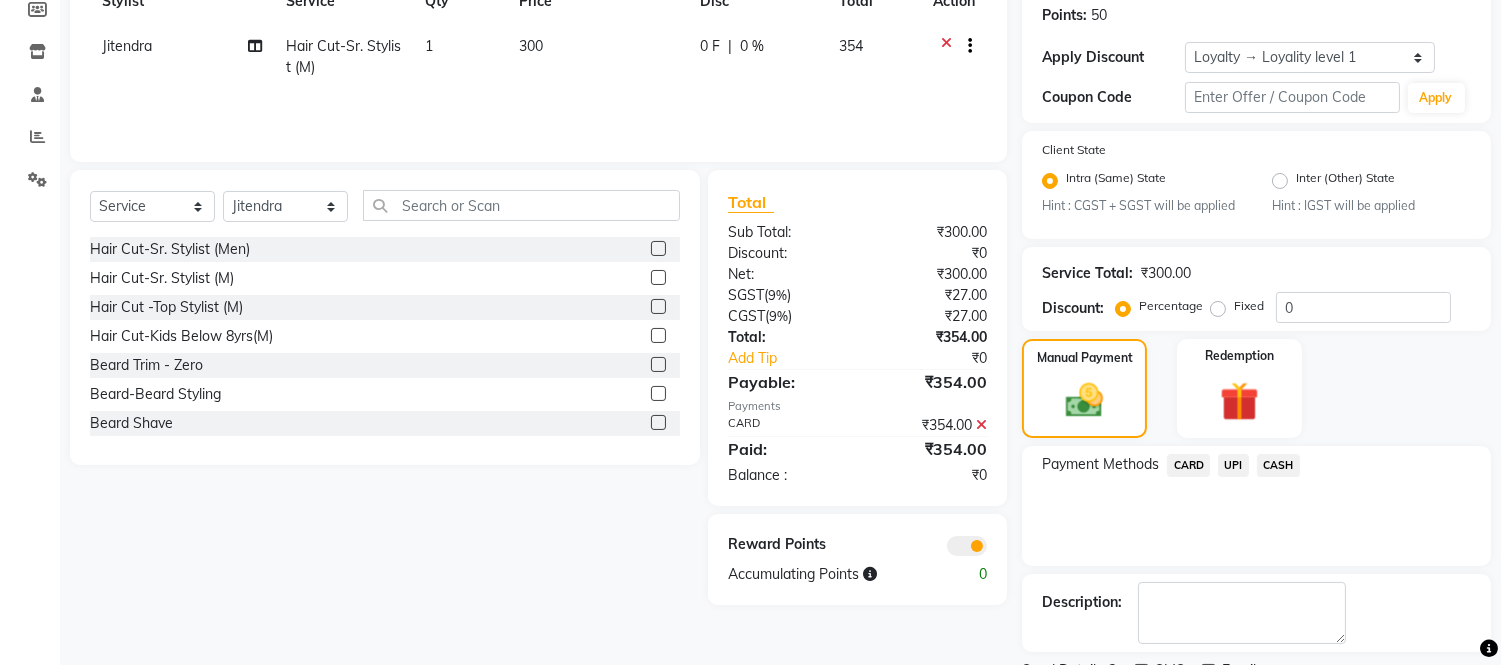 scroll, scrollTop: 391, scrollLeft: 0, axis: vertical 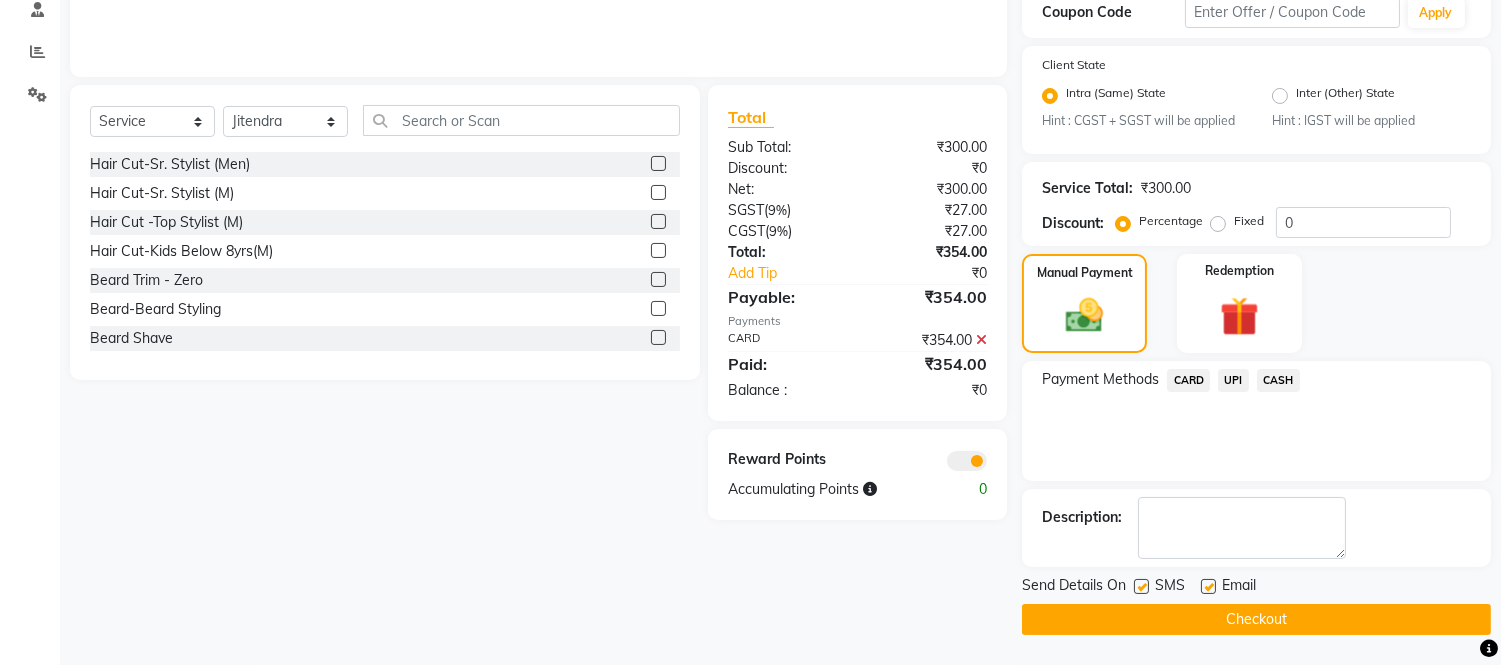 click on "Checkout" 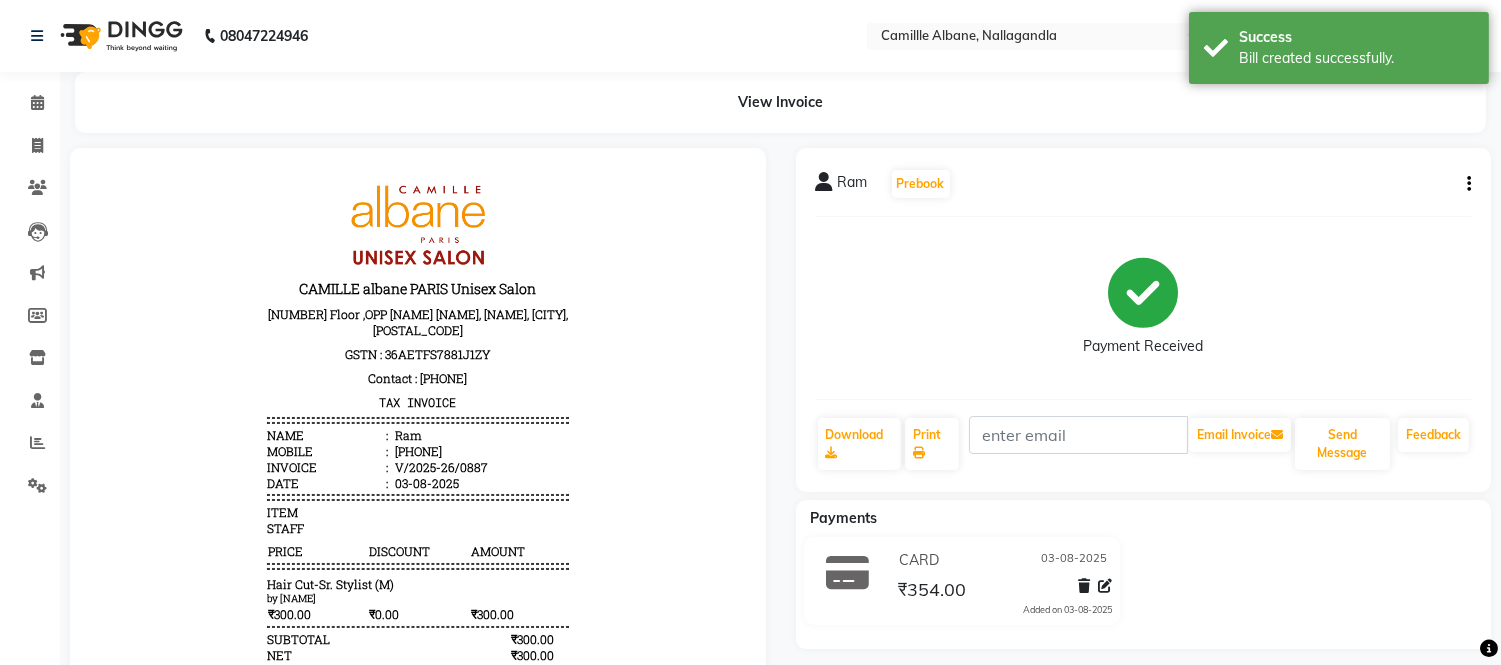 scroll, scrollTop: 0, scrollLeft: 0, axis: both 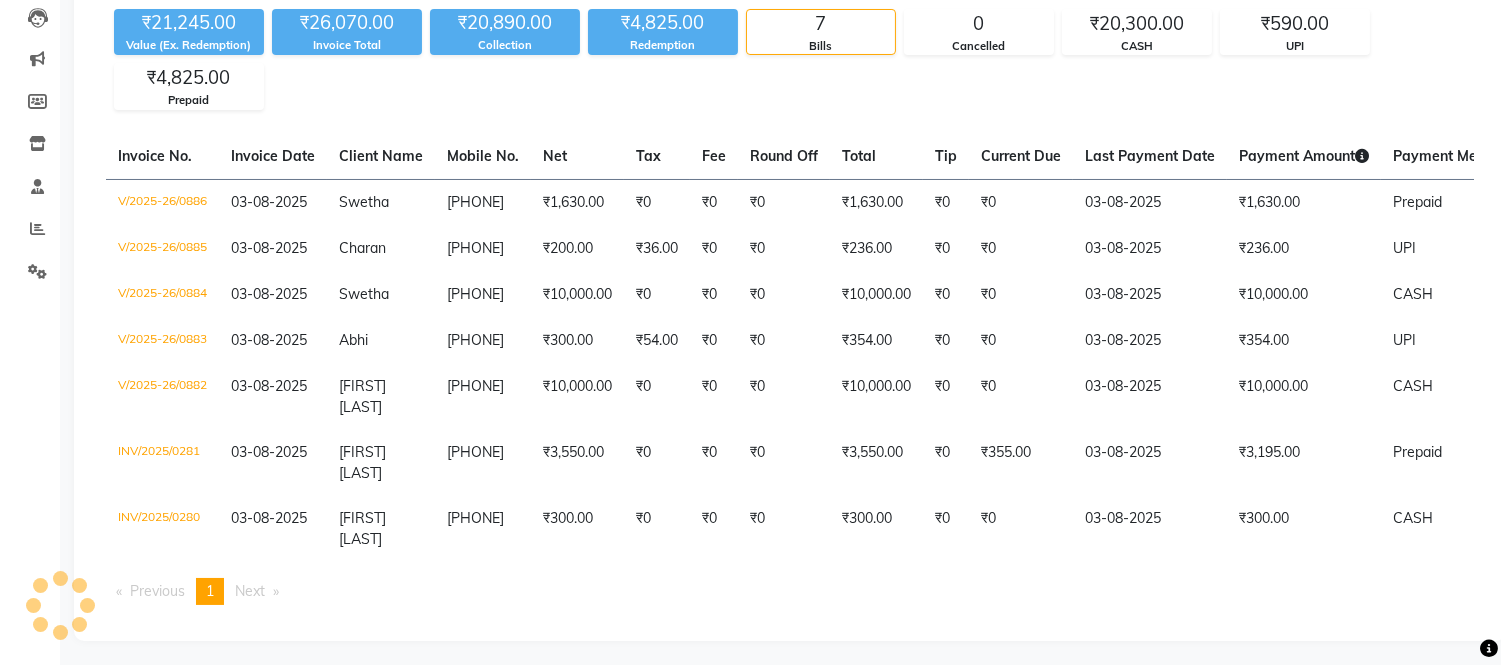 click on "₹21,245.00 Value (Ex. Redemption) ₹26,070.00 Invoice Total  ₹20,890.00 Collection ₹4,825.00 Redemption 7 Bills 0 Cancelled ₹20,300.00 CASH ₹590.00 UPI ₹4,825.00 Prepaid" 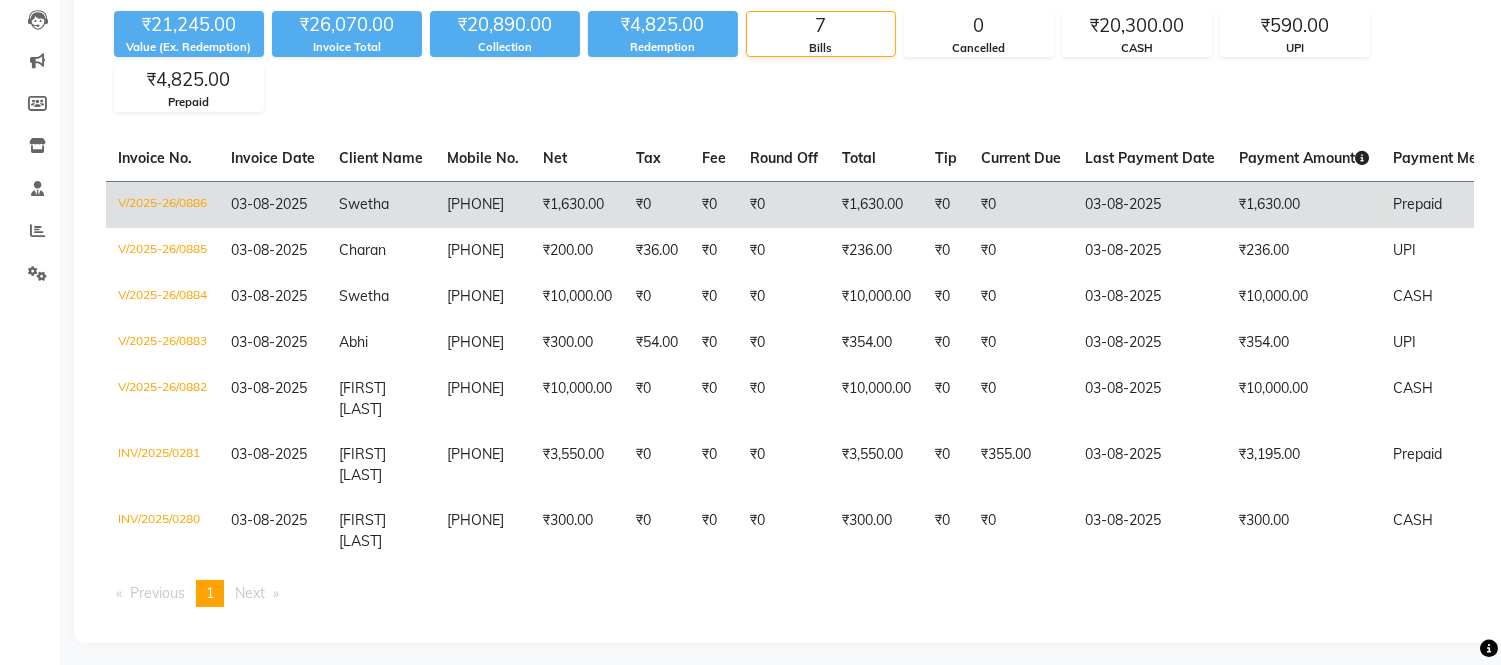scroll, scrollTop: 214, scrollLeft: 0, axis: vertical 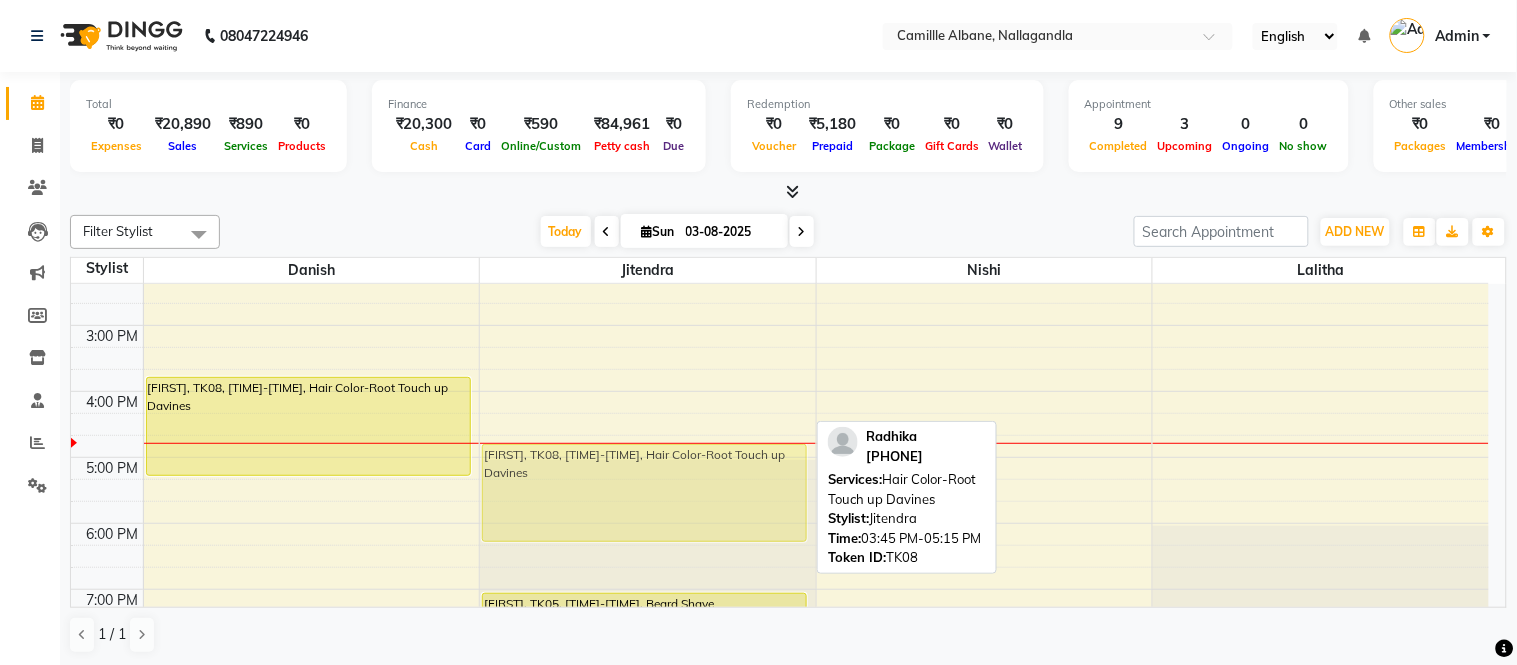 drag, startPoint x: 576, startPoint y: 391, endPoint x: 571, endPoint y: 454, distance: 63.1981 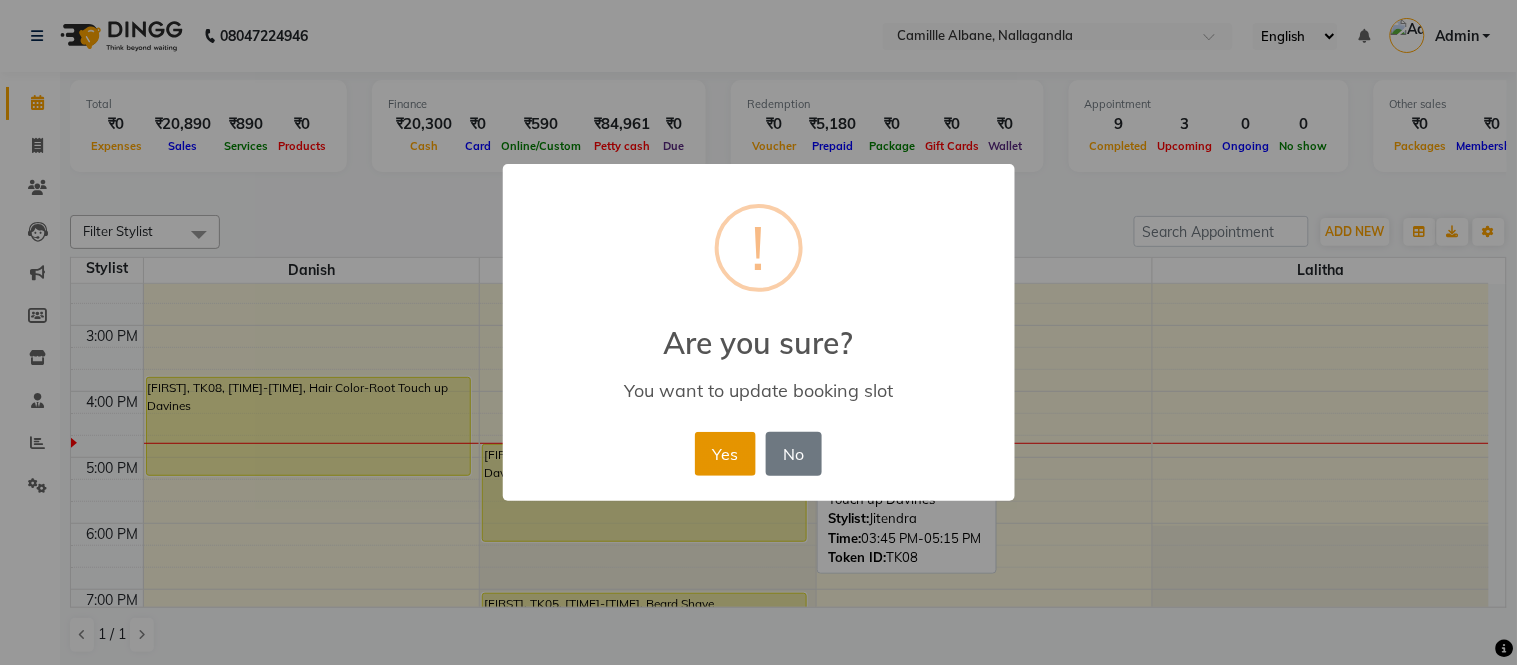 click on "Yes" at bounding box center (725, 454) 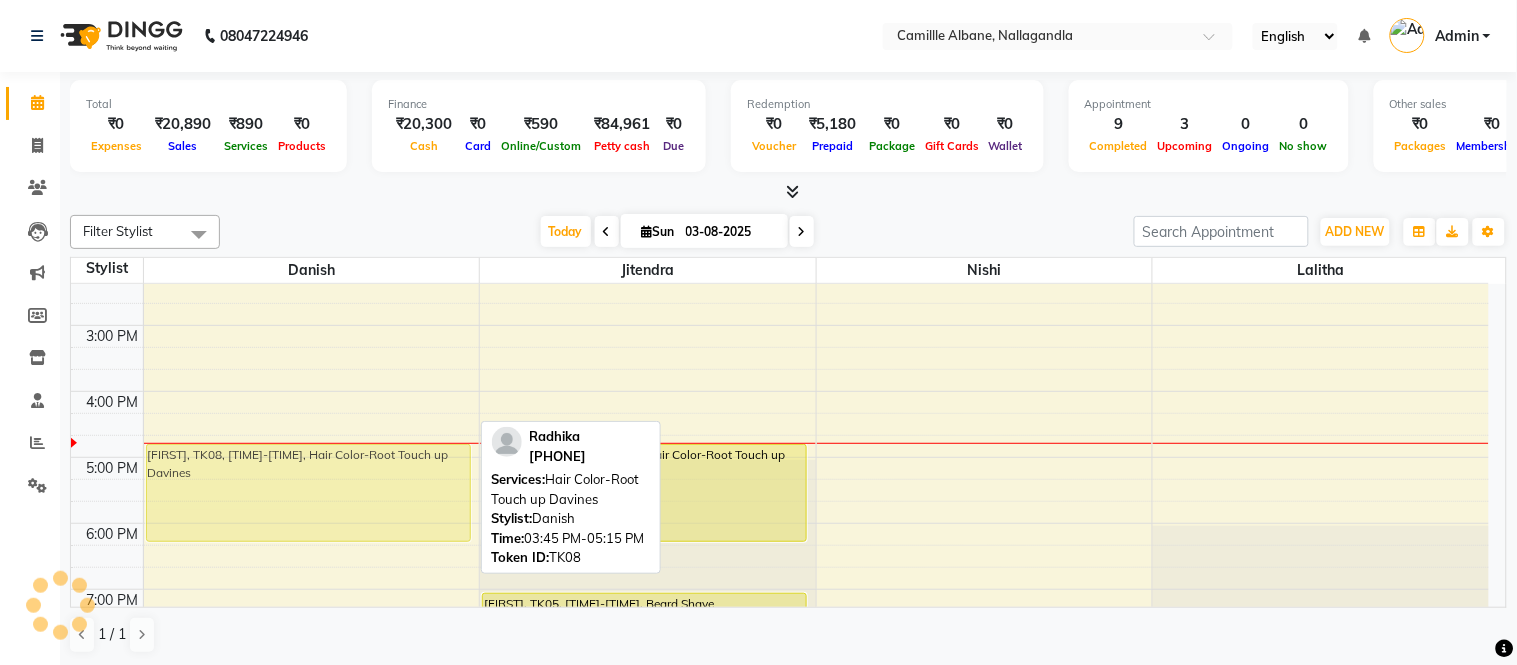 drag, startPoint x: 411, startPoint y: 388, endPoint x: 413, endPoint y: 448, distance: 60.033325 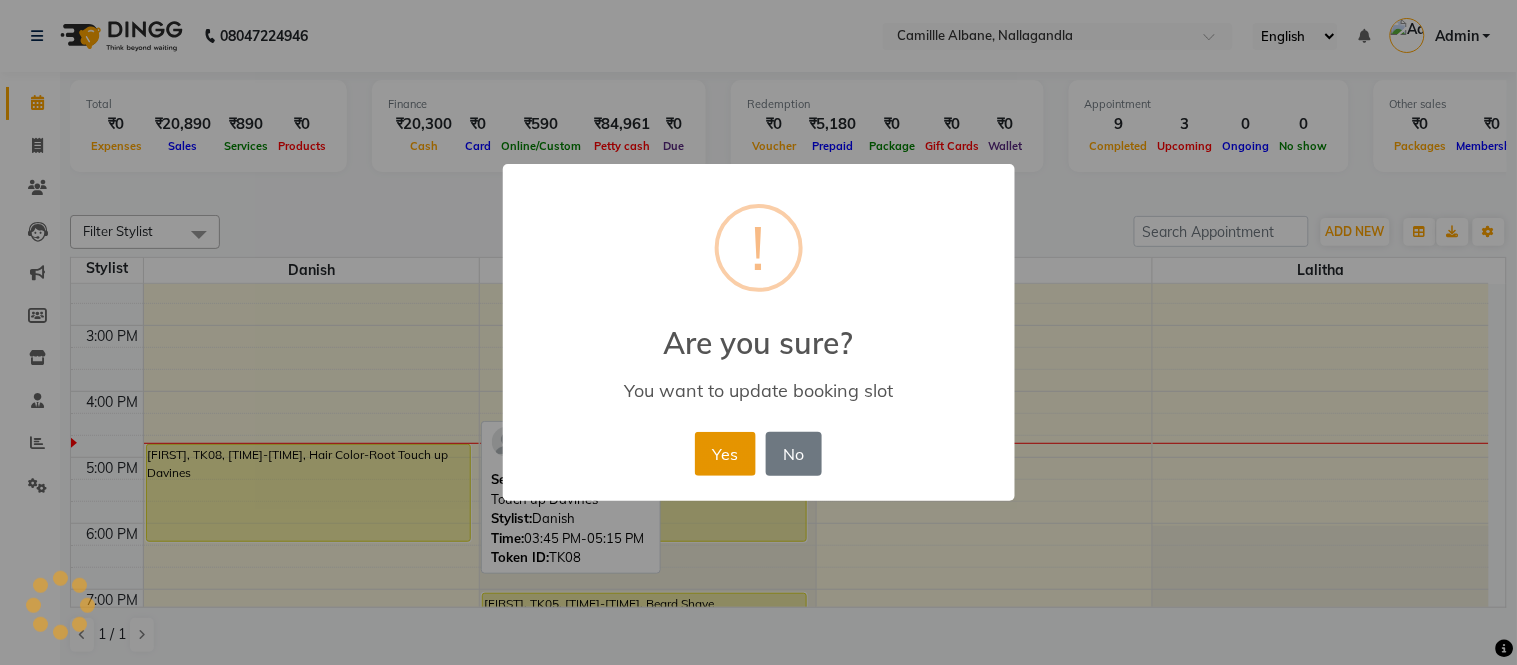 click on "Yes" at bounding box center [725, 454] 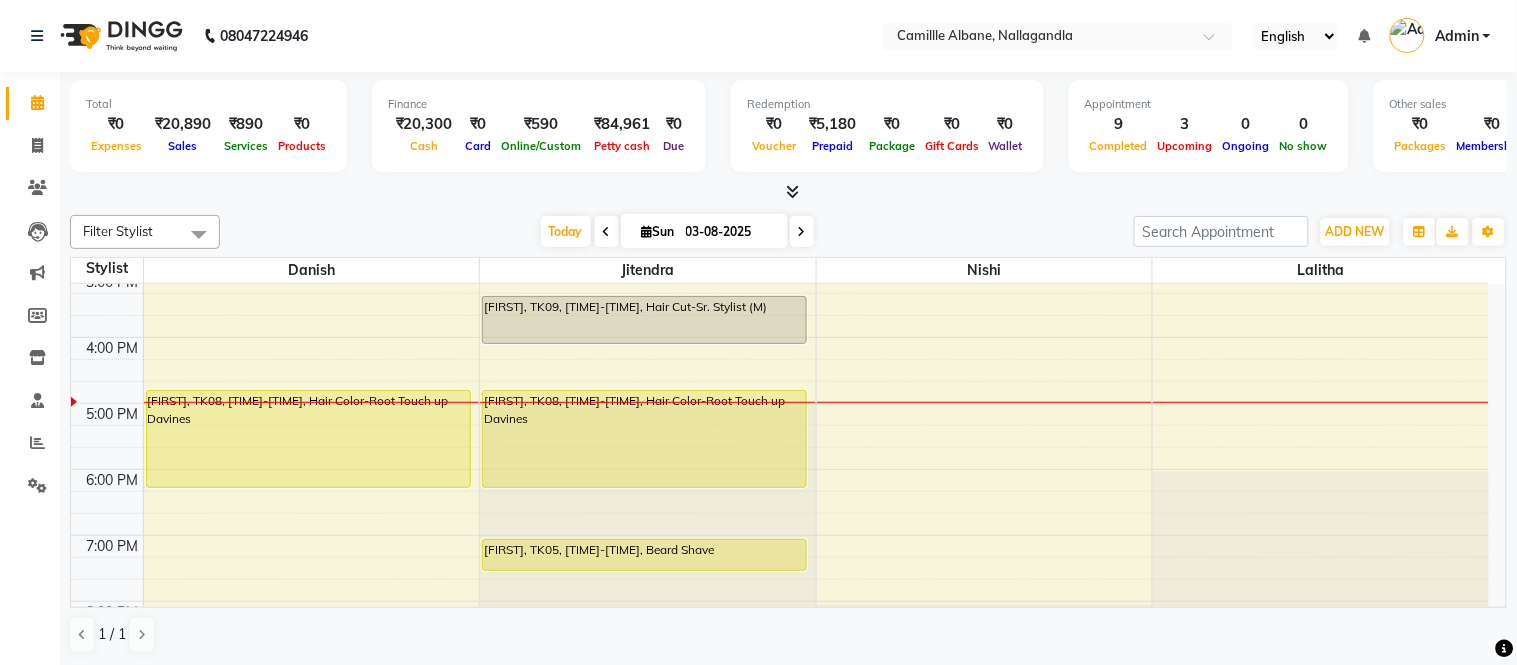 scroll, scrollTop: 420, scrollLeft: 0, axis: vertical 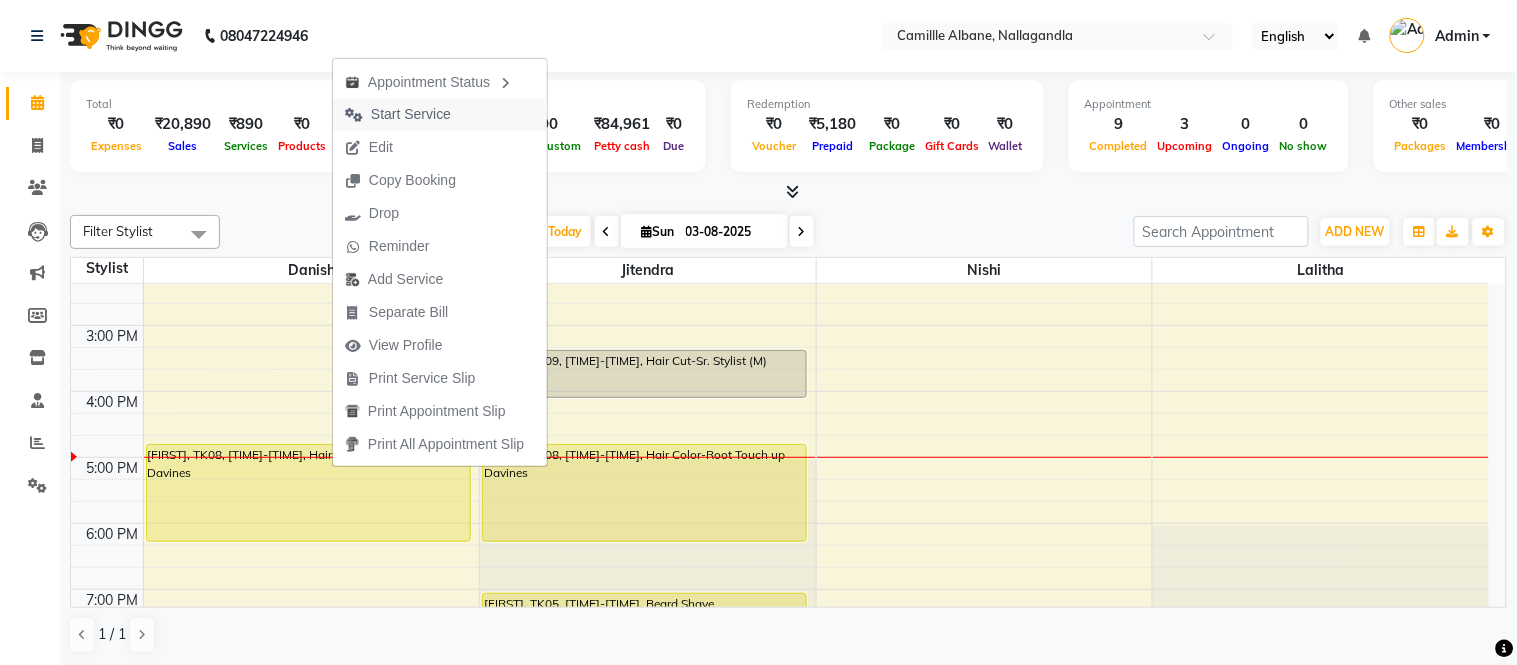 click on "Start Service" at bounding box center [398, 114] 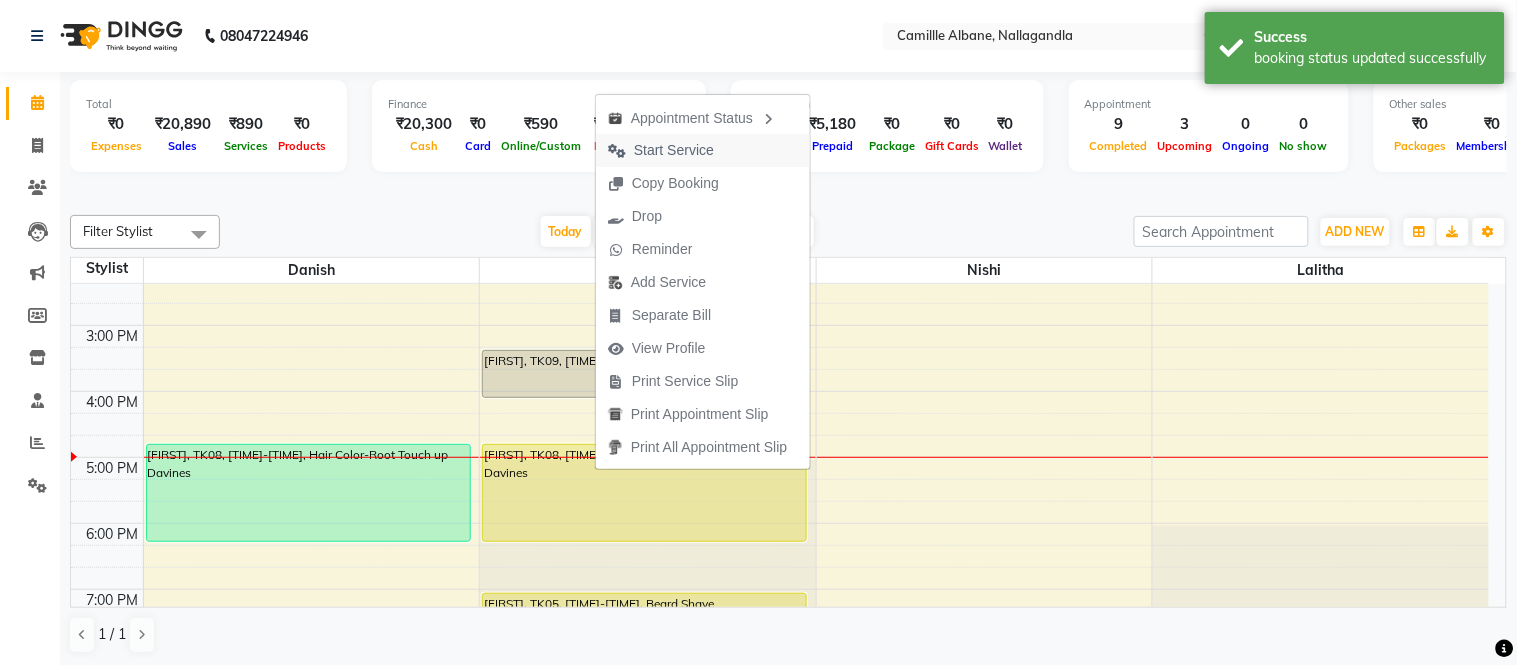 click on "Start Service" at bounding box center (674, 150) 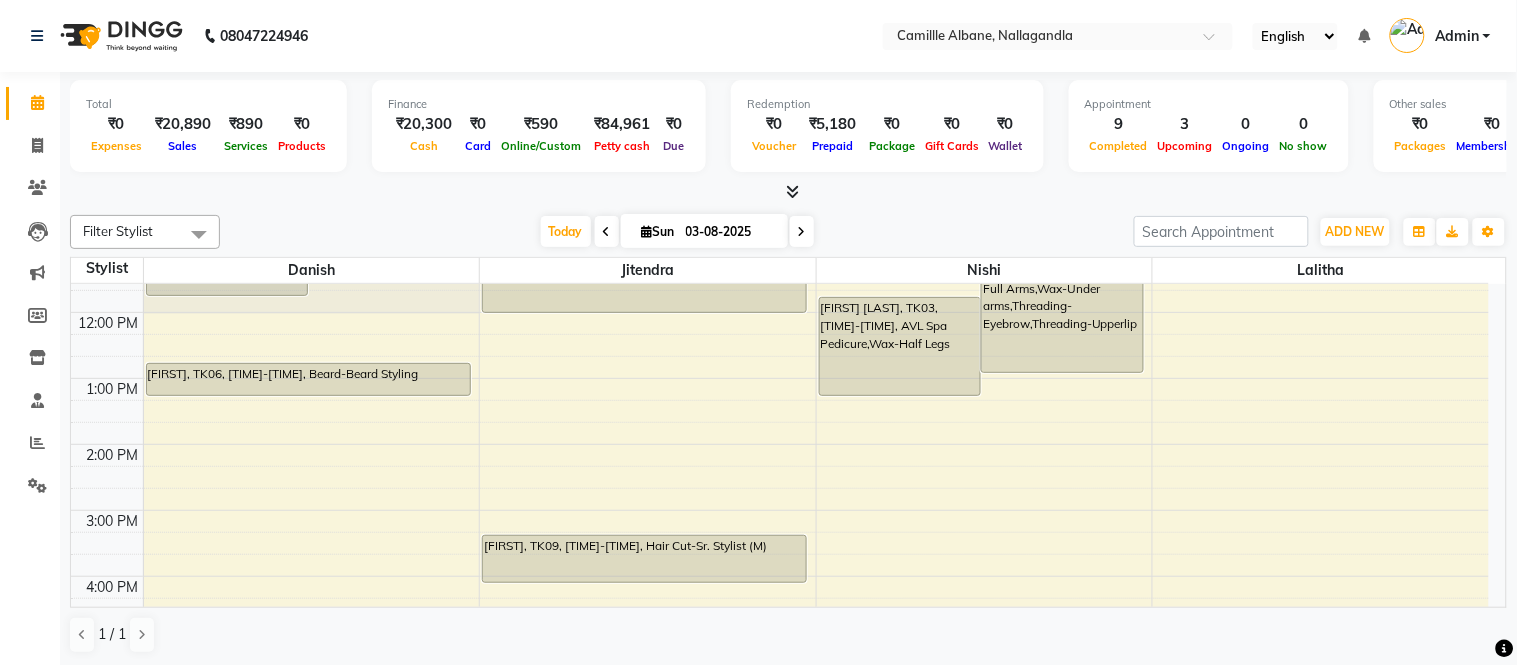 scroll, scrollTop: 420, scrollLeft: 0, axis: vertical 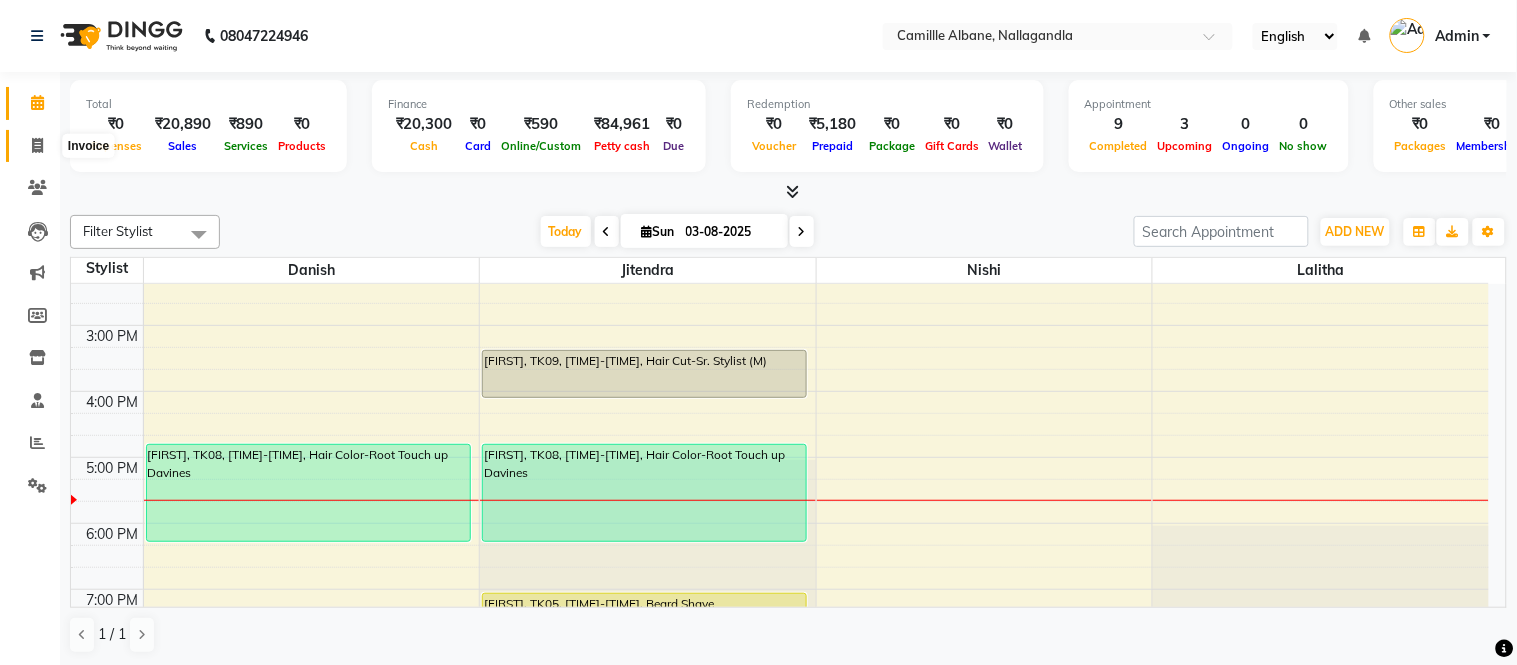 drag, startPoint x: 34, startPoint y: 145, endPoint x: 34, endPoint y: 104, distance: 41 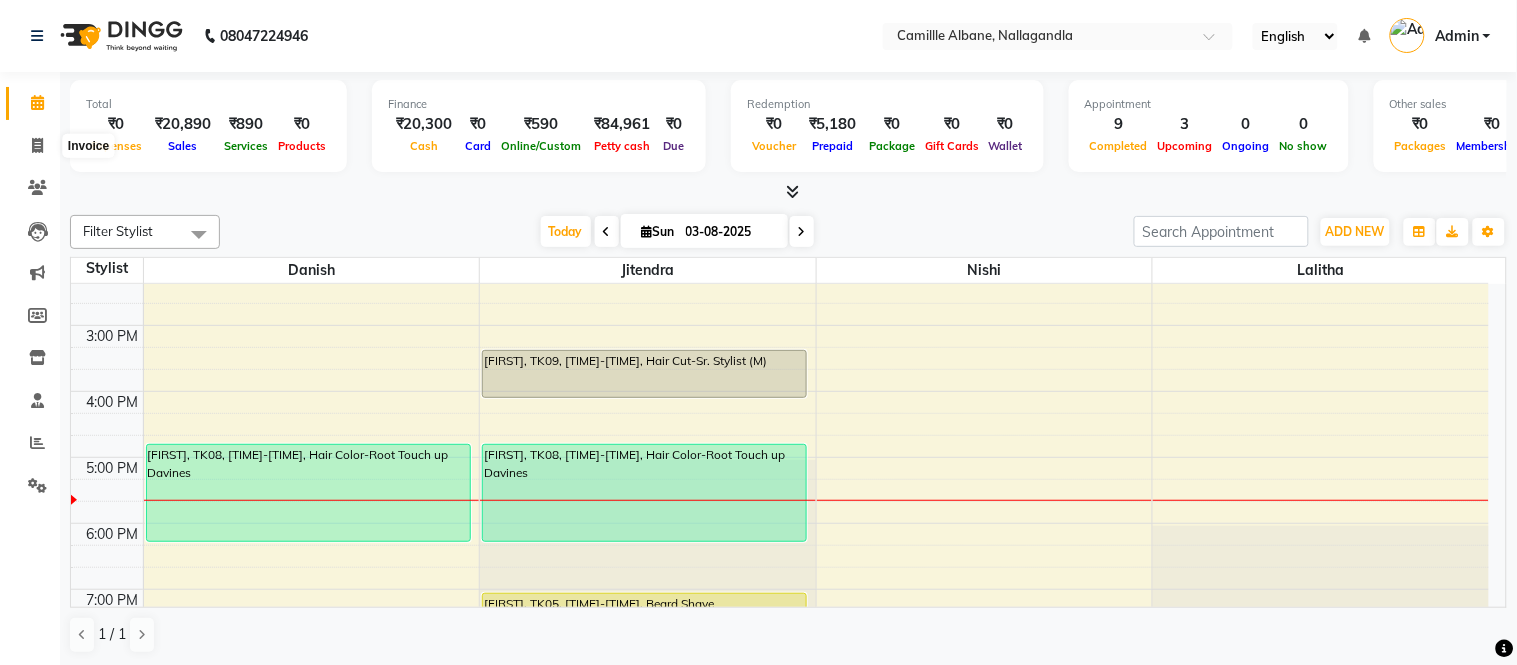 click 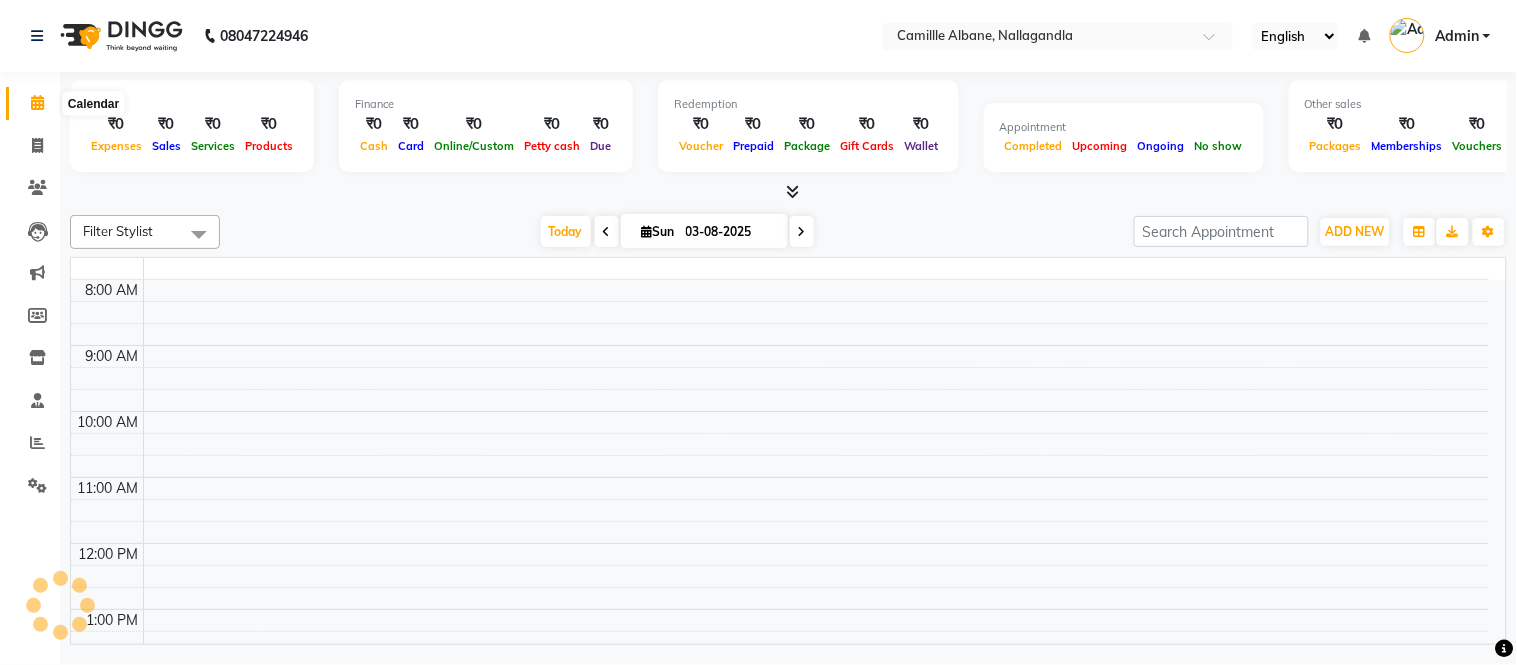 click 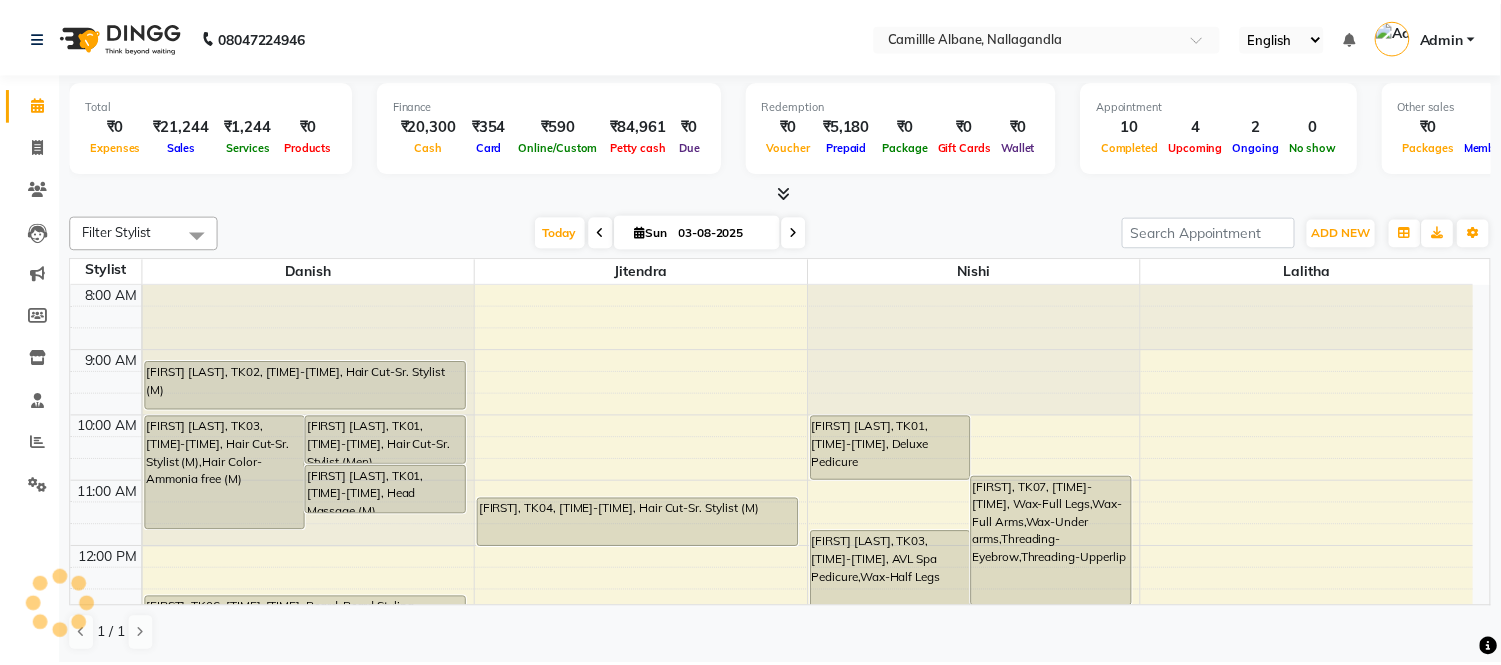 scroll, scrollTop: 0, scrollLeft: 0, axis: both 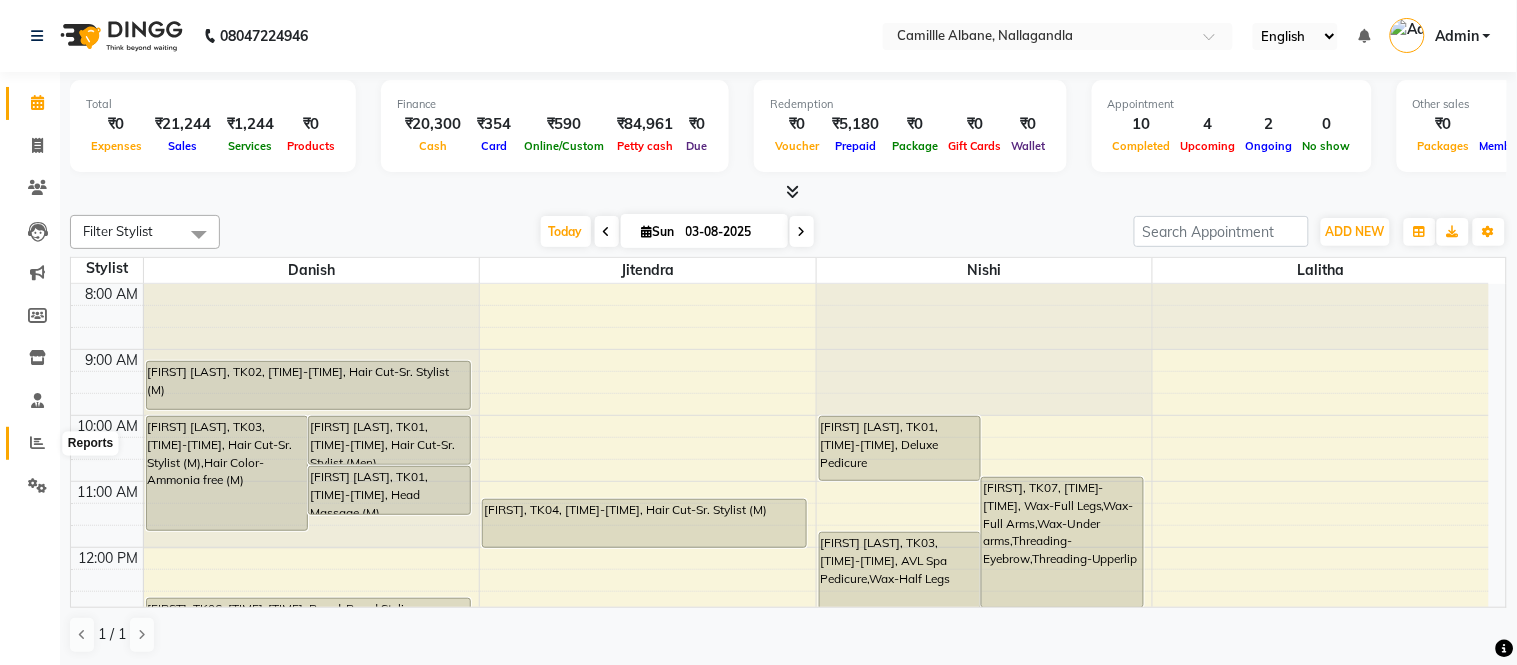 click 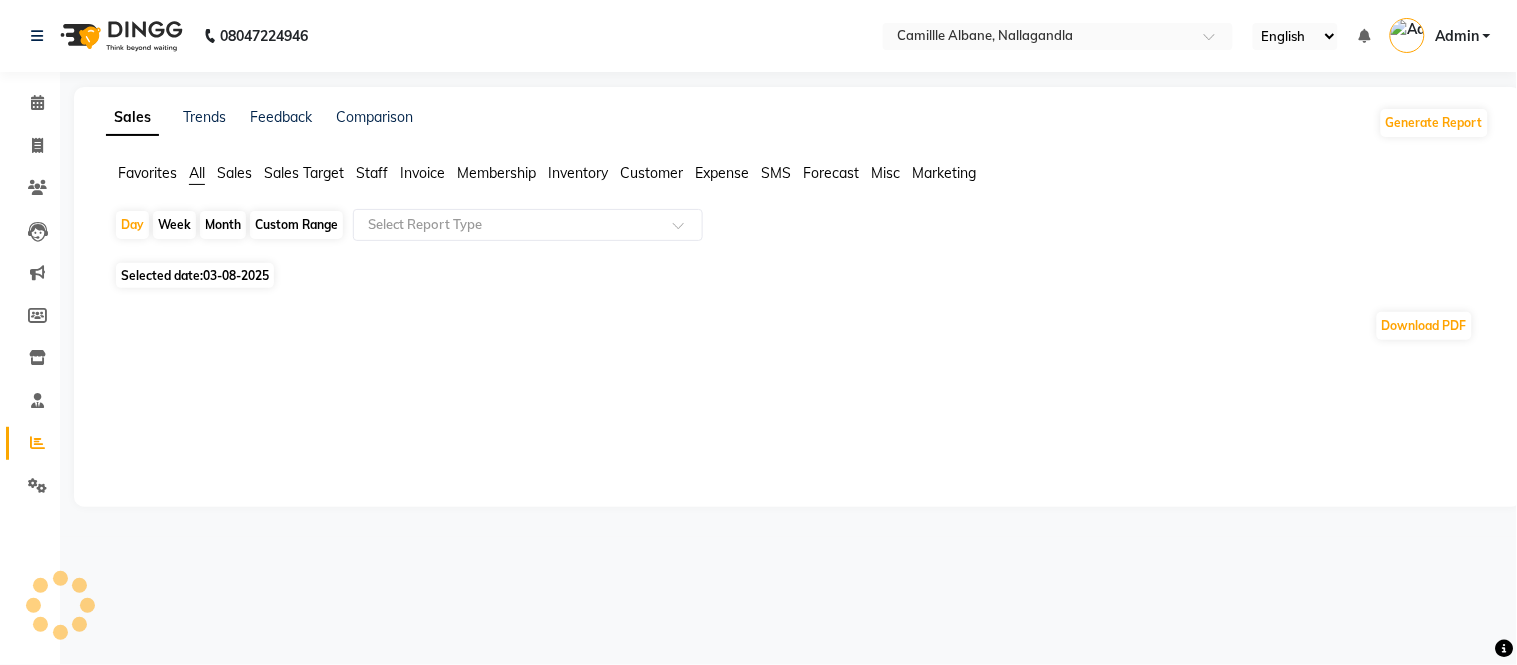 click on "Staff" 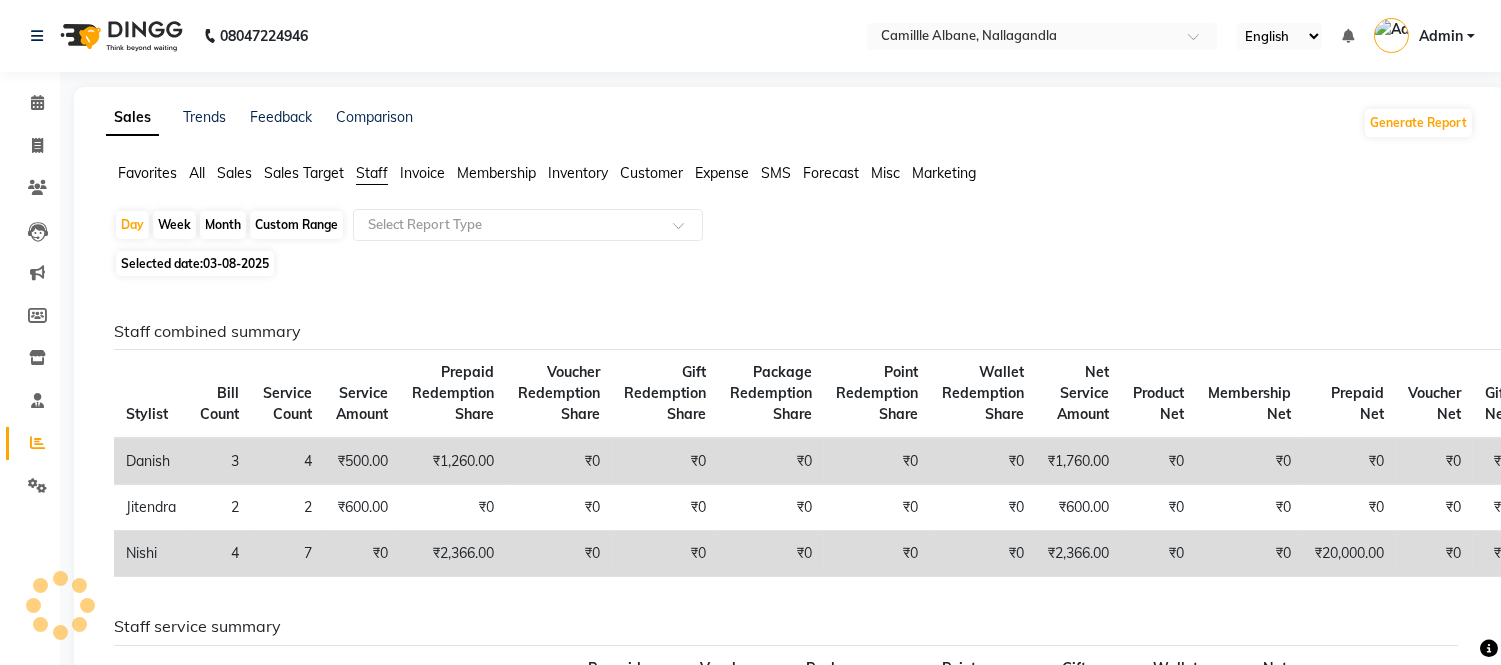 click on "03-08-2025" 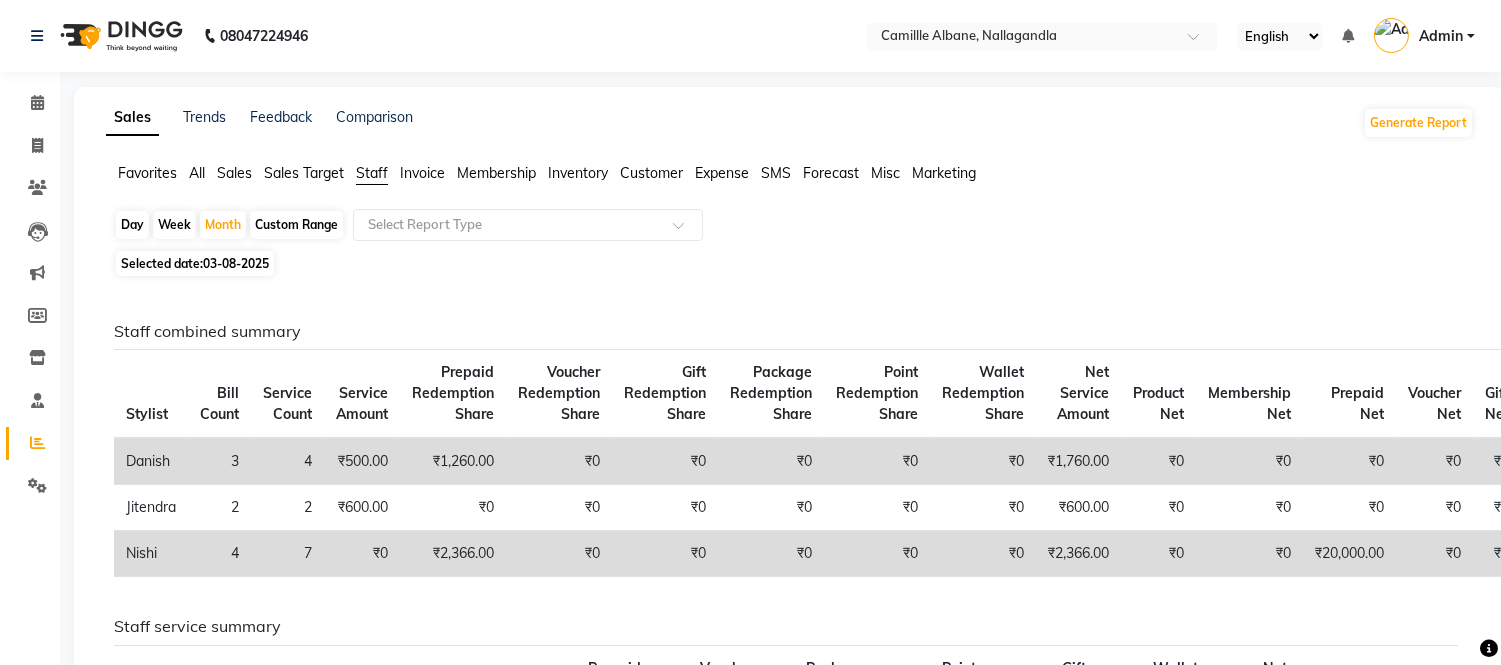 click on "03-08-2025" 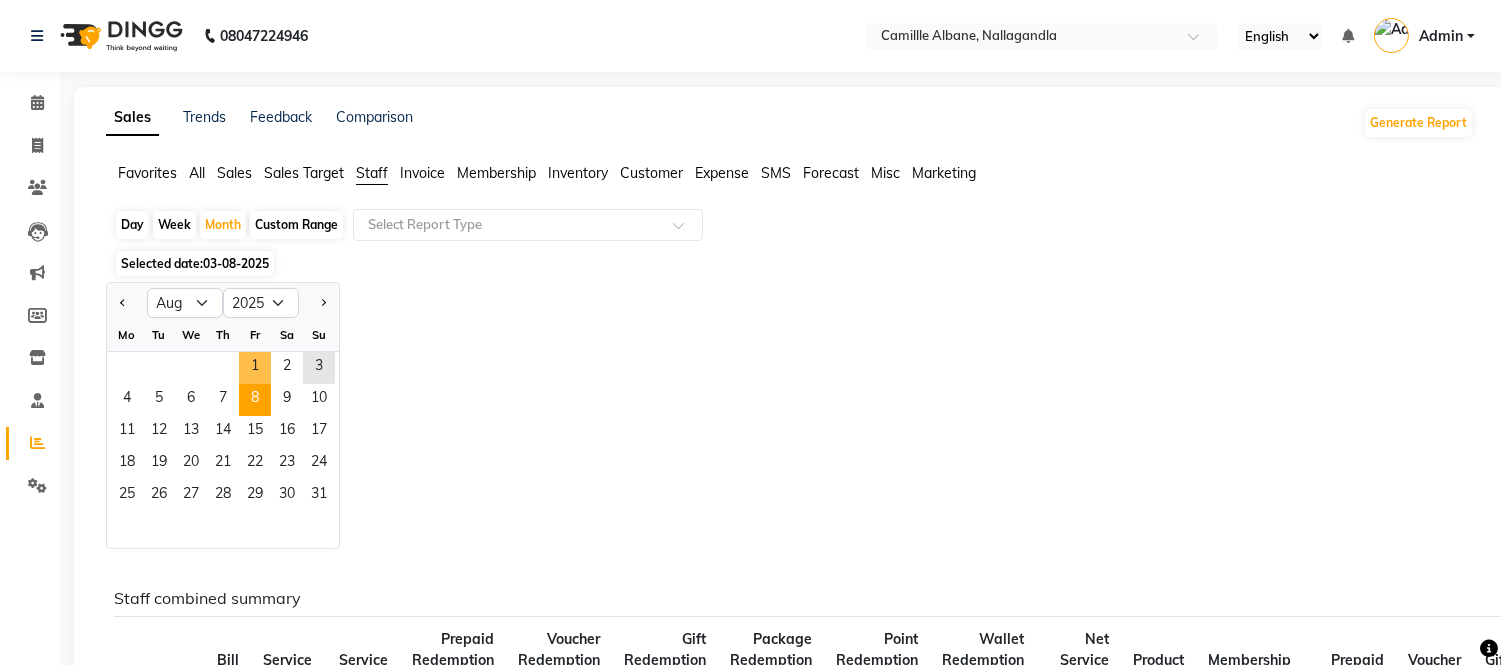 click on "8" 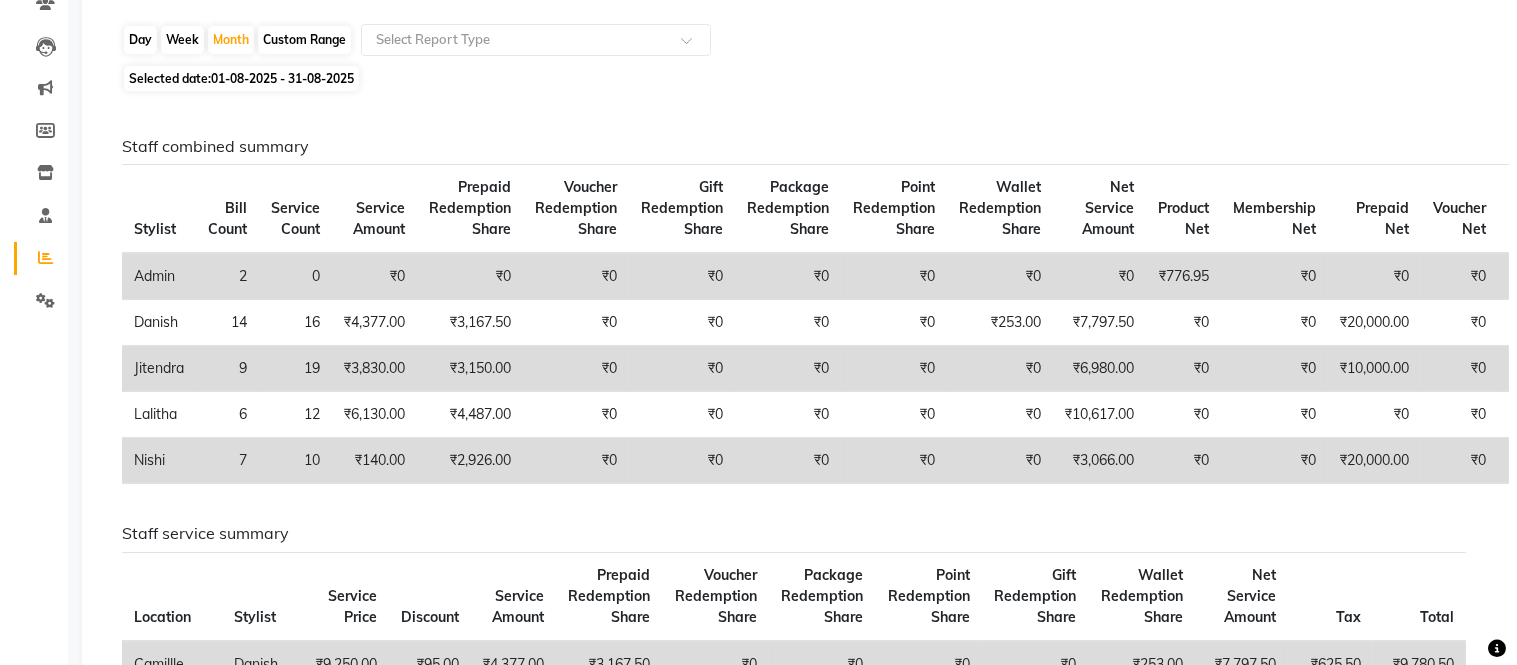 scroll, scrollTop: 0, scrollLeft: 0, axis: both 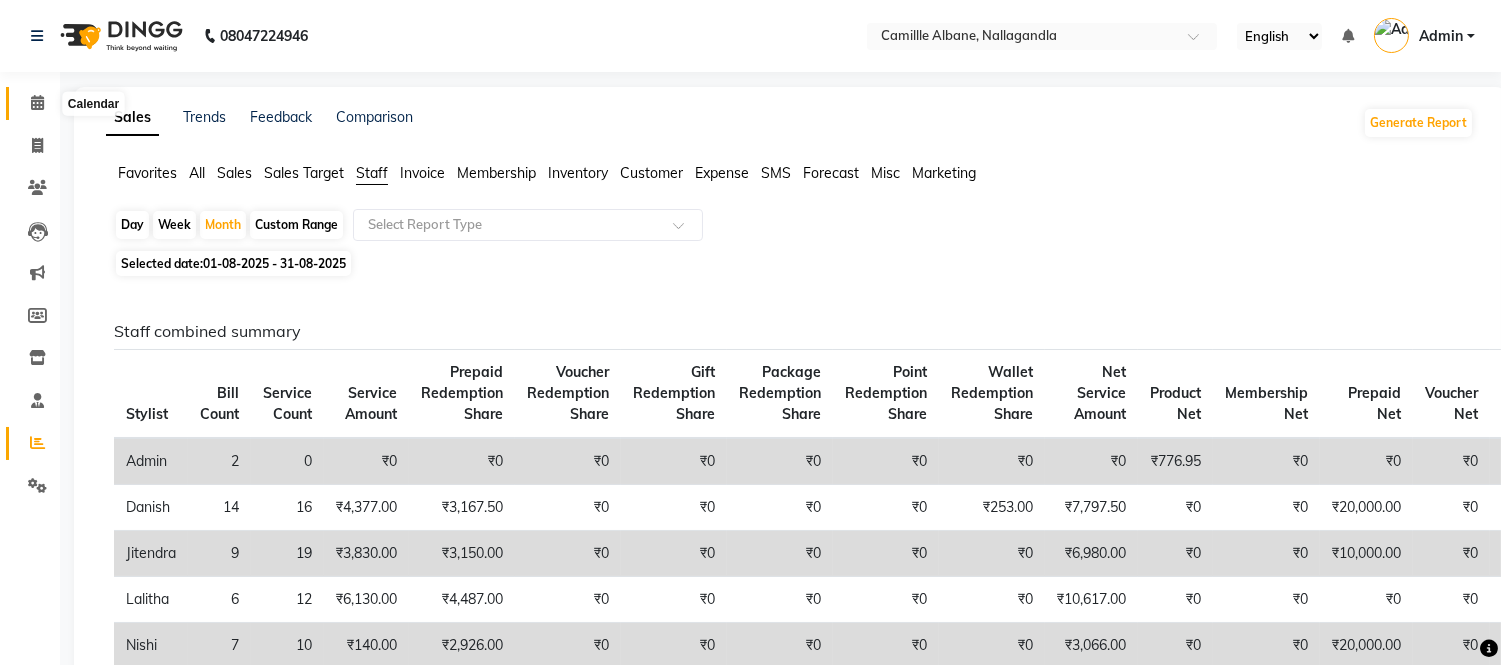 click 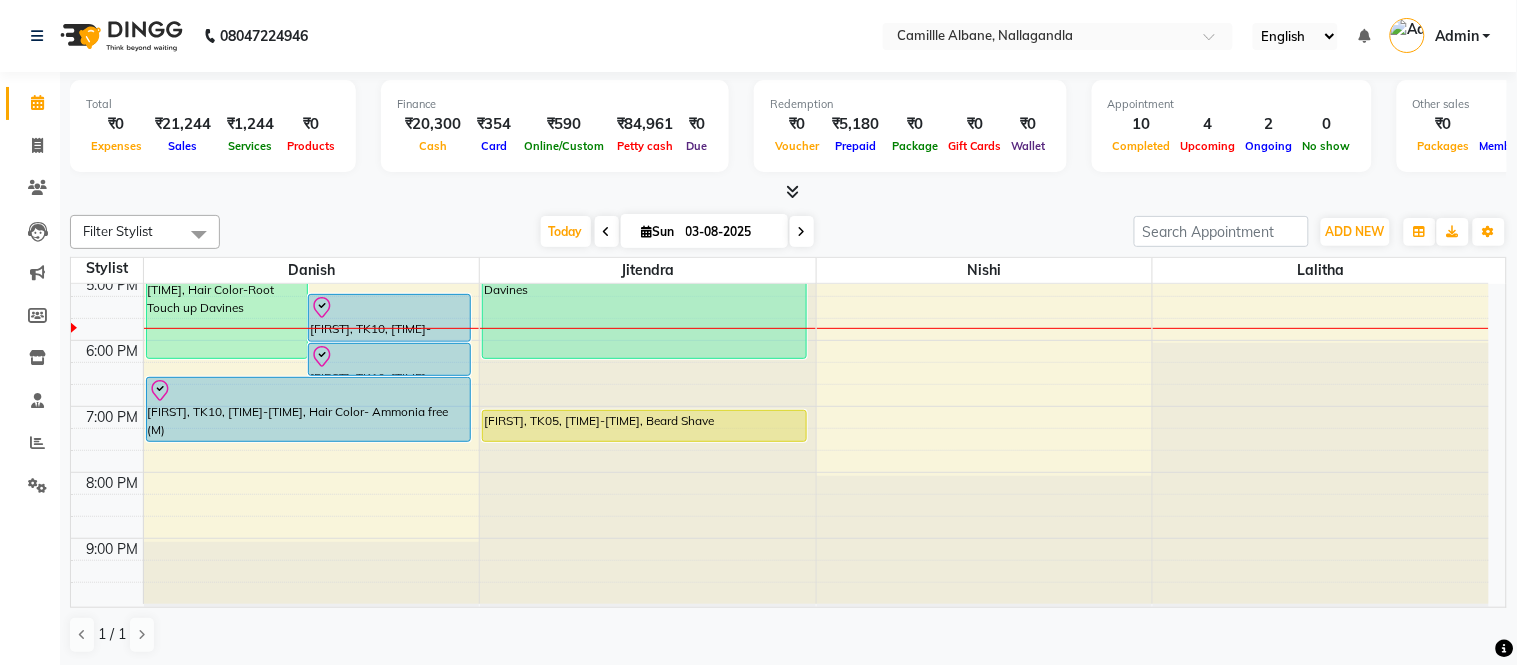 scroll, scrollTop: 604, scrollLeft: 0, axis: vertical 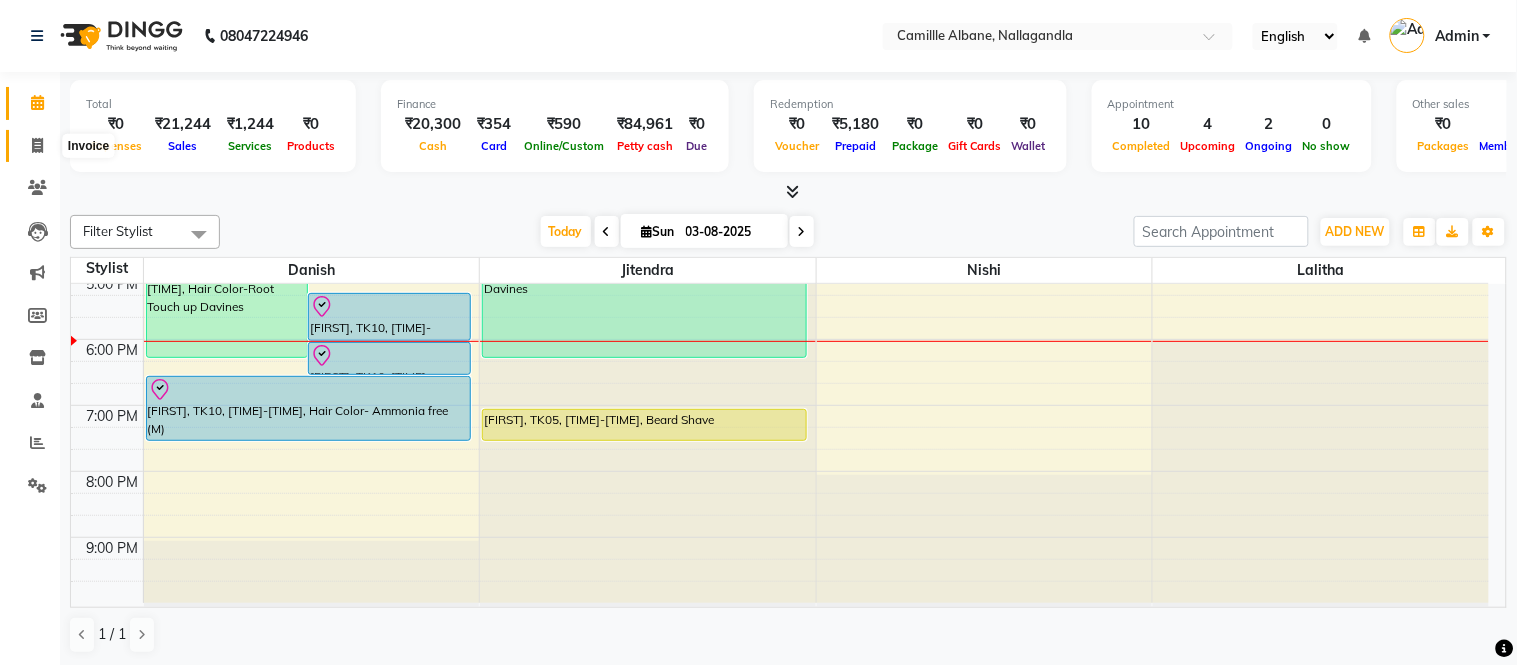 click 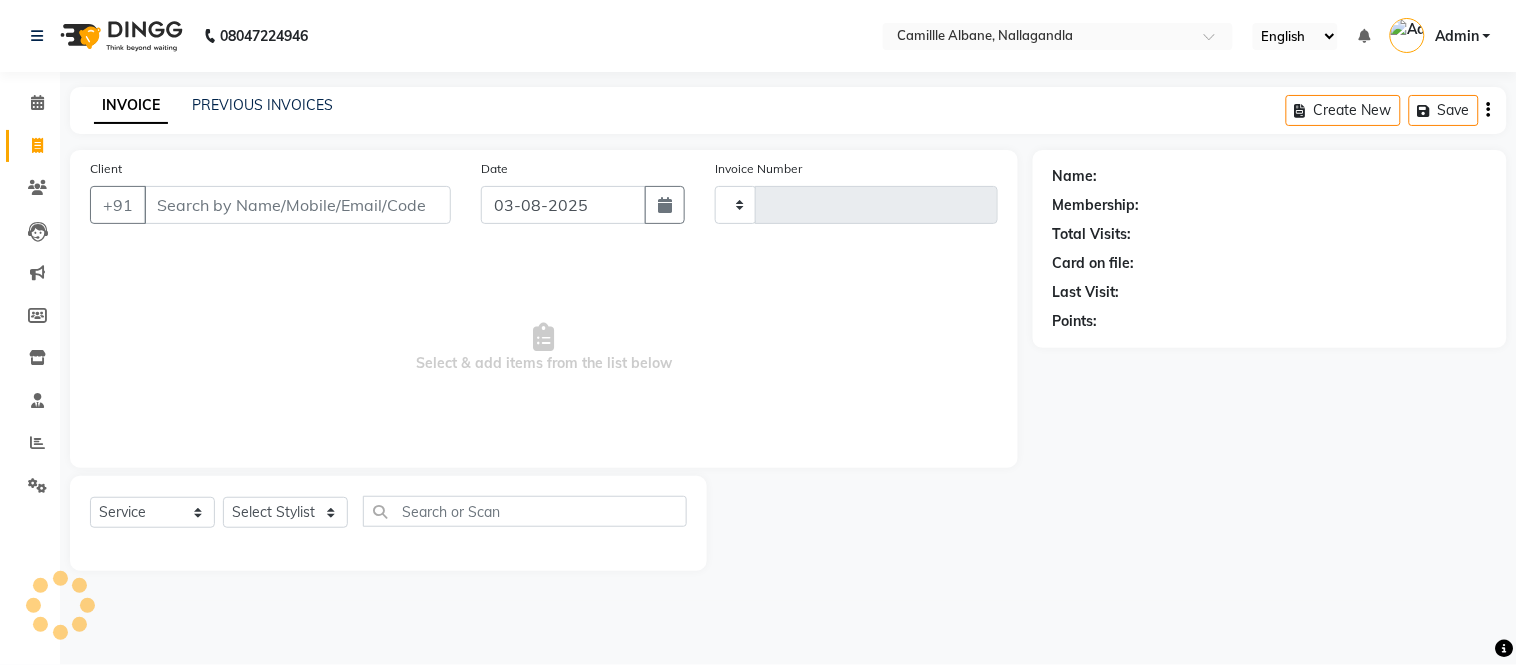 type on "0888" 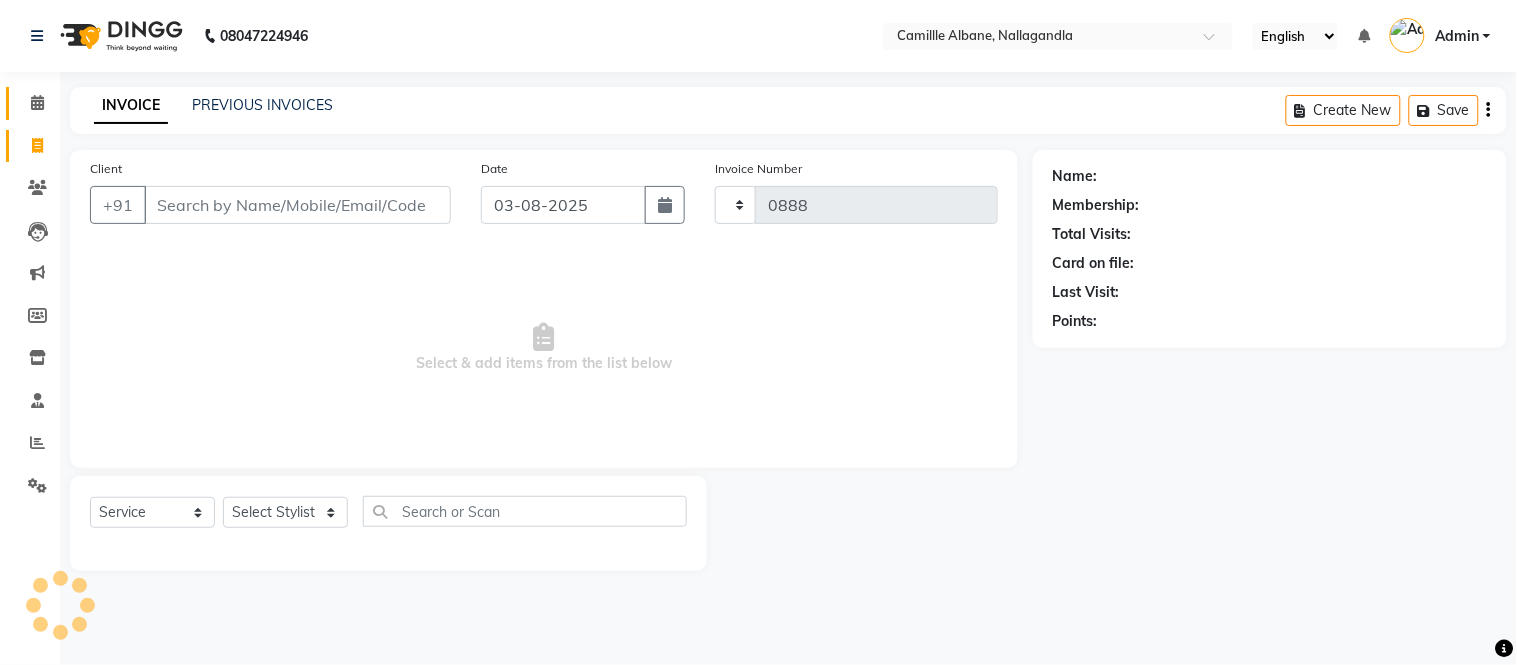 select on "7025" 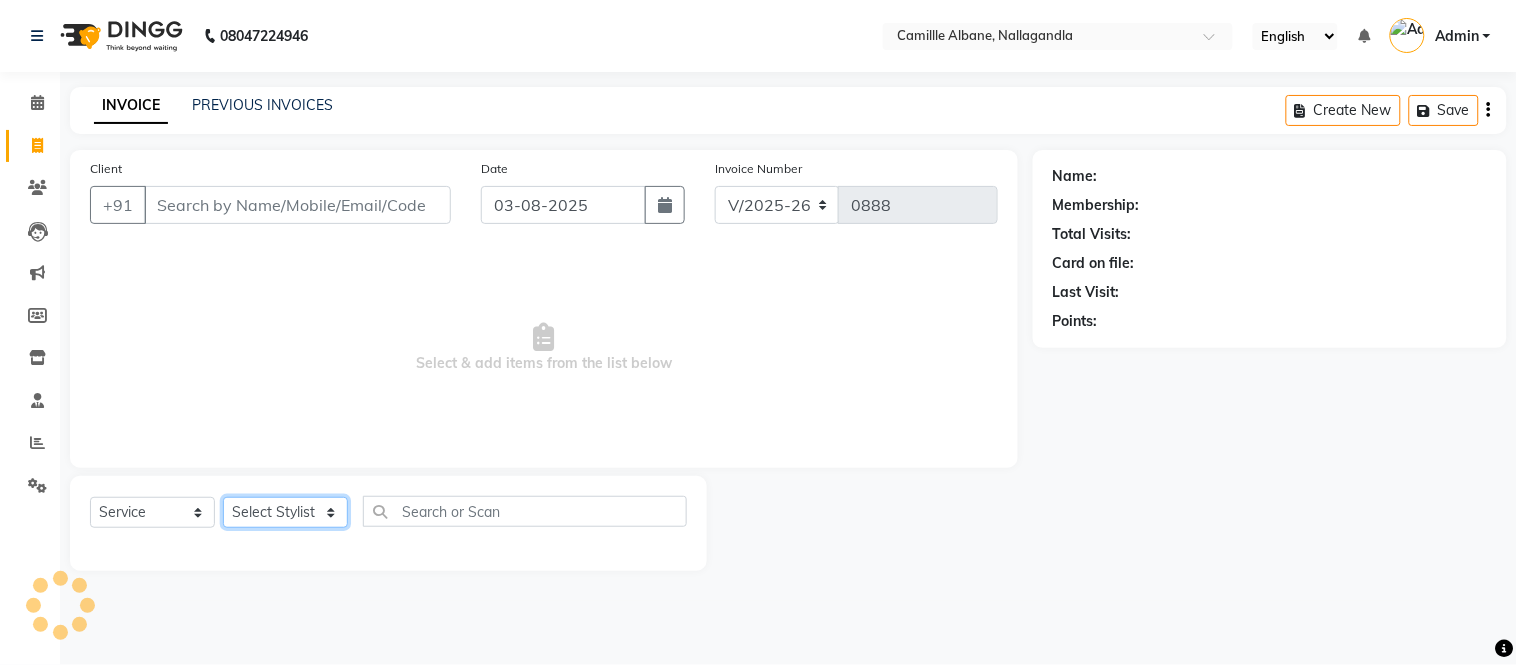 click on "Select Stylist" 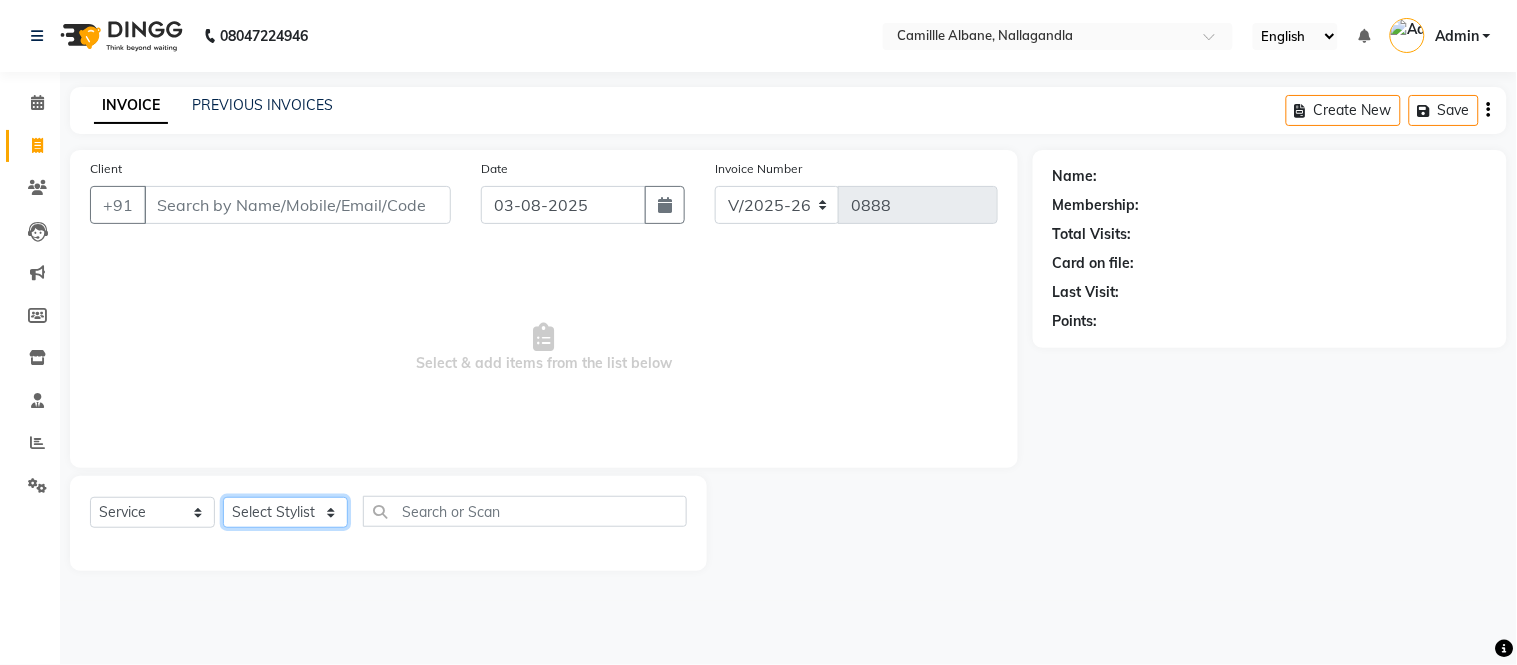 select on "57813" 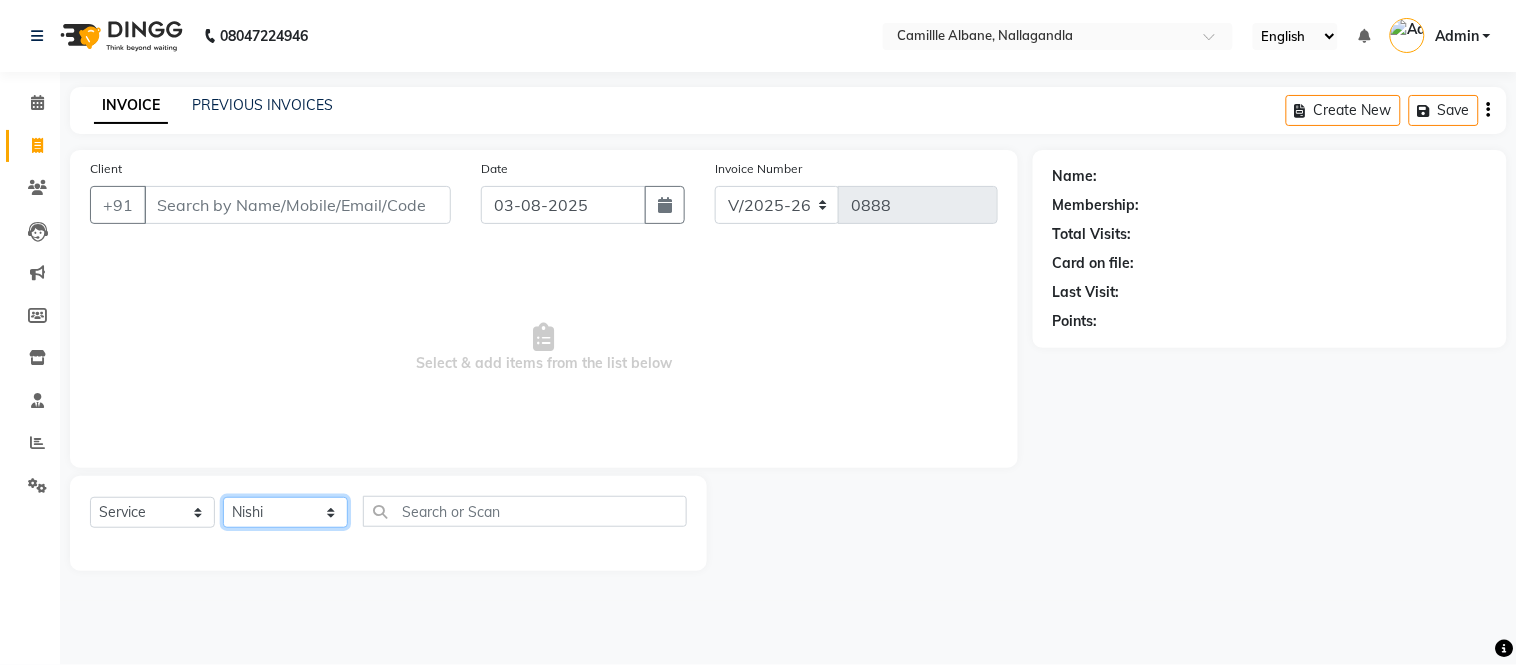 click on "Select Stylist Admin Amit Danish Dr, Rajani Jitendra K T Ramarao Lalitha Lokesh Madhu Nishi Satish Srinivas" 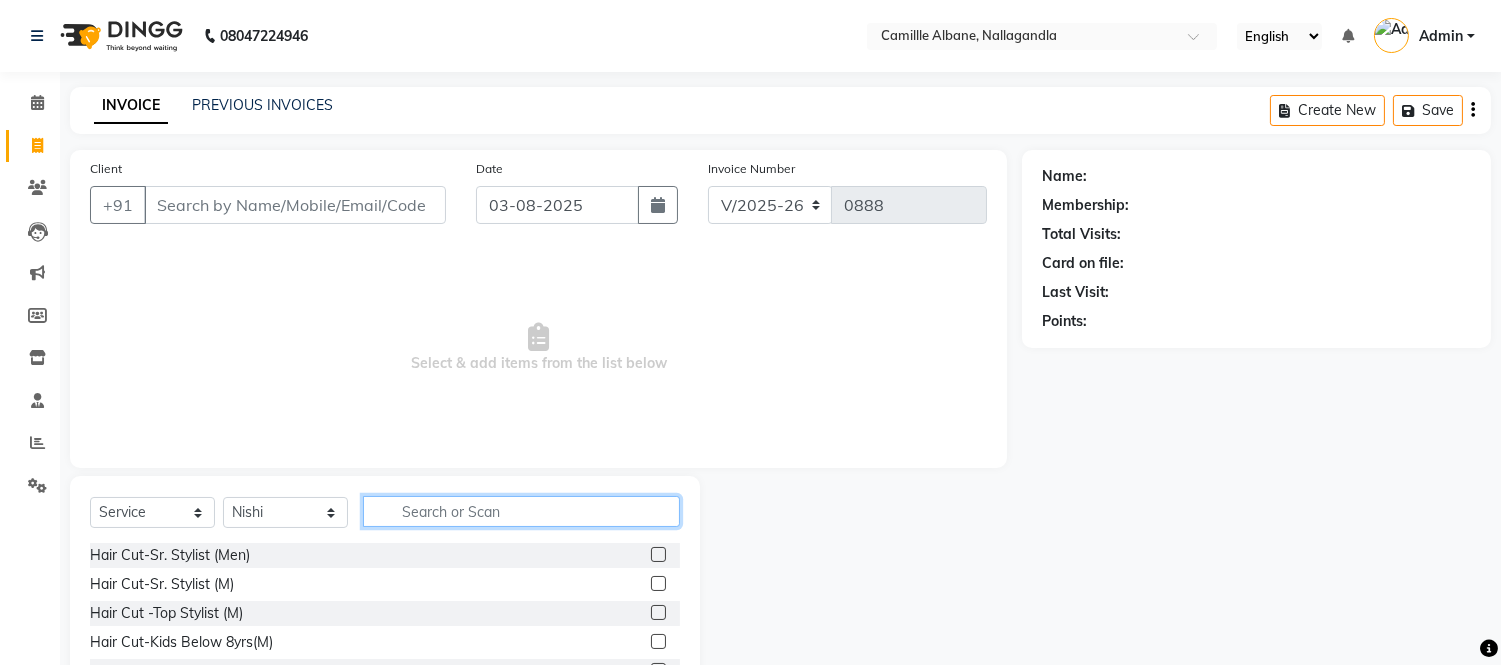 click 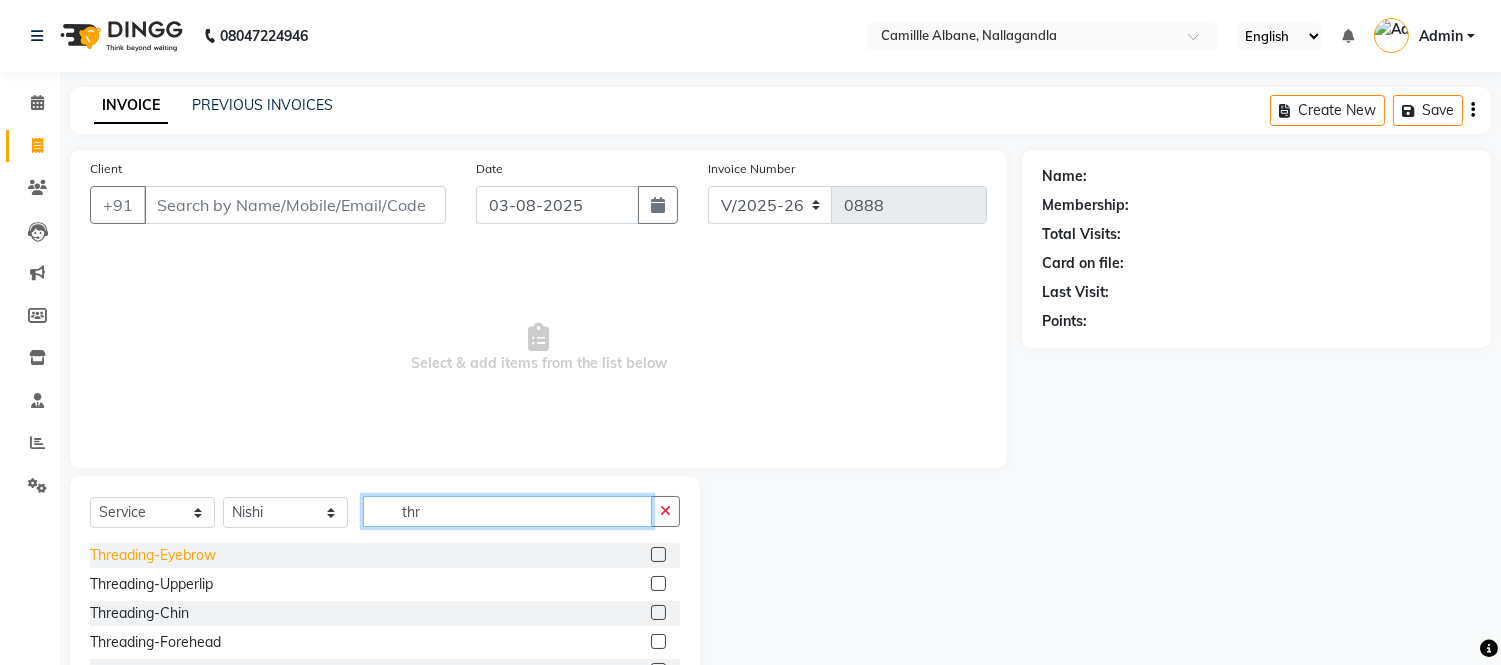 type on "thr" 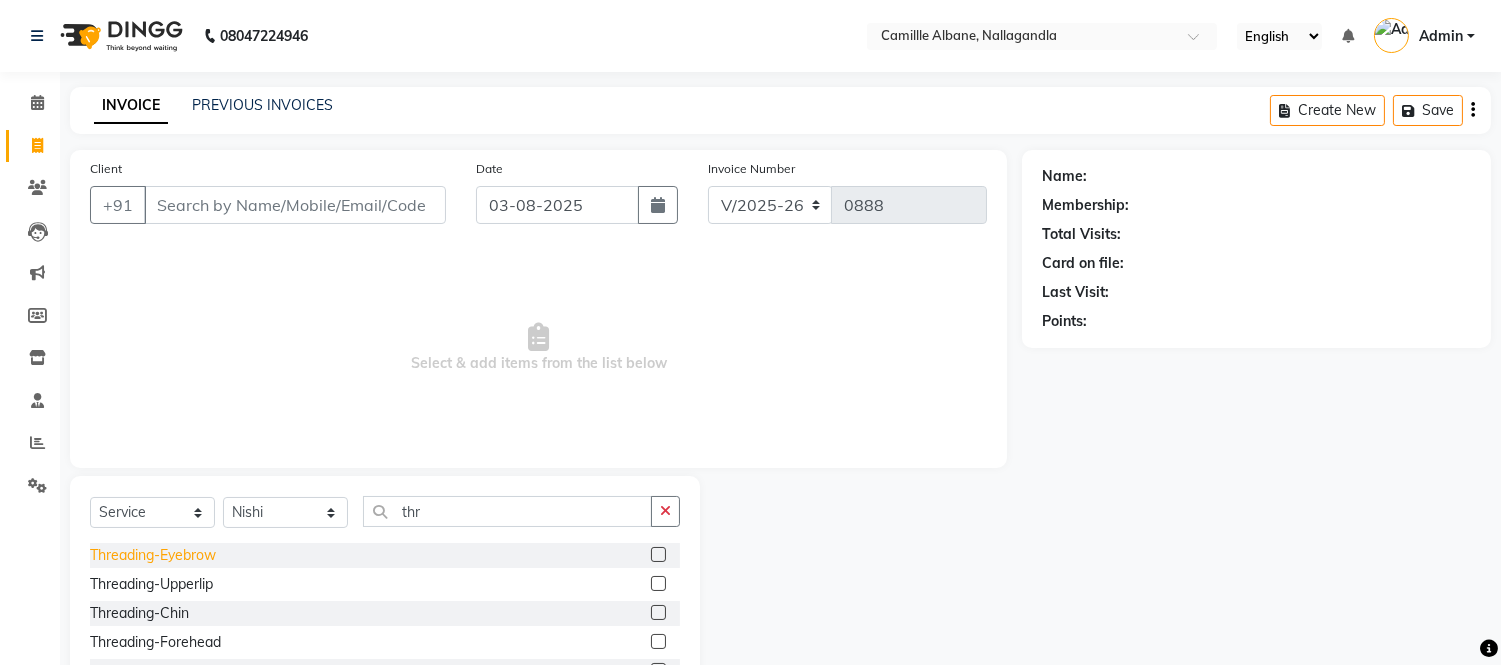 click on "Threading-Eyebrow" 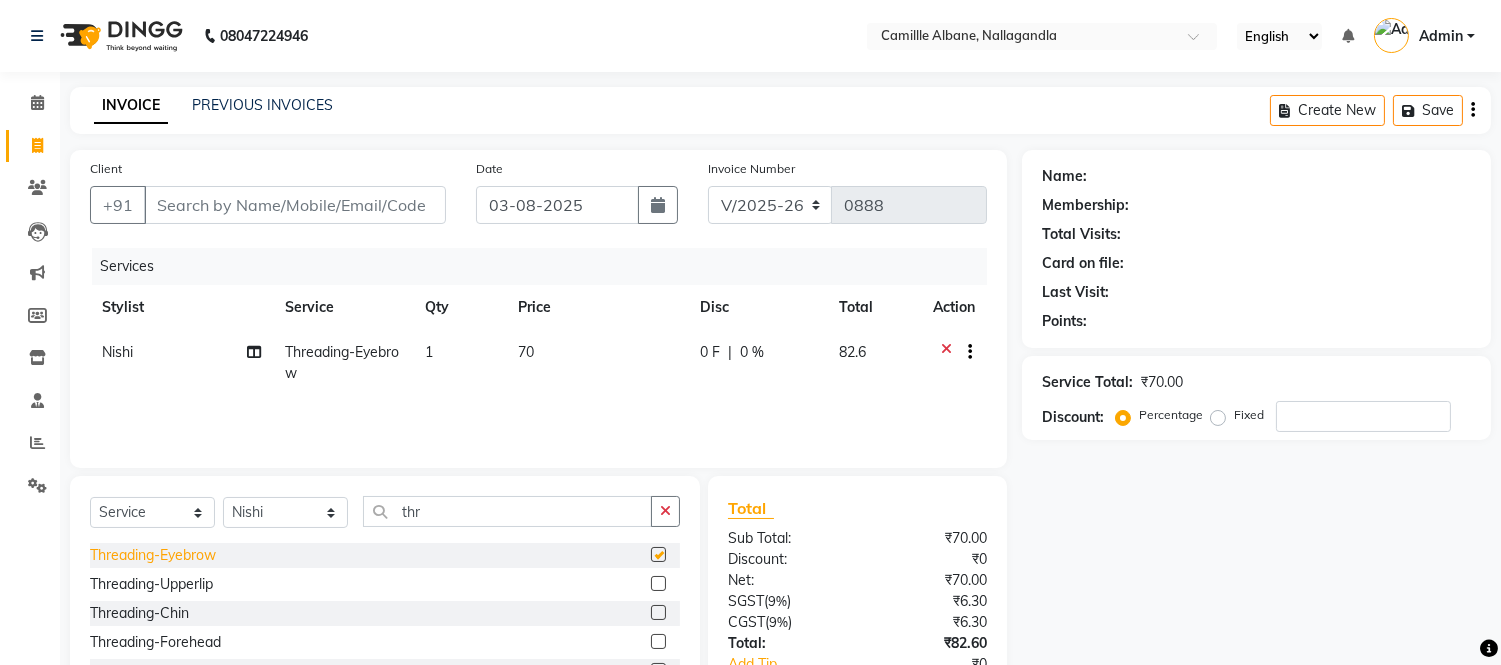 checkbox on "false" 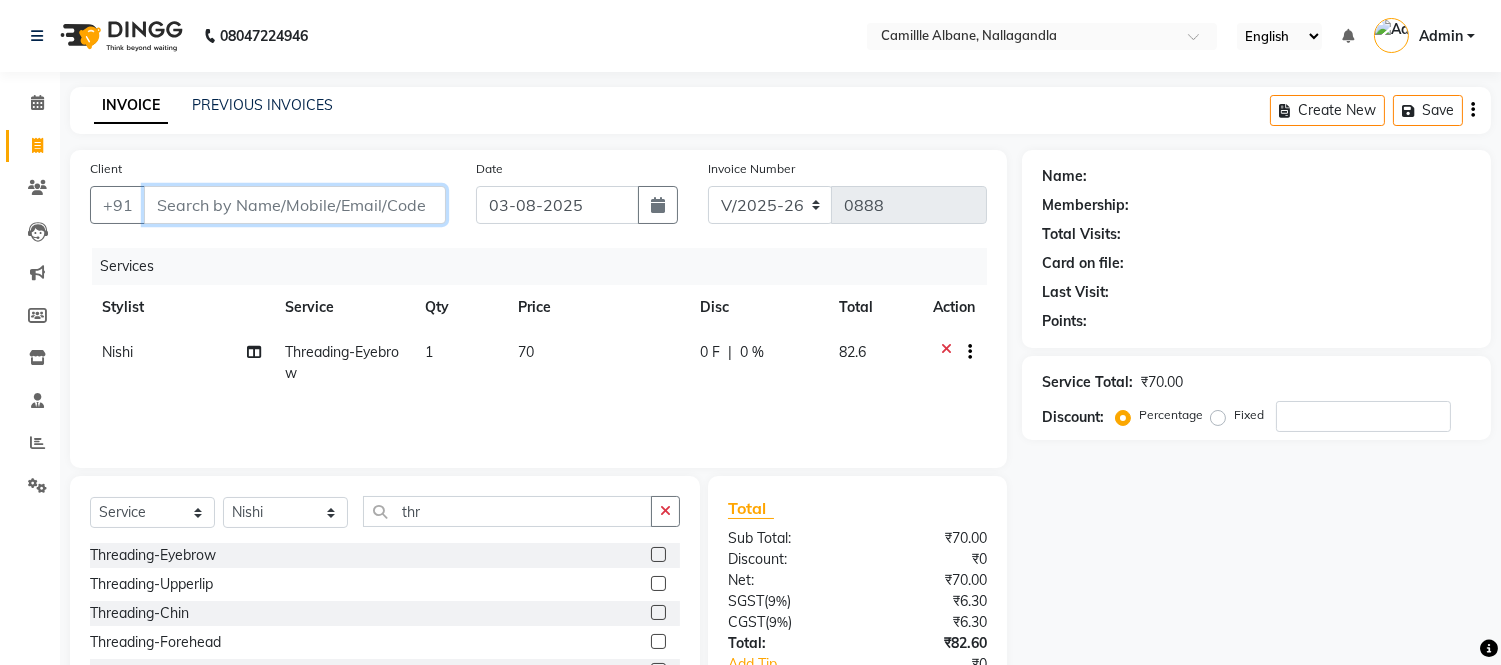 click on "Client" at bounding box center [295, 205] 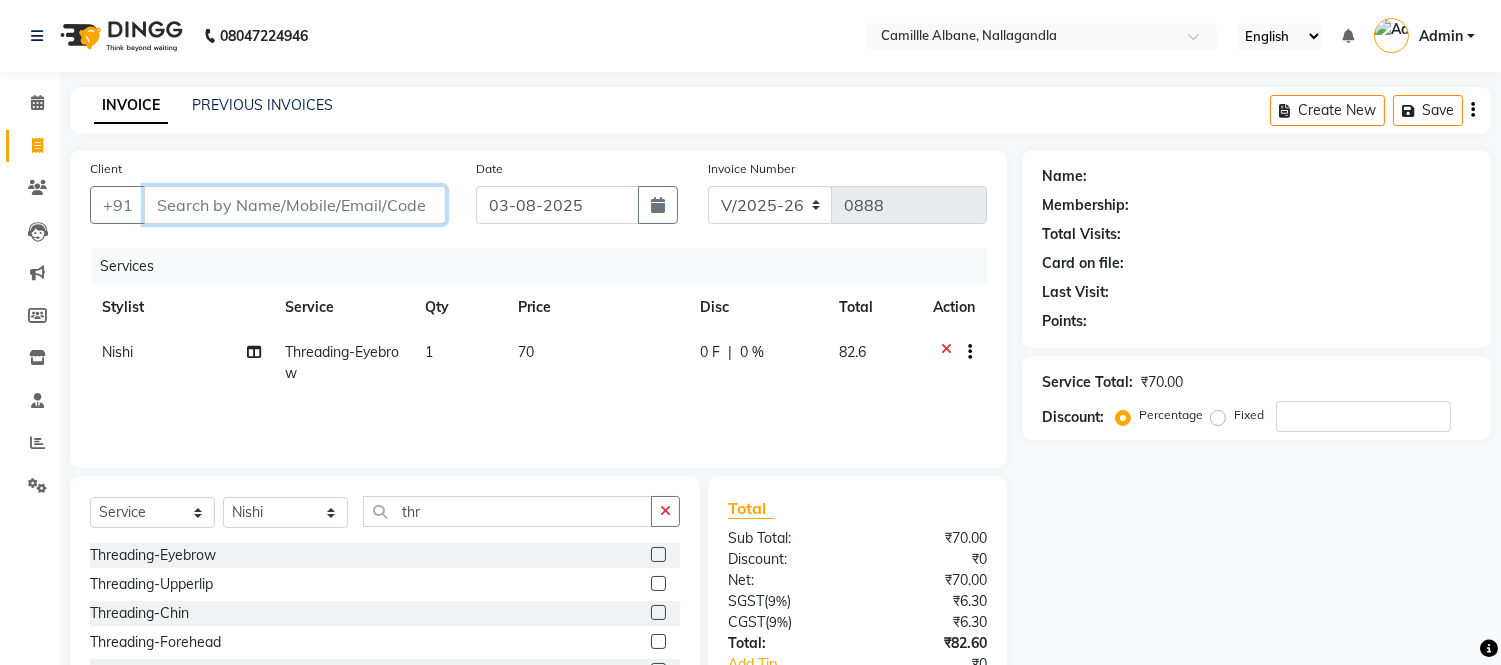 type on "a" 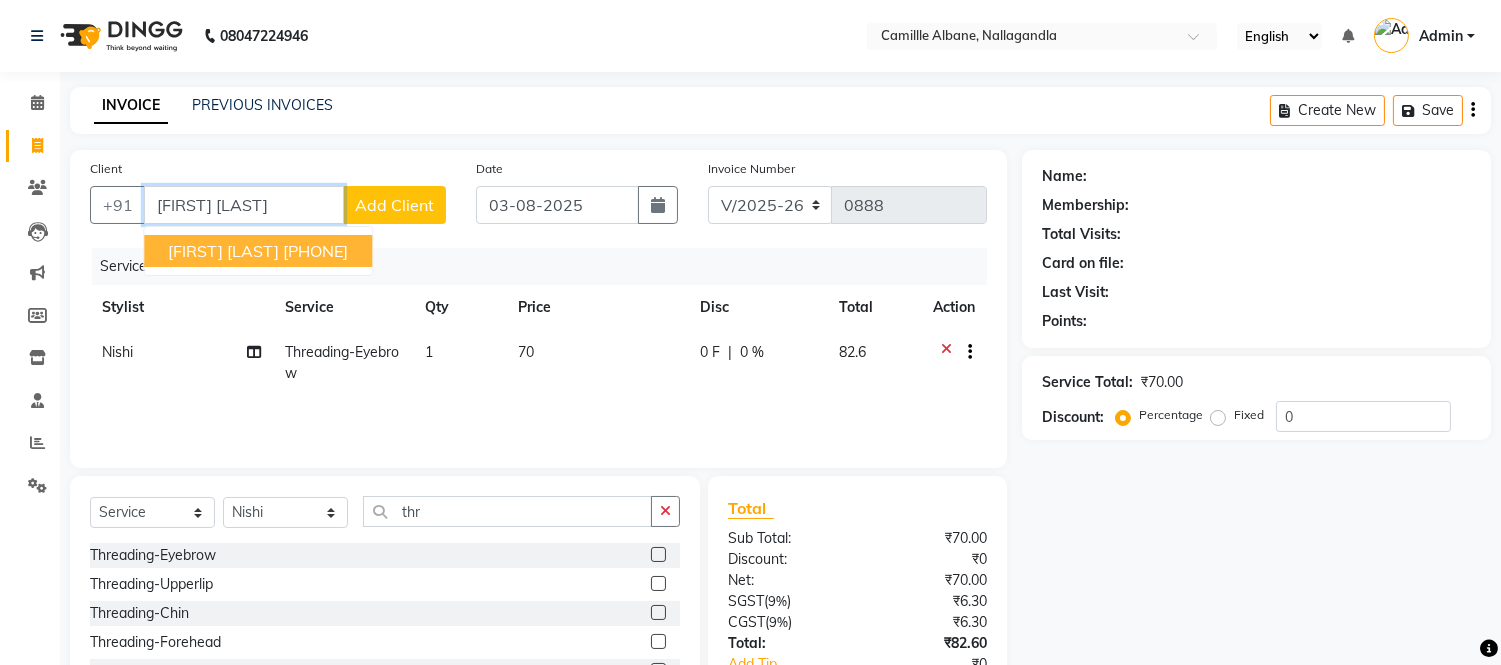 click on "7978748493" at bounding box center (315, 251) 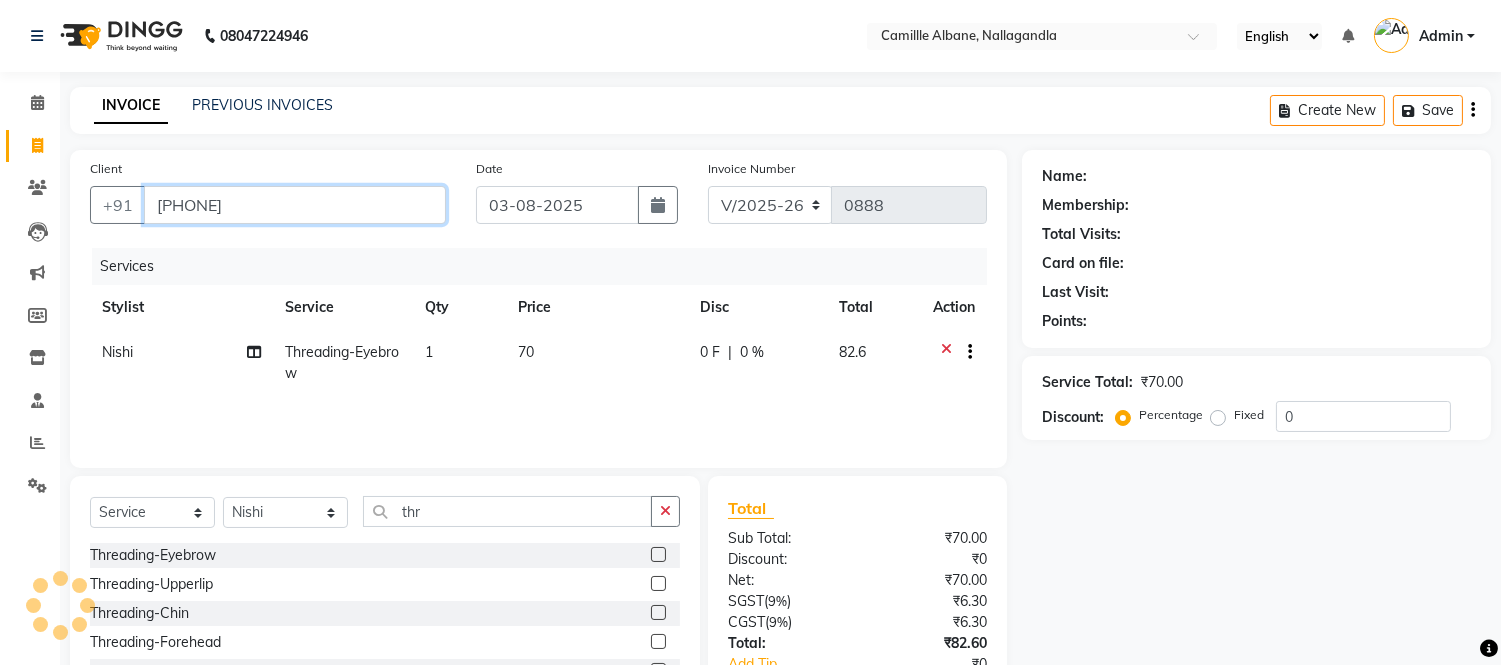 type on "7978748493" 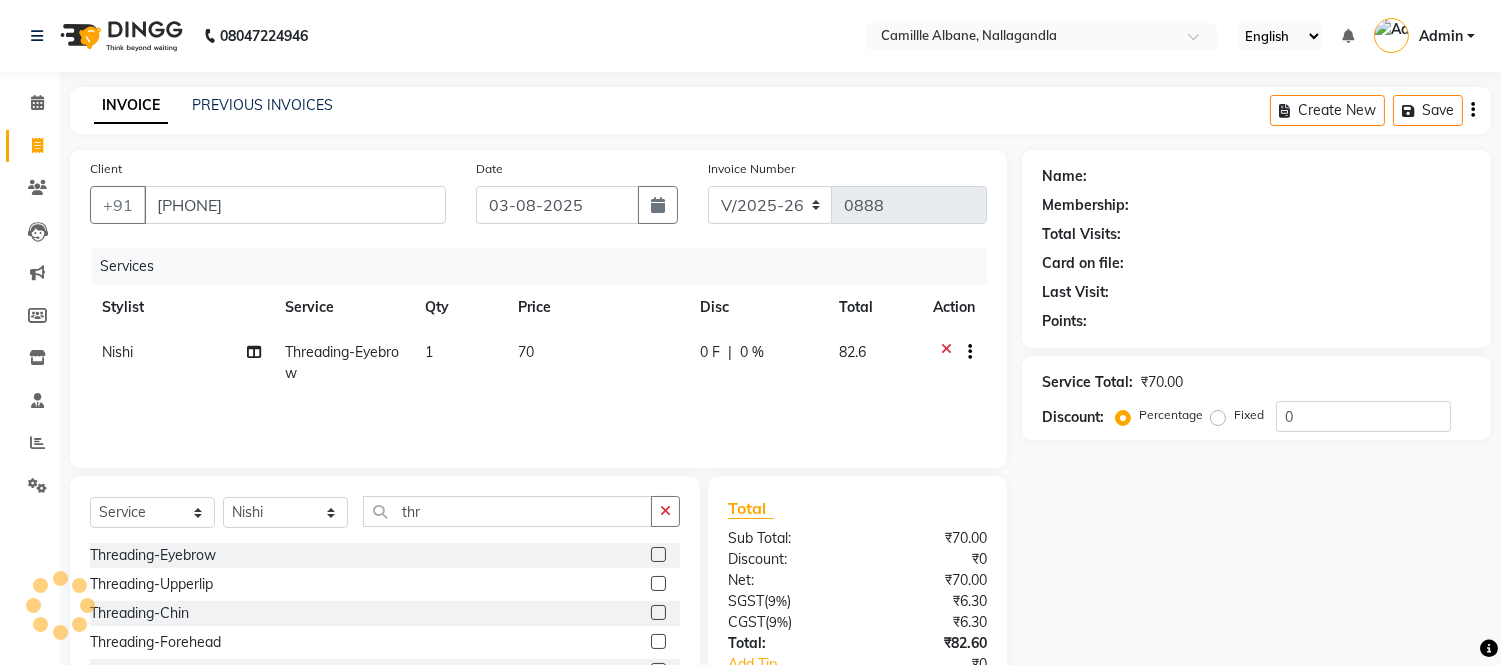 select on "1: Object" 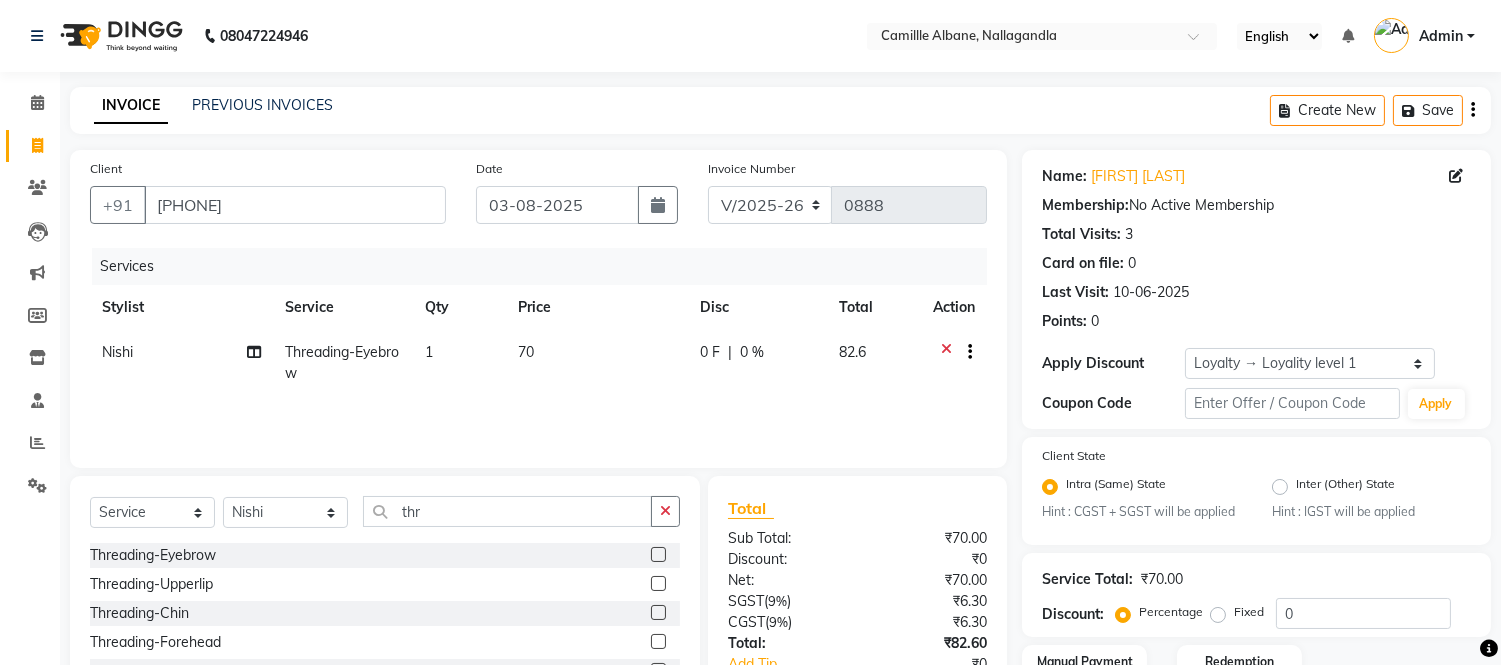 scroll, scrollTop: 155, scrollLeft: 0, axis: vertical 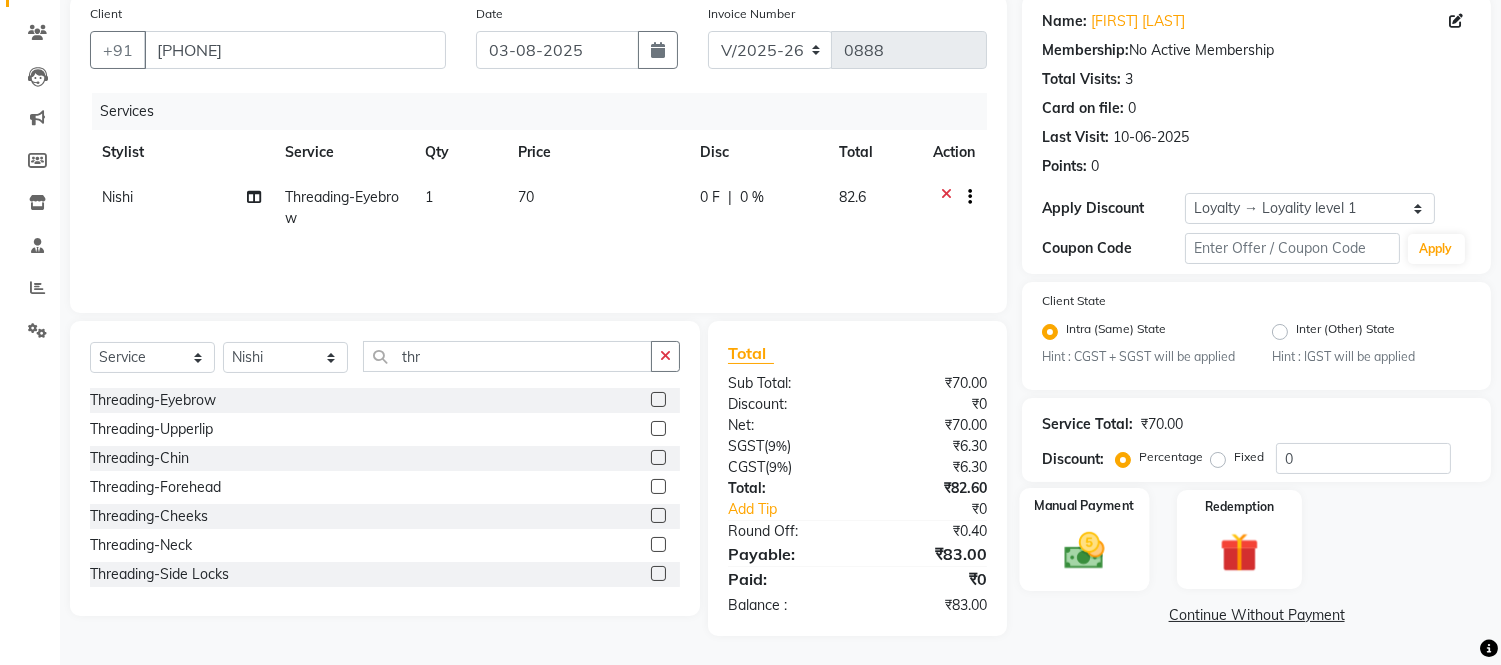 click 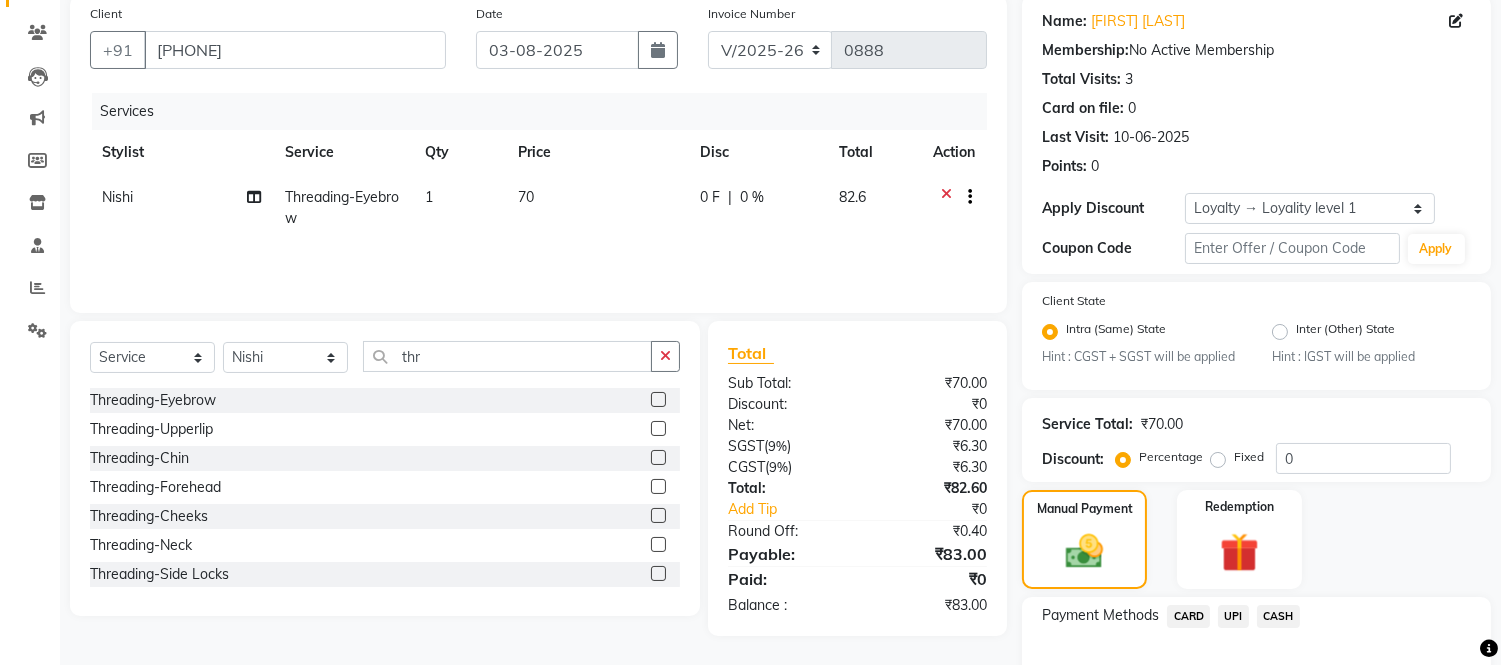 click on "UPI" 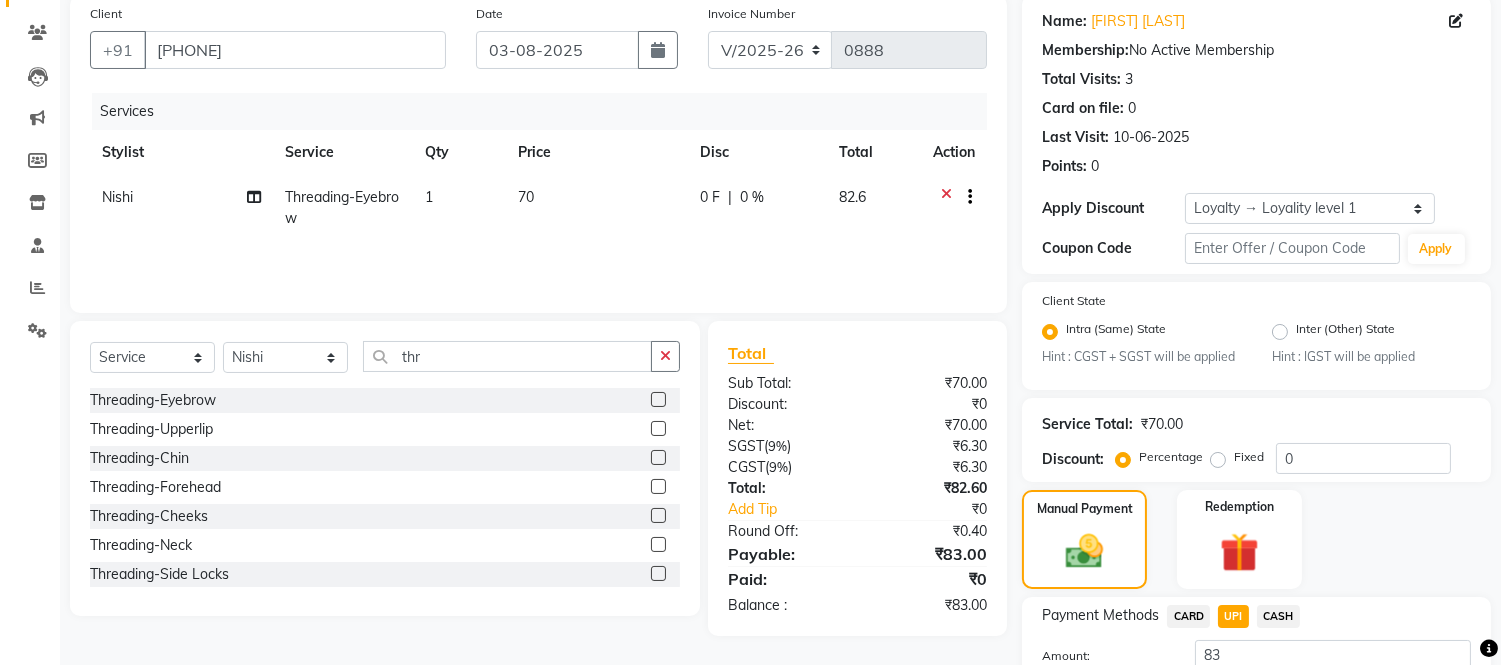 scroll, scrollTop: 306, scrollLeft: 0, axis: vertical 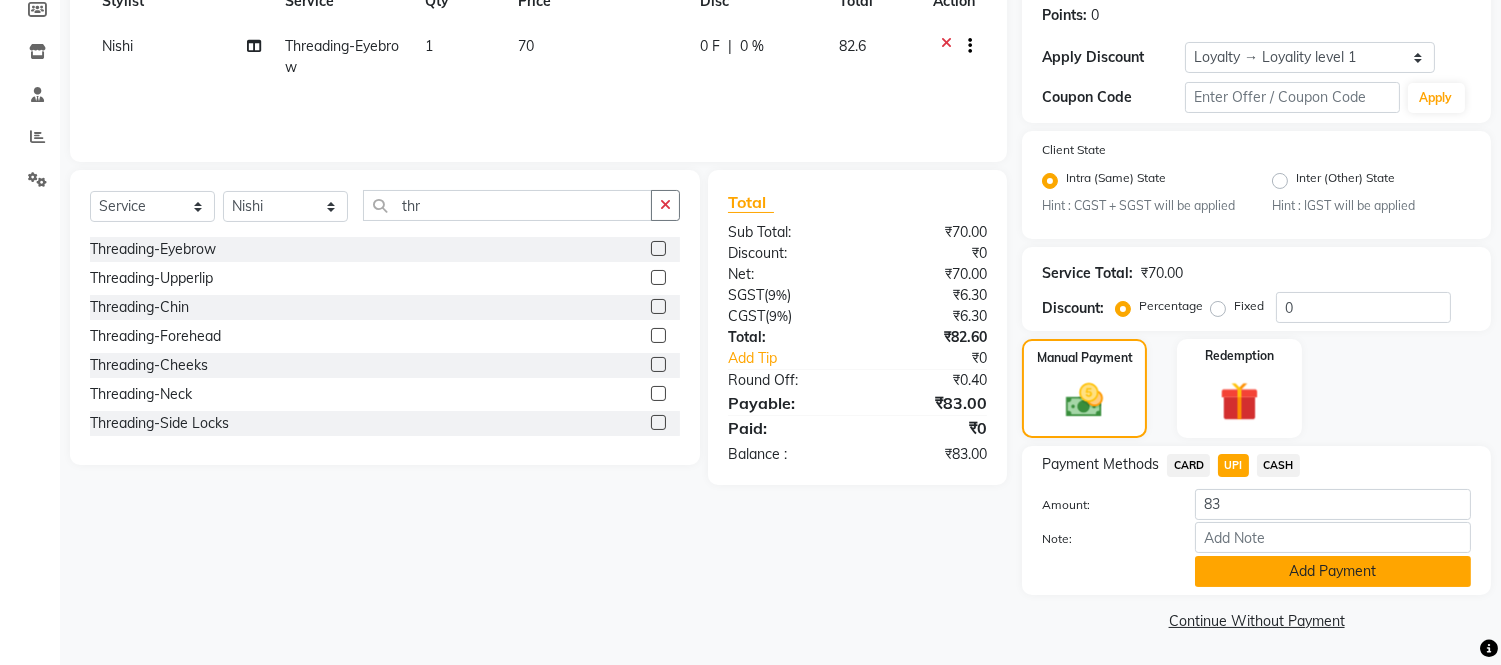 click on "Add Payment" 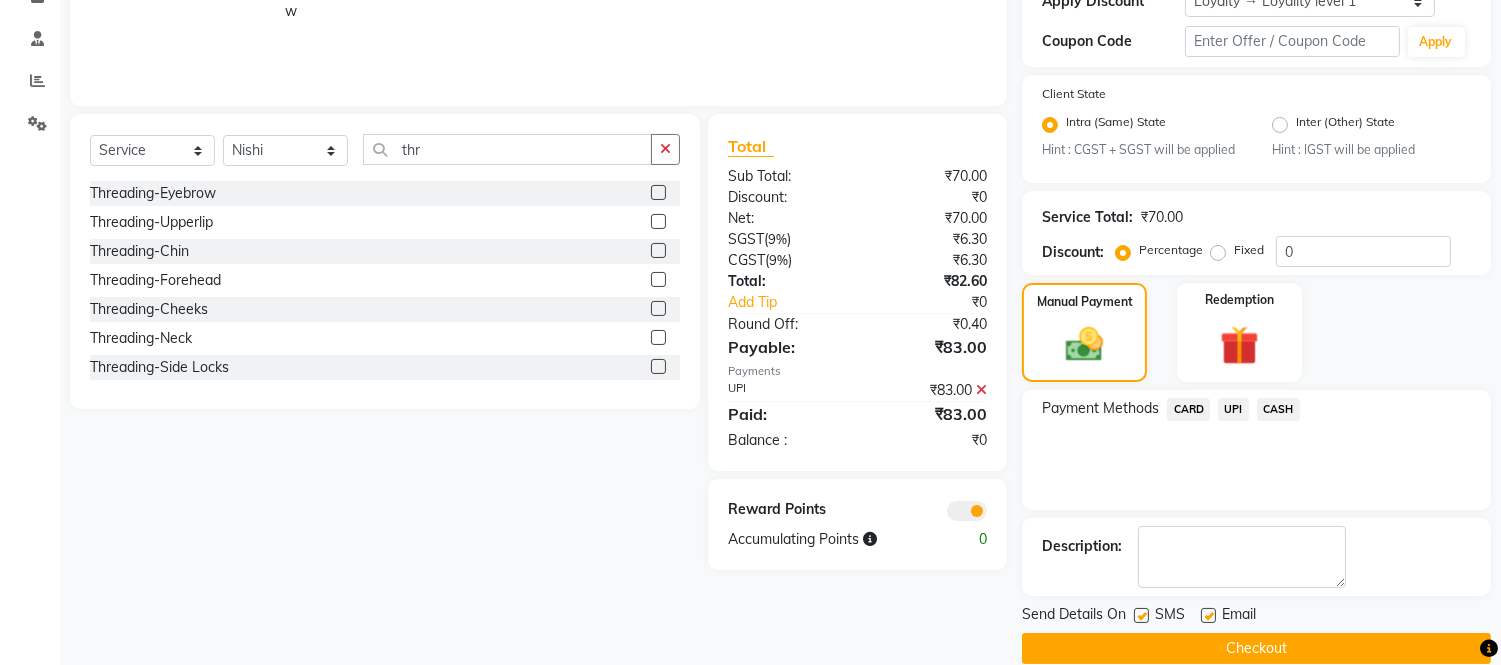 scroll, scrollTop: 391, scrollLeft: 0, axis: vertical 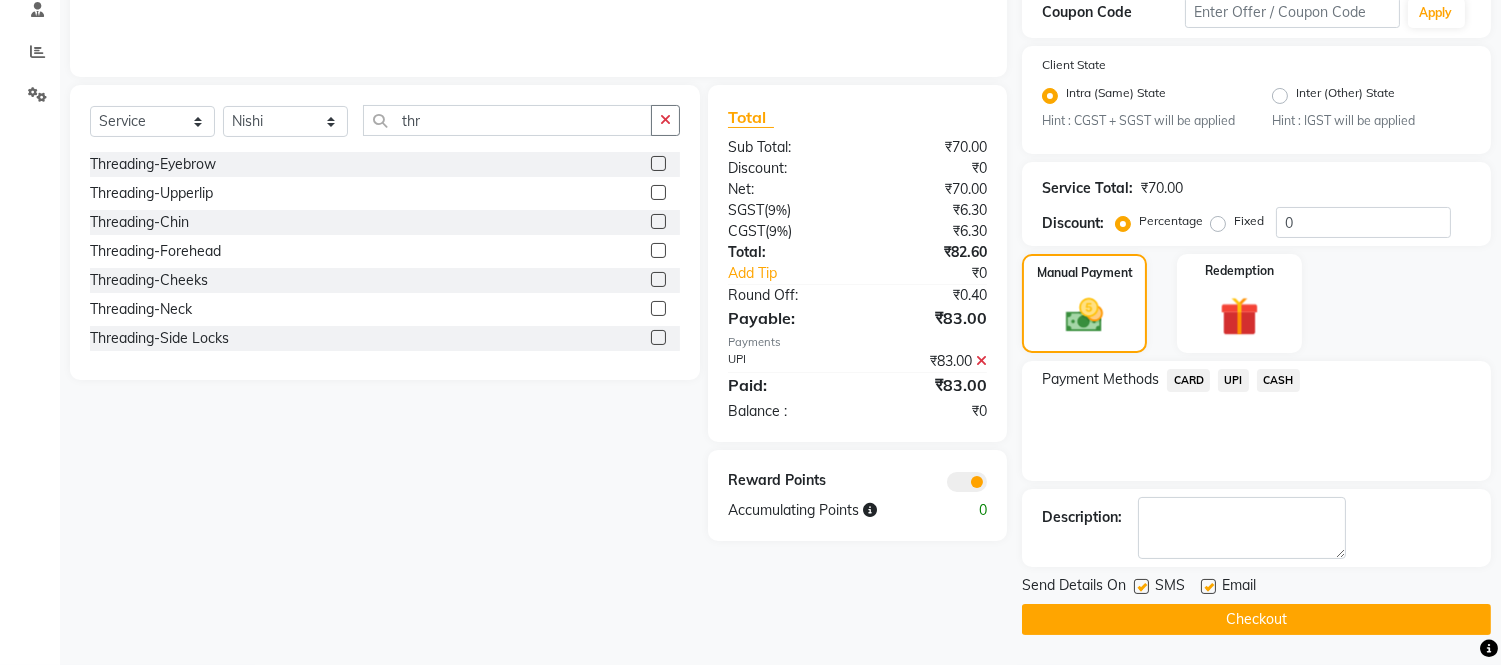 click on "INVOICE PREVIOUS INVOICES Create New   Save  Client +91 7978748493 Date 03-08-2025 Invoice Number INV/2025 V/2025-26 0888 Services Stylist Service Qty Price Disc Total Action Nishi Threading-Eyebrow 1 70 0 F | 0 % 82.6 Select  Service  Product  Membership  Package Voucher Prepaid Gift Card  Select Stylist Admin Amit Danish Dr, Rajani Jitendra K T Ramarao Lalitha Lokesh Madhu Nishi Satish Srinivas thr Threading-Eyebrow  Threading-Upperlip  Threading-Chin  Threading-Forehead  Threading-Cheeks  Threading-Neck  Threading-Side Locks  Threading-Full Face  Total Sub Total: ₹70.00 Discount: ₹0 Net: ₹70.00 SGST  ( 9% ) ₹6.30 CGST  ( 9% ) ₹6.30 Total: ₹82.60 Add Tip ₹0 Round Off: ₹0.40 Payable: ₹83.00 Payments UPI ₹83.00  Paid: ₹83.00 Balance   : ₹0 Reward Points Accumulating Points  0 Name: Ankita Rath Membership:  No Active Membership  Total Visits:  3 Card on file:  0 Last Visit:   10-06-2025 Points:   0  Apply Discount Select  Loyalty → Loyality level 1  Coupon Code Apply Client State 0" 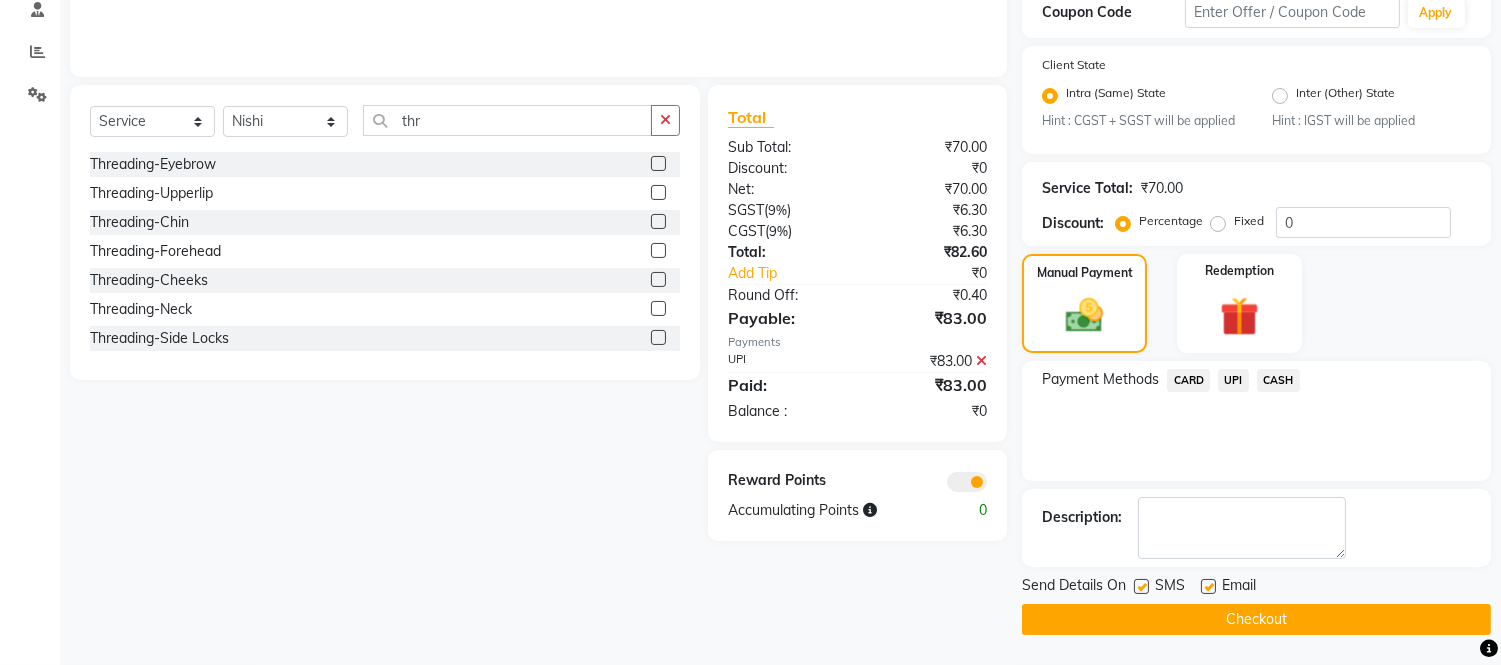 click on "Checkout" 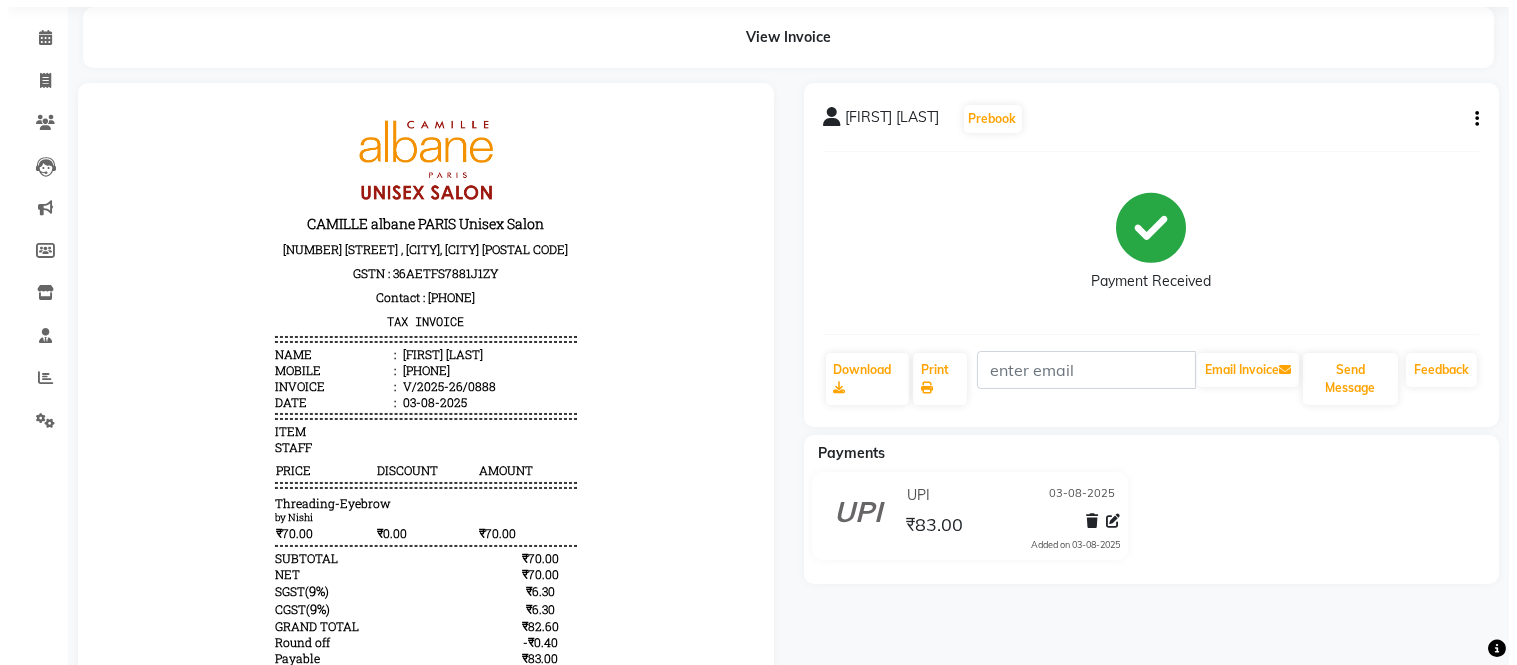 scroll, scrollTop: 0, scrollLeft: 0, axis: both 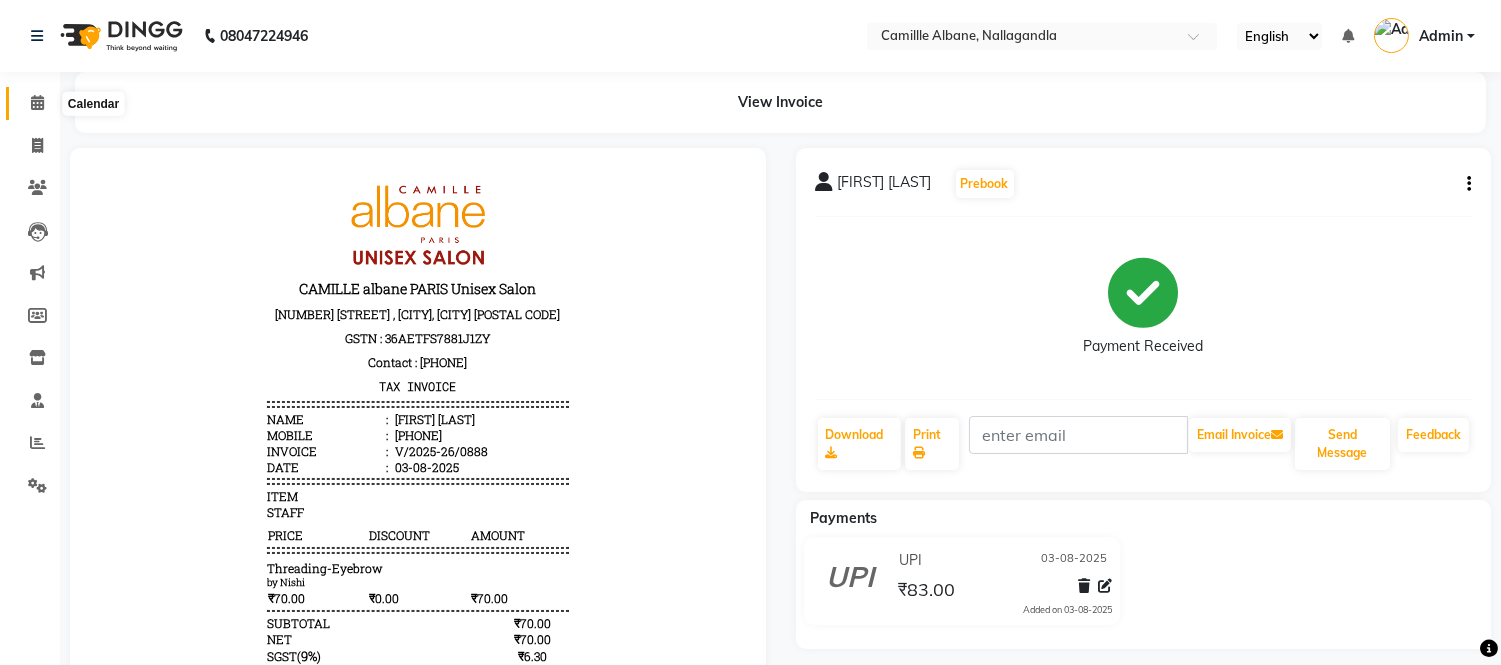 click 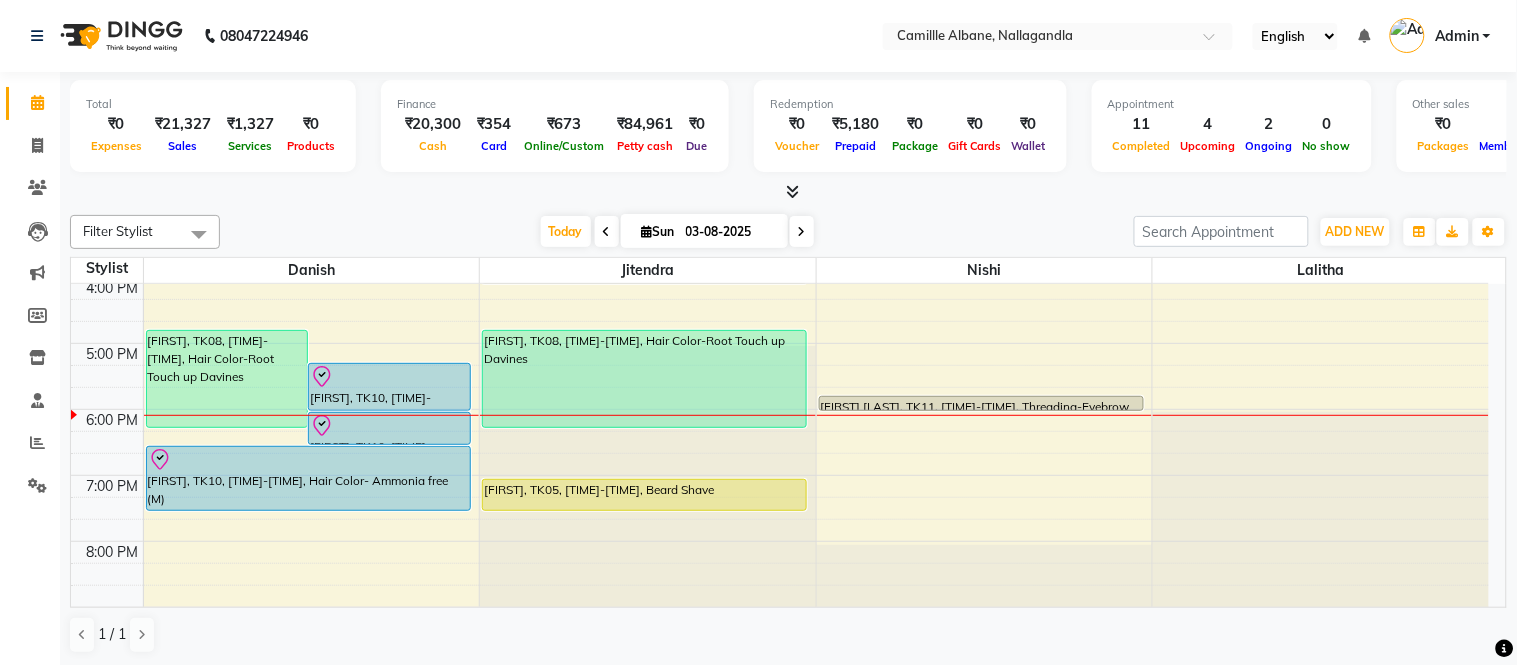 scroll, scrollTop: 604, scrollLeft: 0, axis: vertical 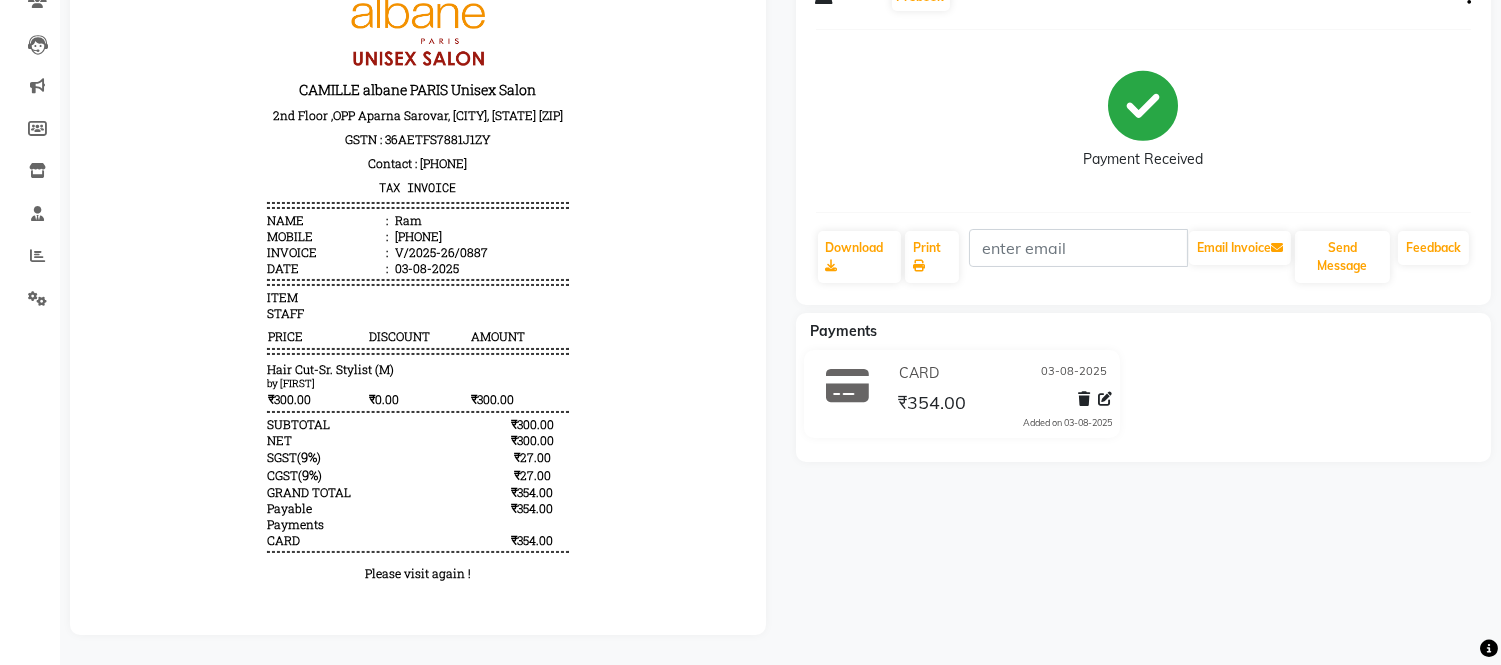 click on "CAMILLE albane PARIS Unisex Salon
2nd Floor ,OPP Aparna Sarovar, Nallagandla, Hyderabad 500019
GSTN :
36AETFS7881J1ZY
Contact : 7671896723
TAX INVOICE
Name  :
Ram
Mobile :
919866816865
Invoice  :
V/2025-26/0887
Date  :
03-08-2025
ITEM" at bounding box center (418, 289) 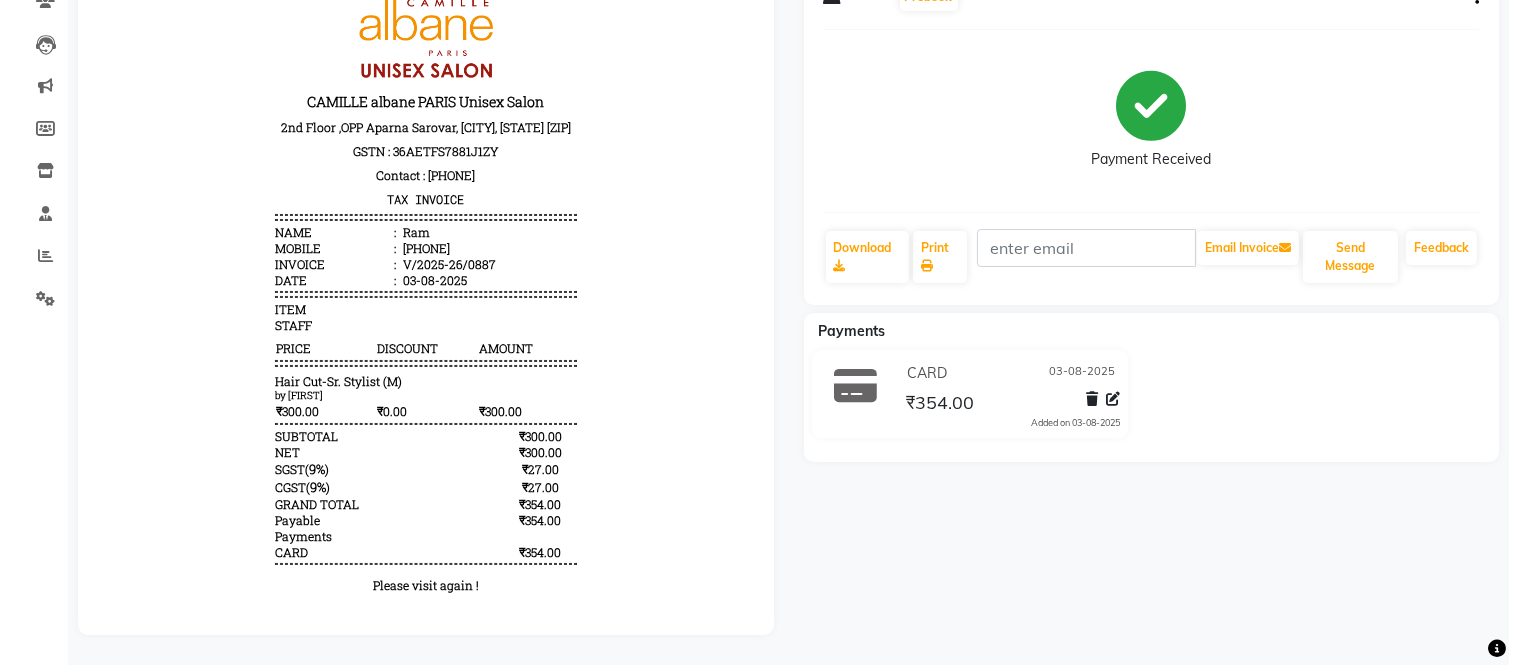 scroll, scrollTop: 0, scrollLeft: 0, axis: both 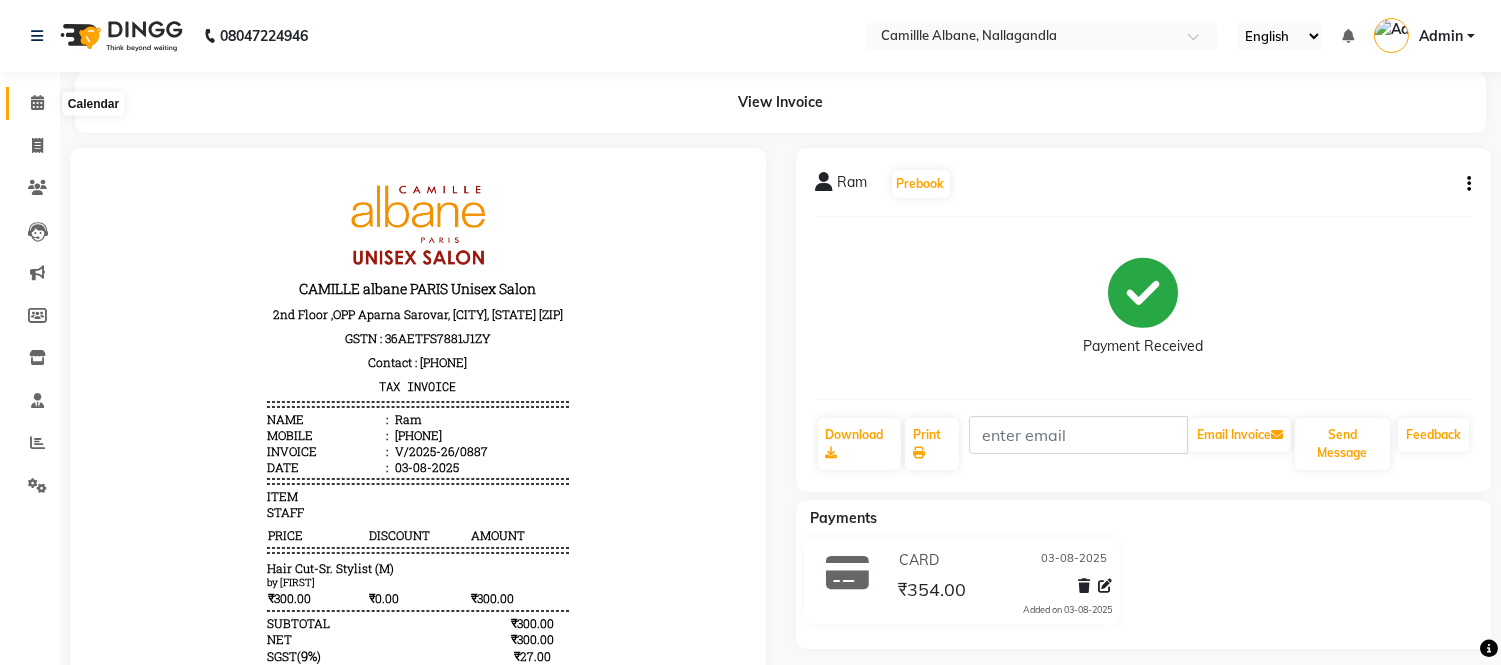 click 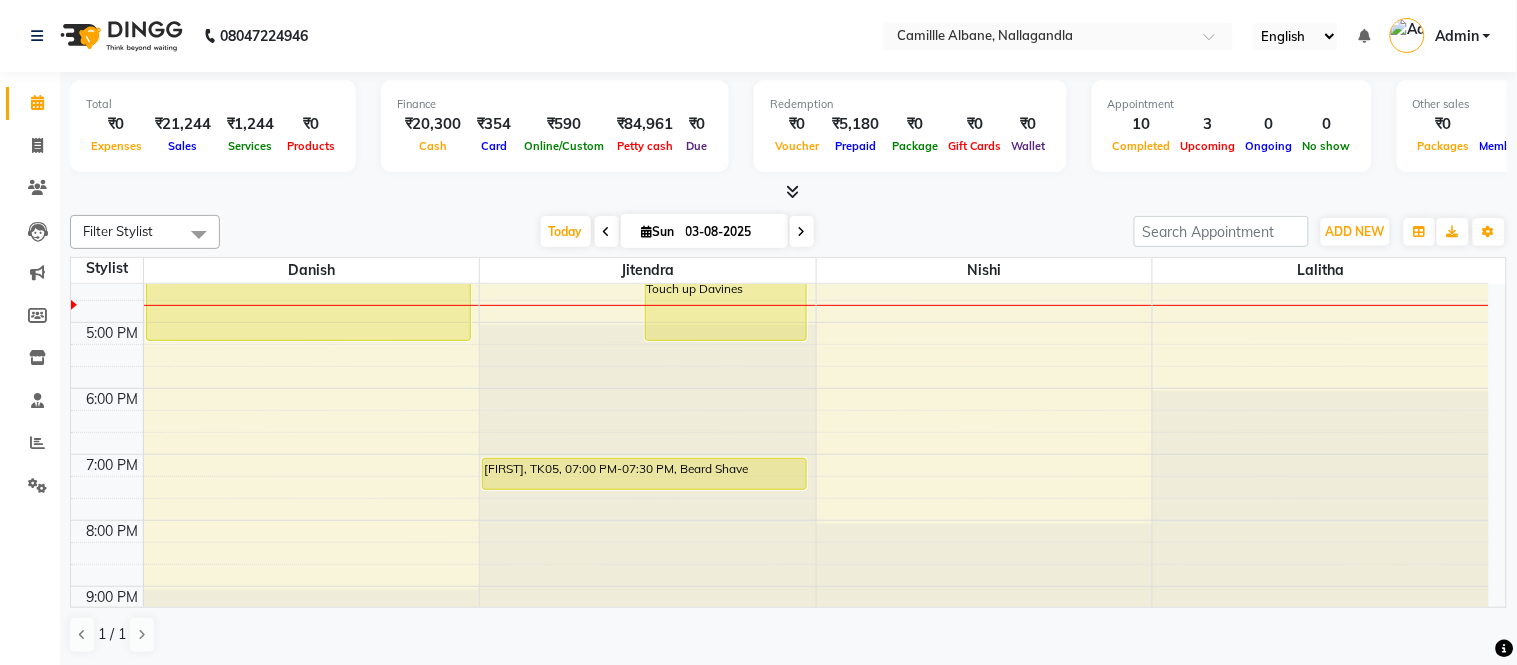 scroll, scrollTop: 370, scrollLeft: 0, axis: vertical 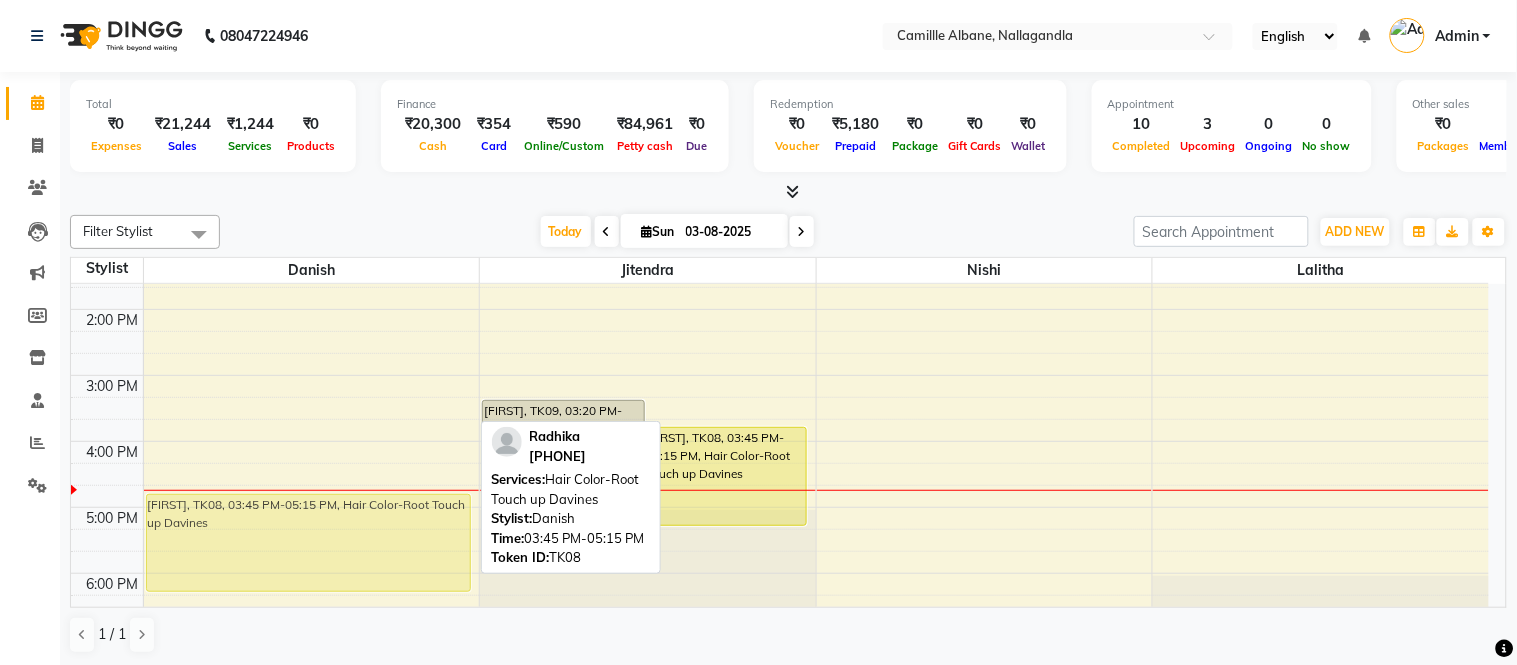 drag, startPoint x: 351, startPoint y: 462, endPoint x: 354, endPoint y: 510, distance: 48.09366 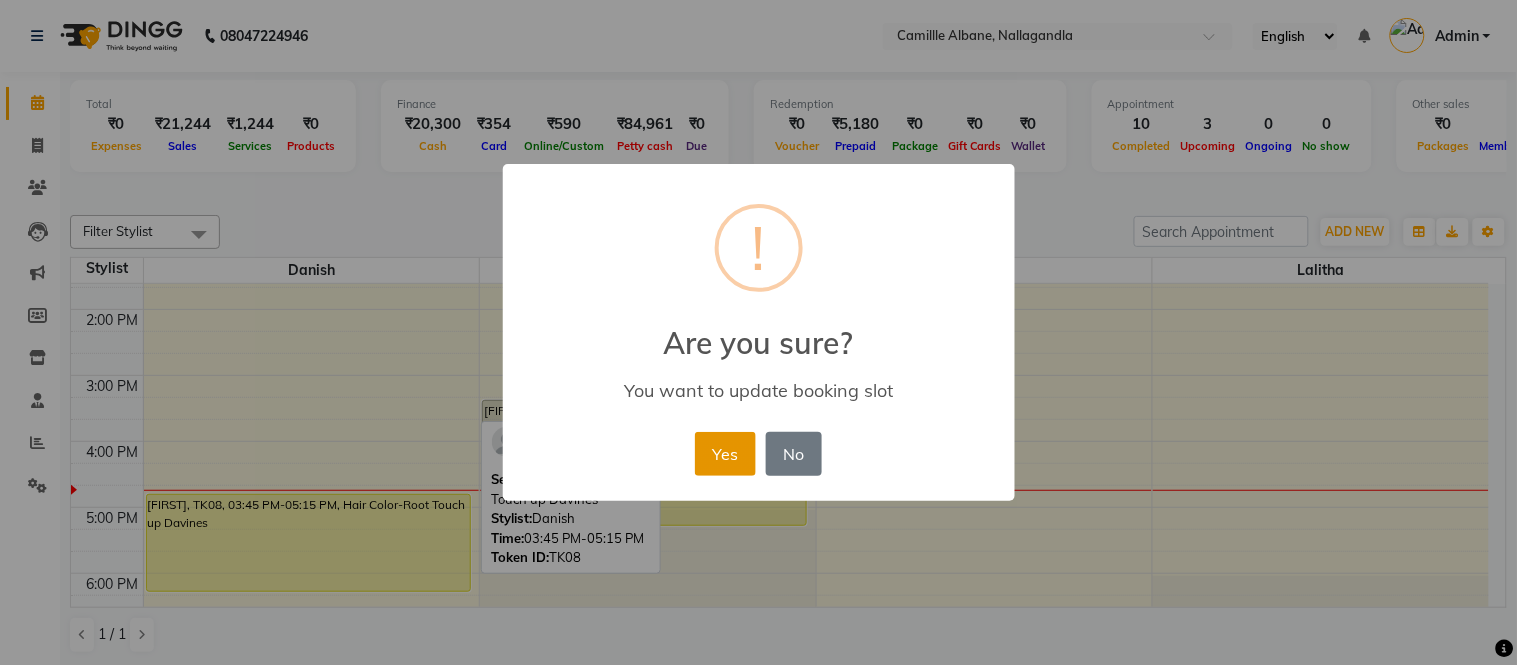click on "Yes" at bounding box center (725, 454) 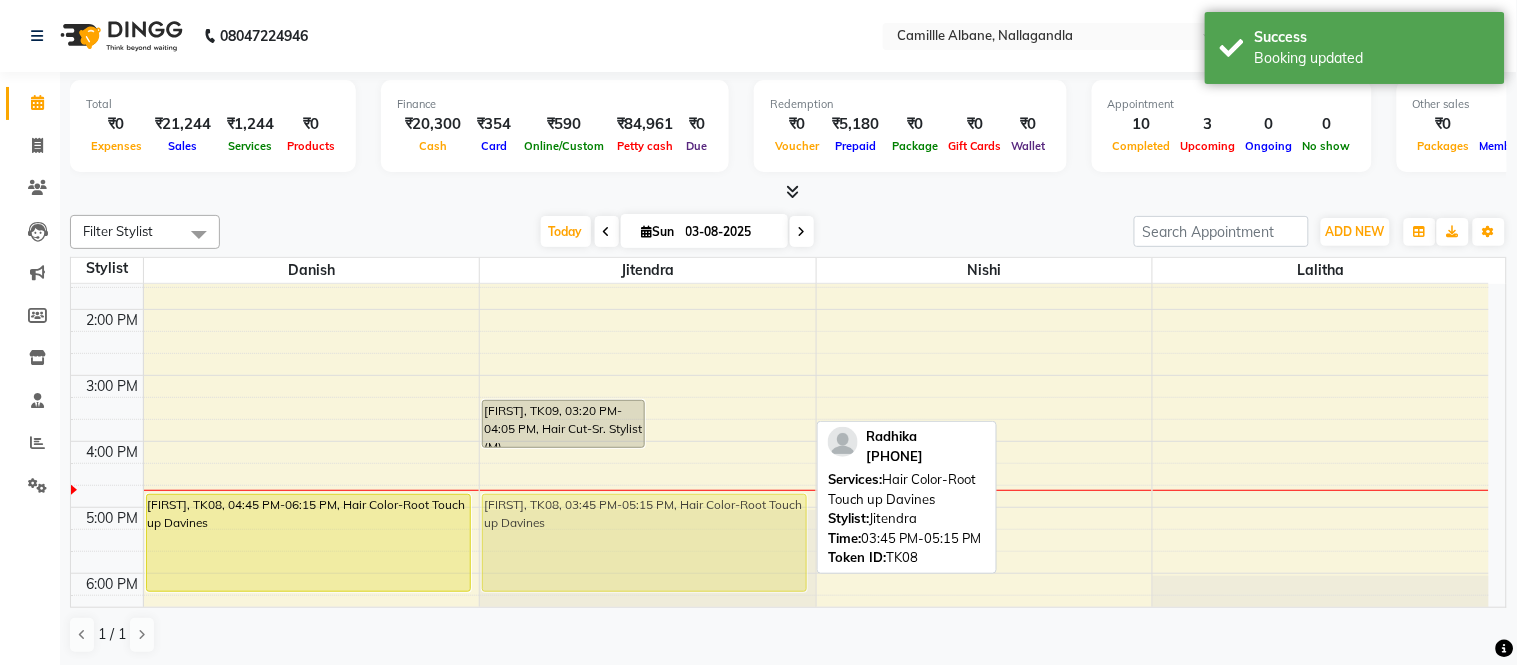 drag, startPoint x: 715, startPoint y: 438, endPoint x: 704, endPoint y: 505, distance: 67.89698 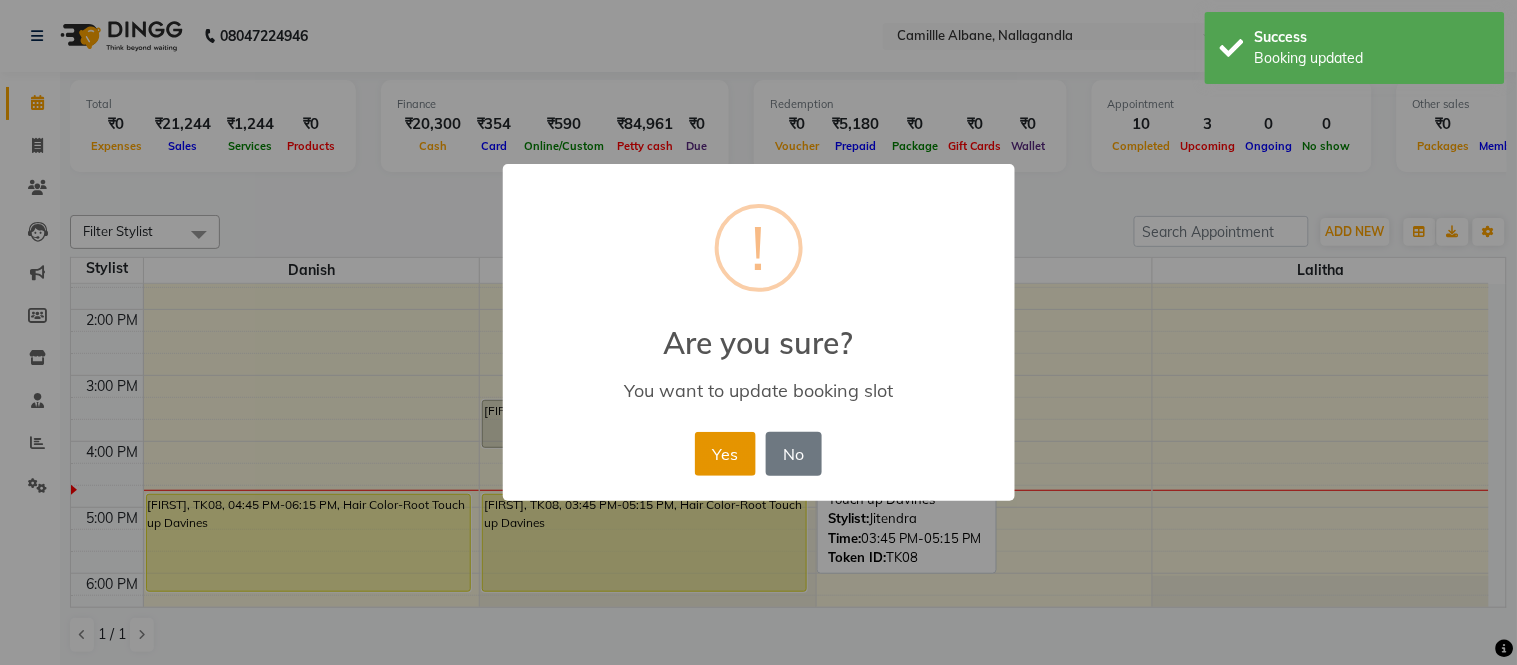 click on "Yes" at bounding box center (725, 454) 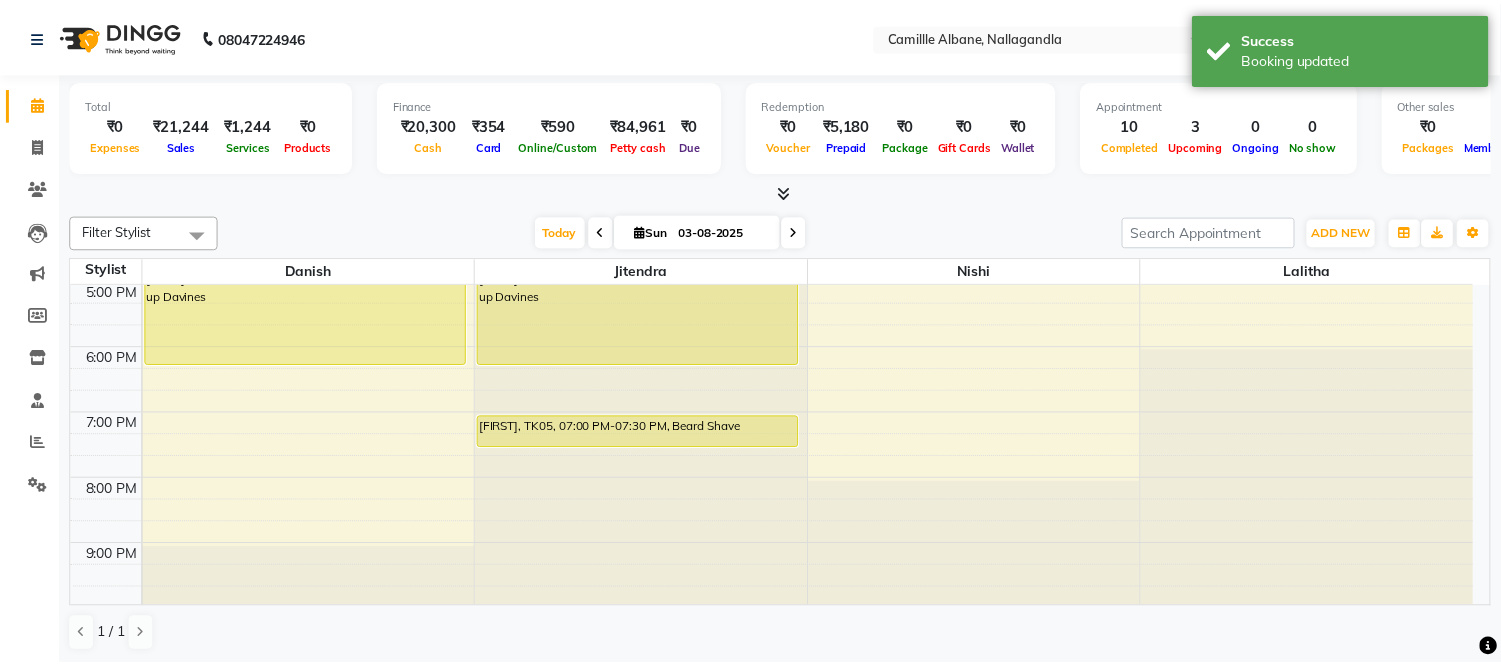 scroll, scrollTop: 604, scrollLeft: 0, axis: vertical 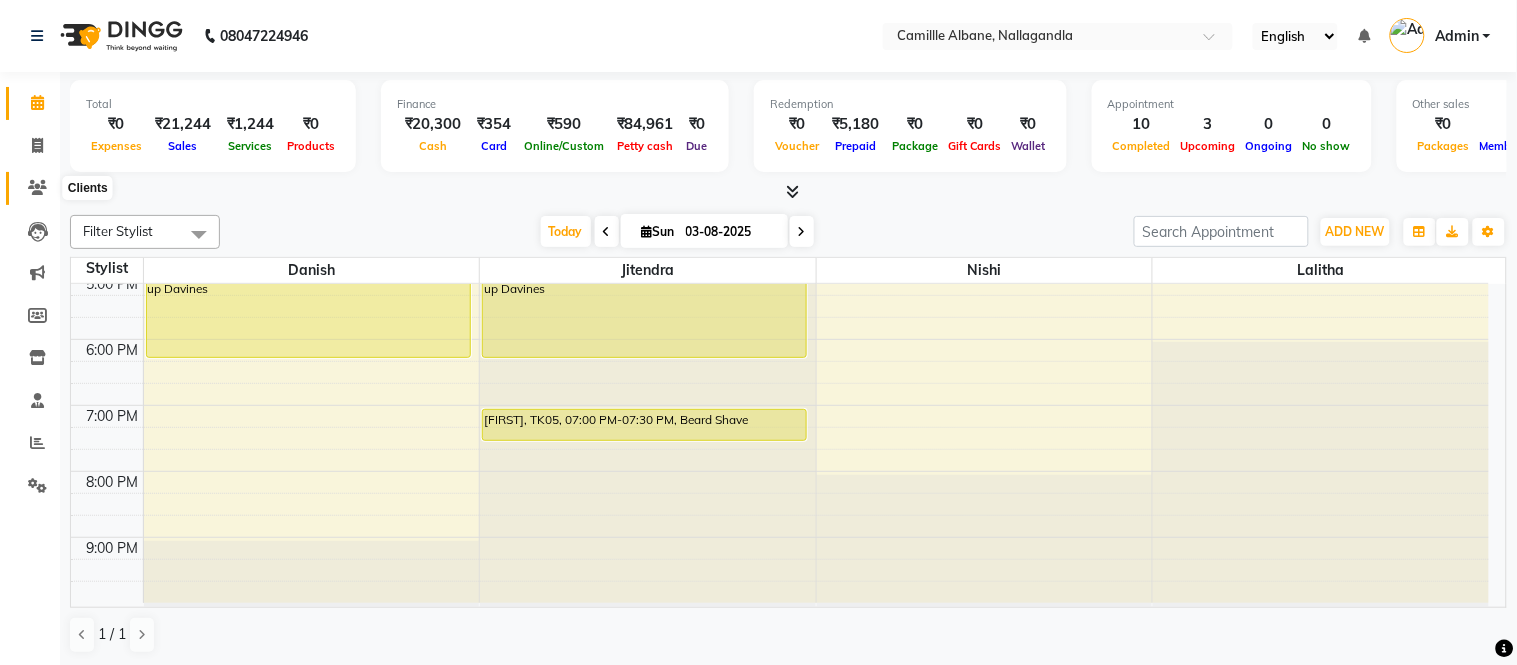 click 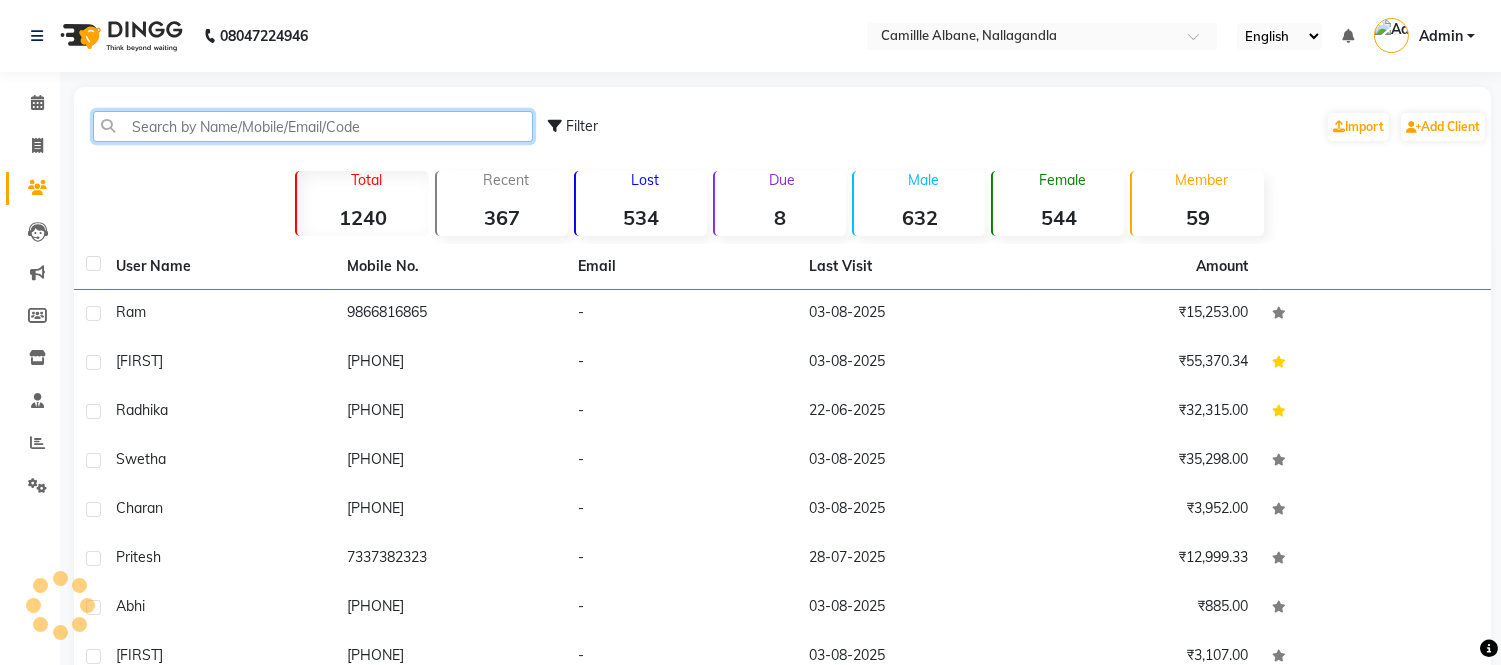 click 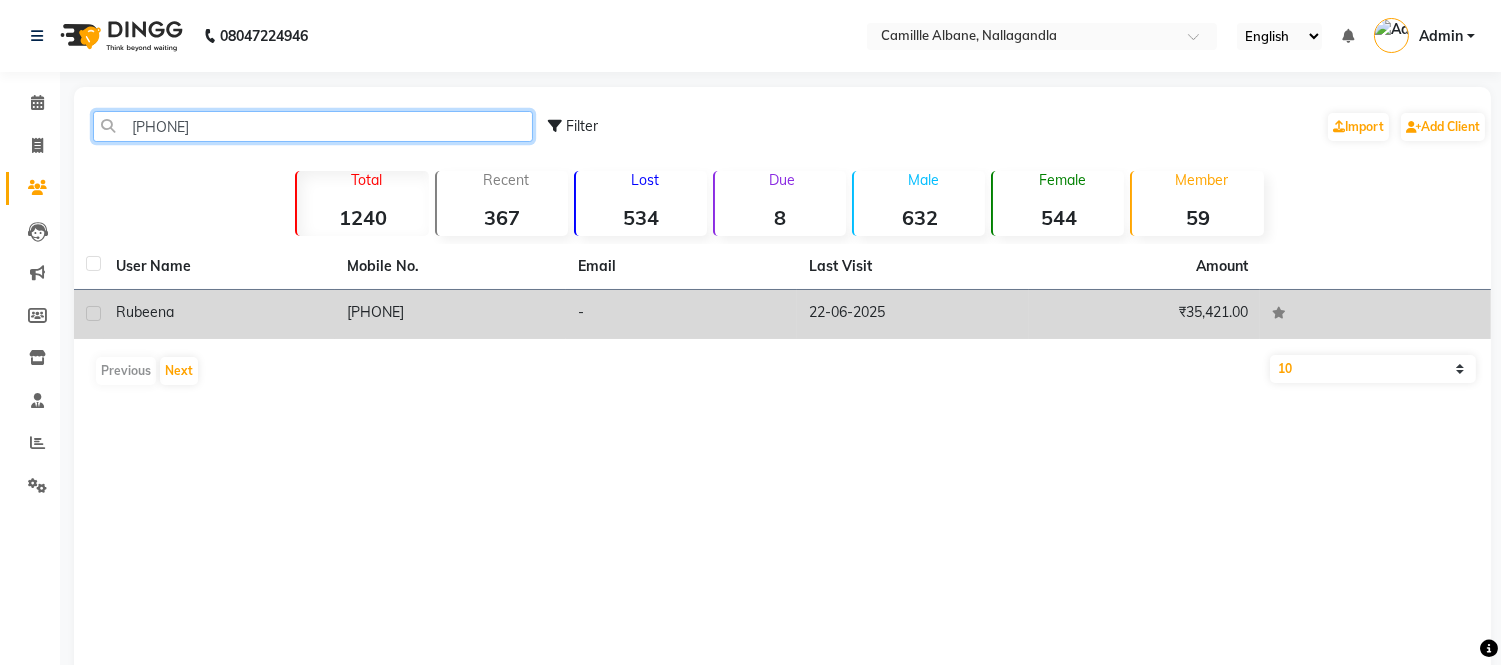 type on "9900576" 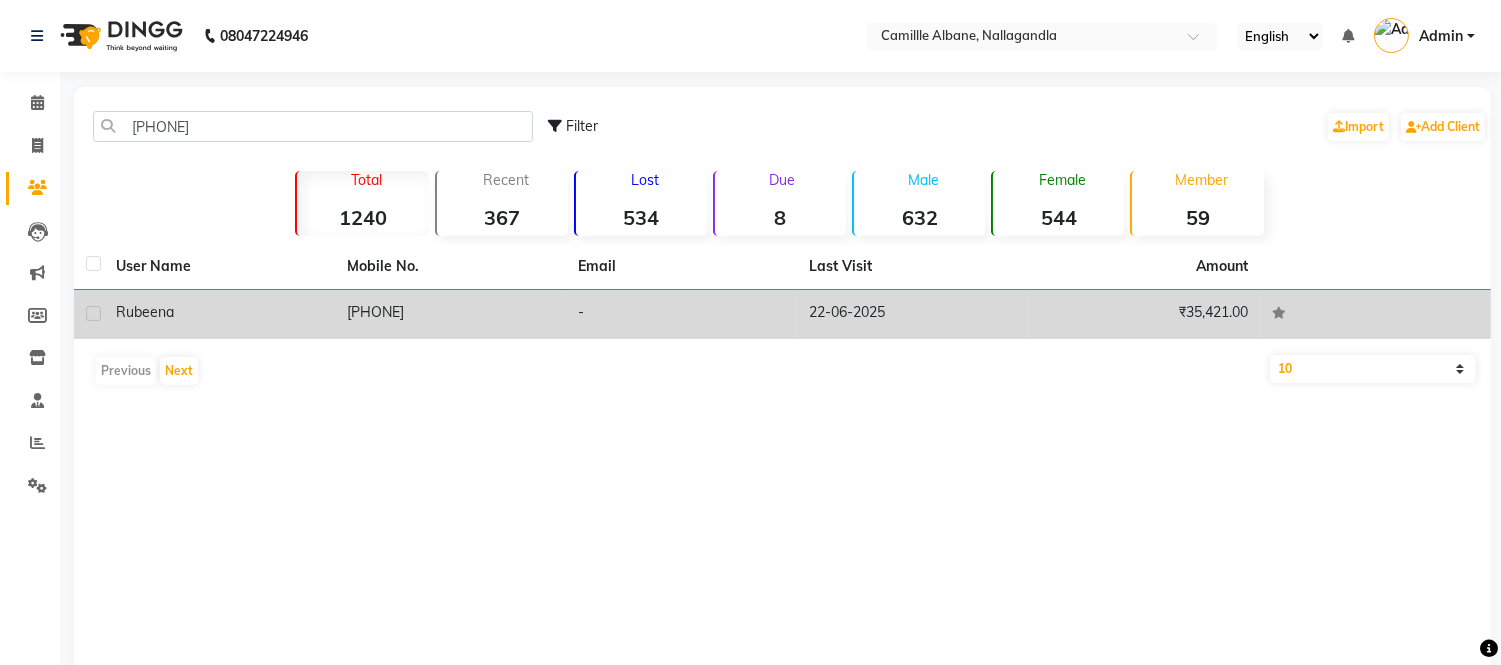 click on "9900576445" 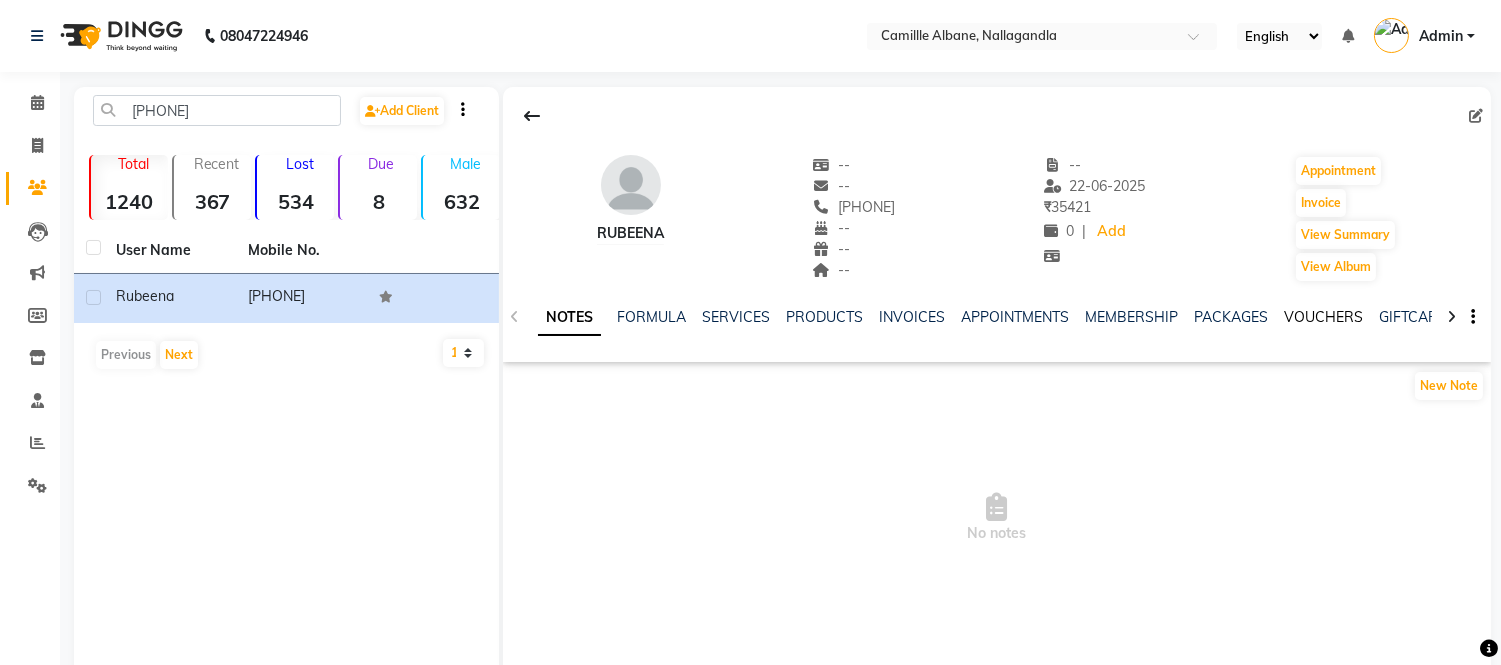 click on "VOUCHERS" 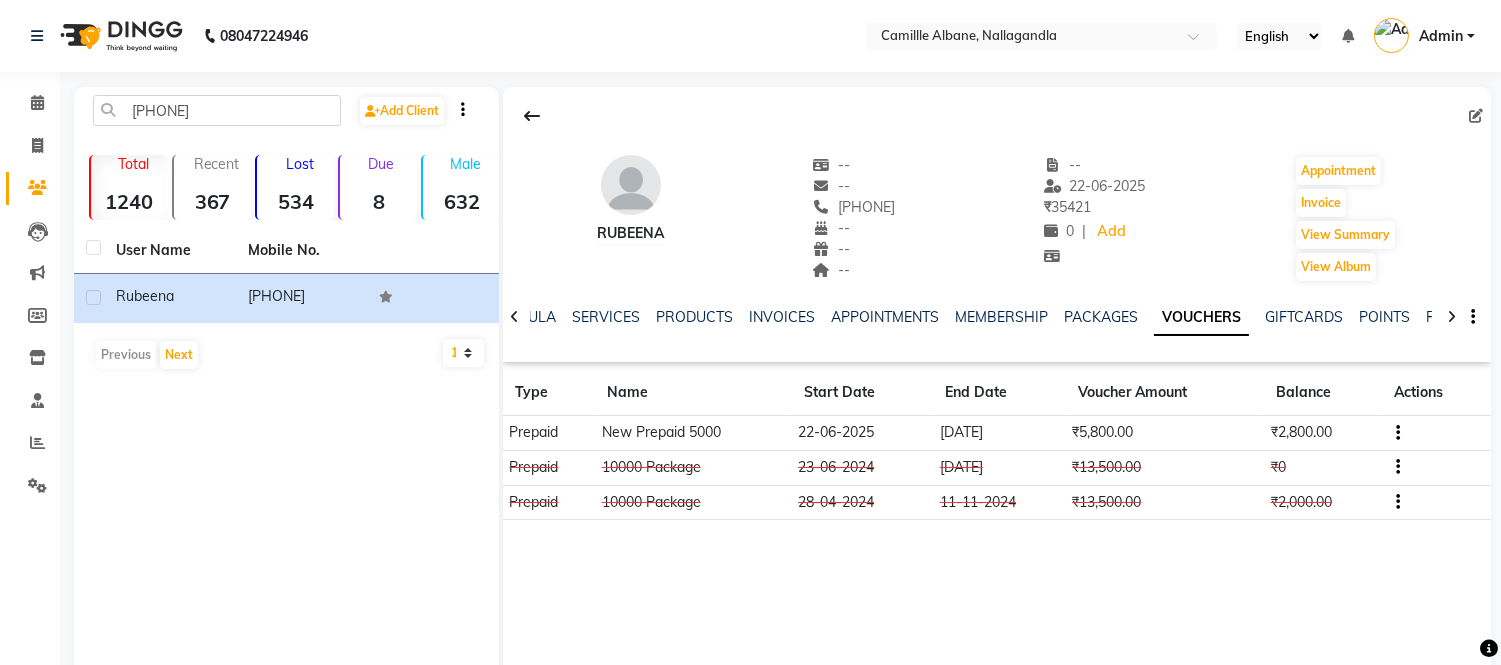 click on "NOTES FORMULA SERVICES PRODUCTS INVOICES APPOINTMENTS MEMBERSHIP PACKAGES VOUCHERS GIFTCARDS POINTS FORMS FAMILY CARDS WALLET" 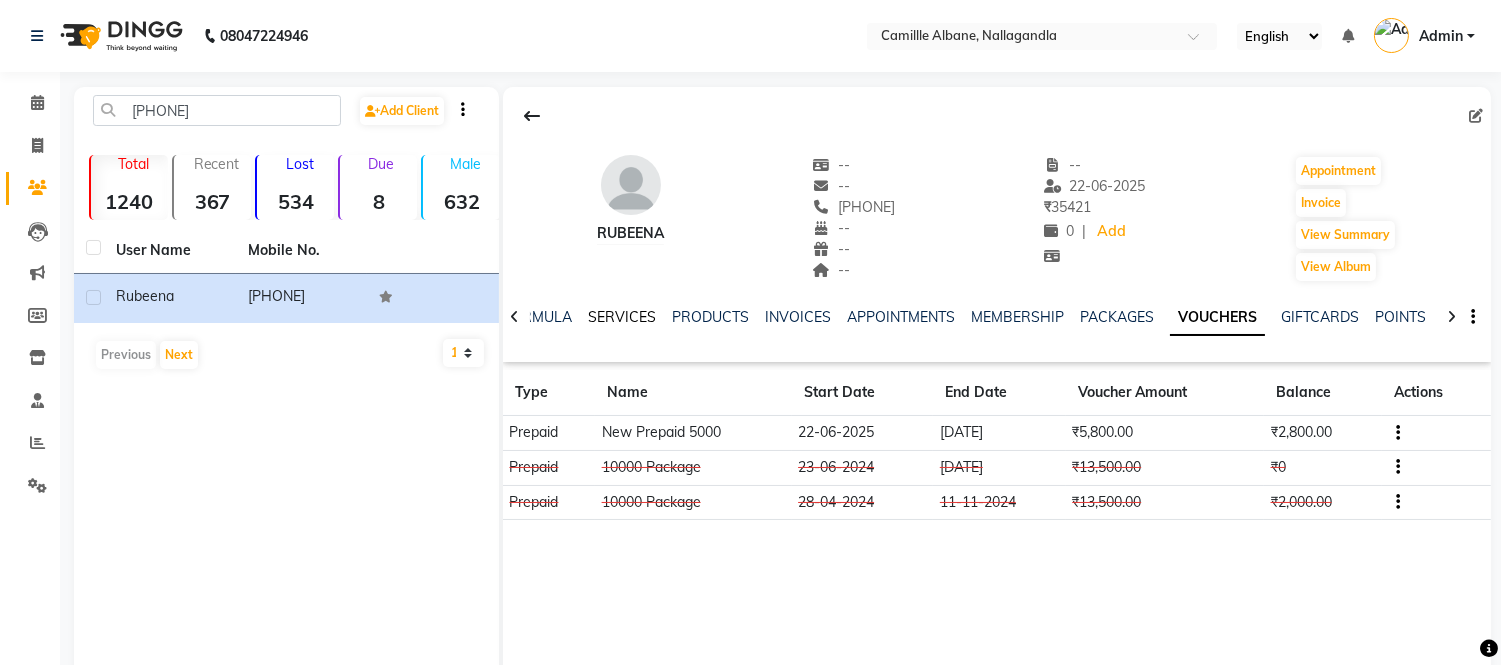 click on "SERVICES" 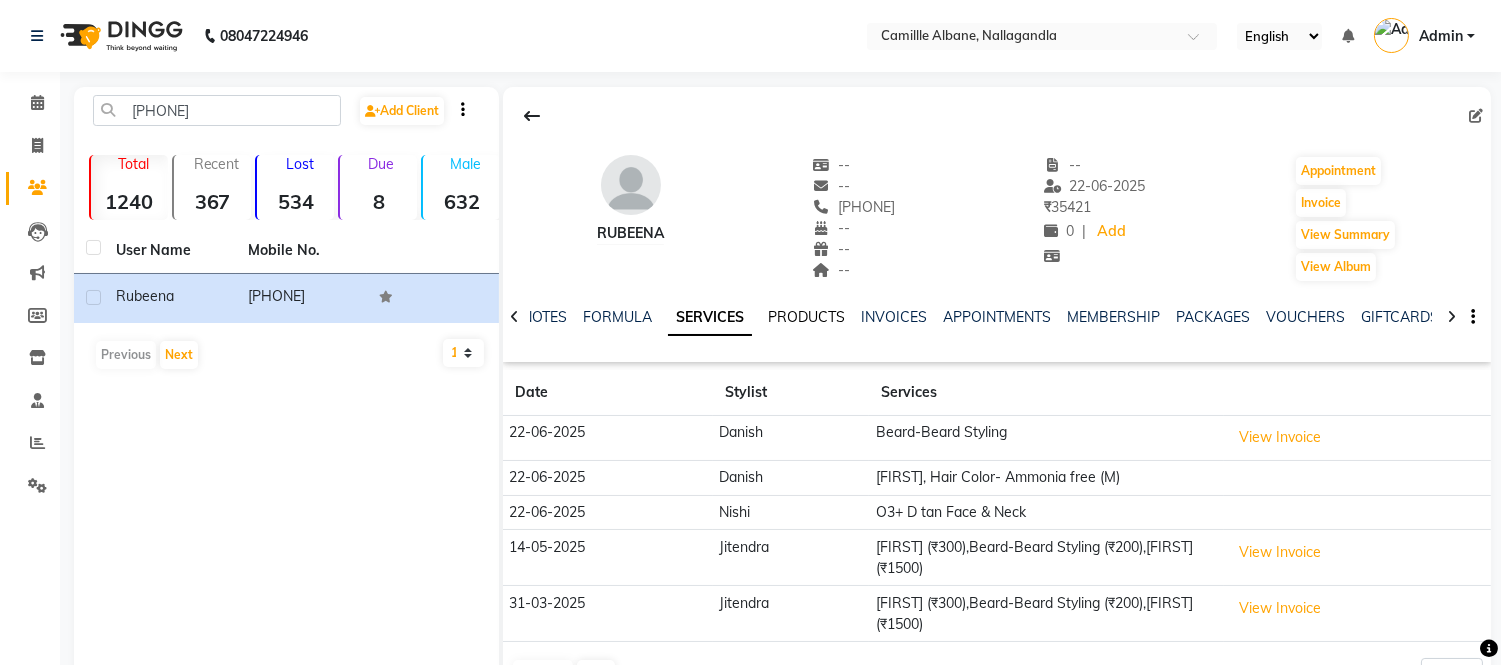 click on "PRODUCTS" 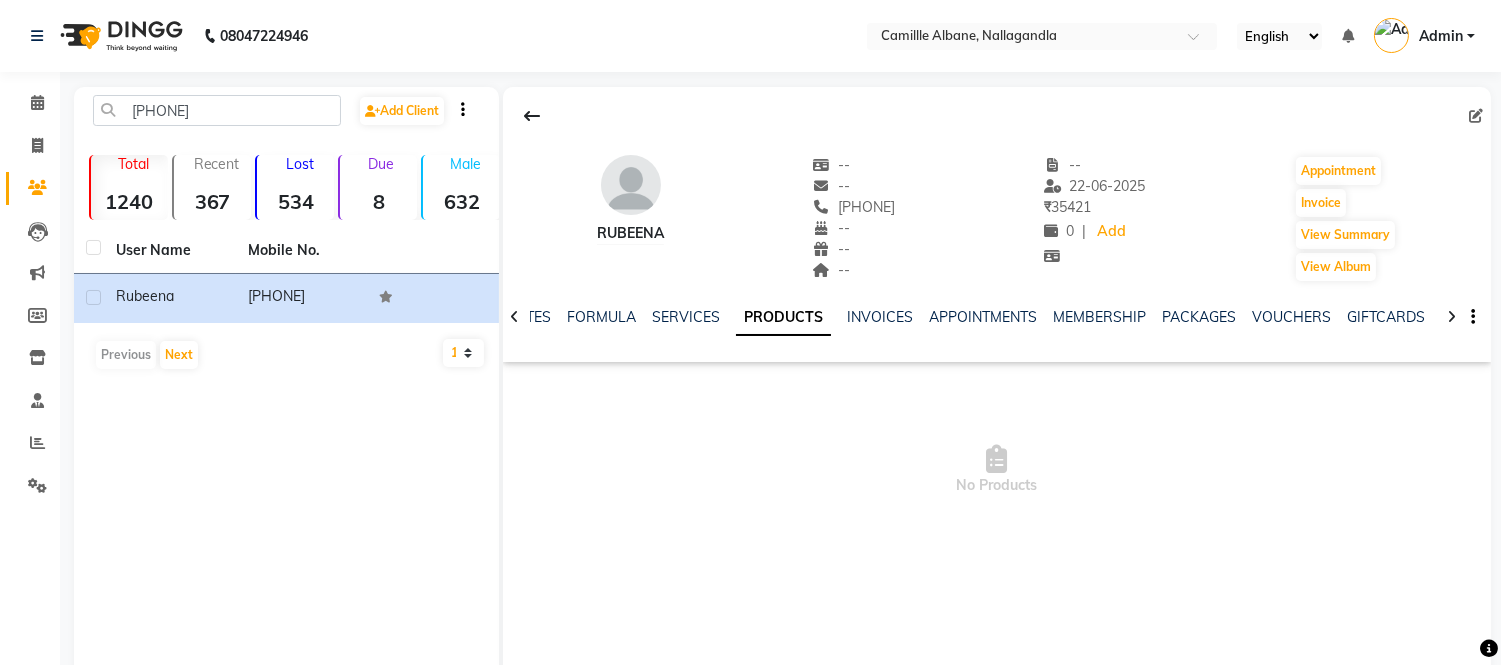 click on "NOTES FORMULA SERVICES PRODUCTS INVOICES APPOINTMENTS MEMBERSHIP PACKAGES VOUCHERS GIFTCARDS POINTS FORMS FAMILY CARDS WALLET" 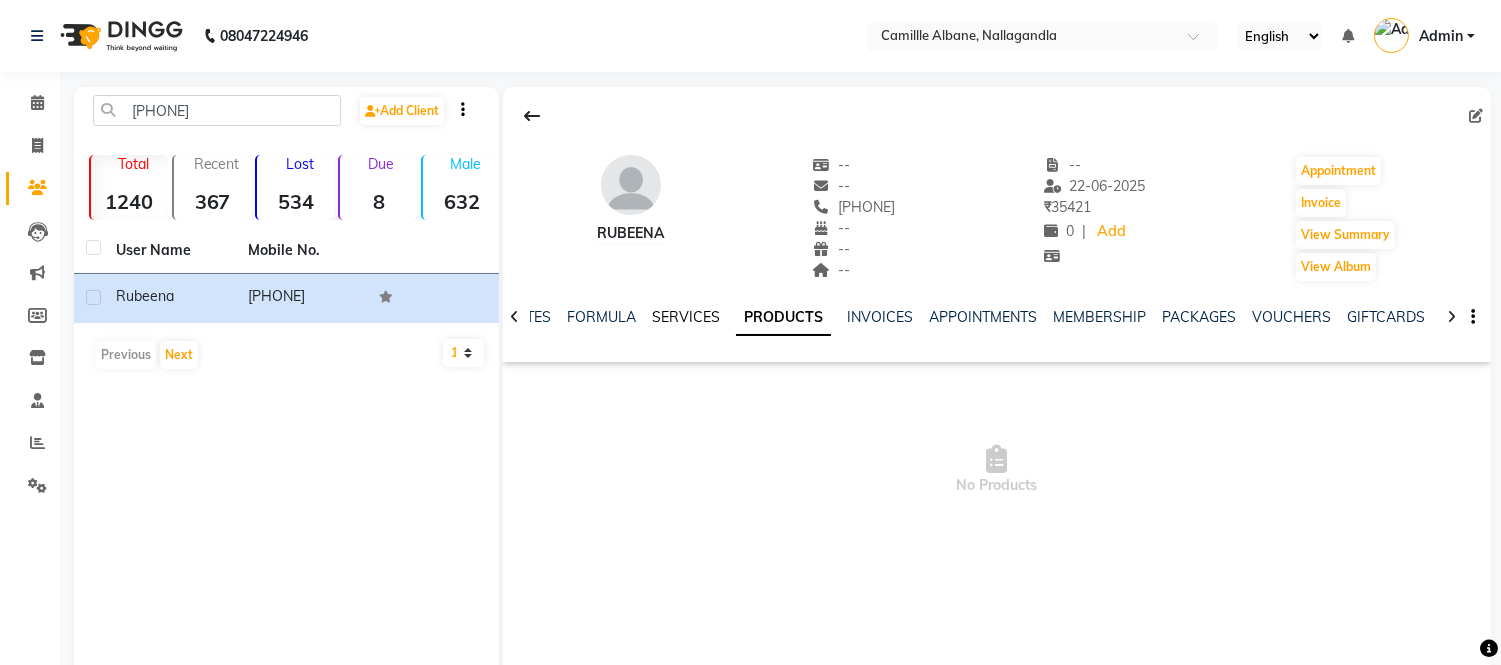 click on "SERVICES" 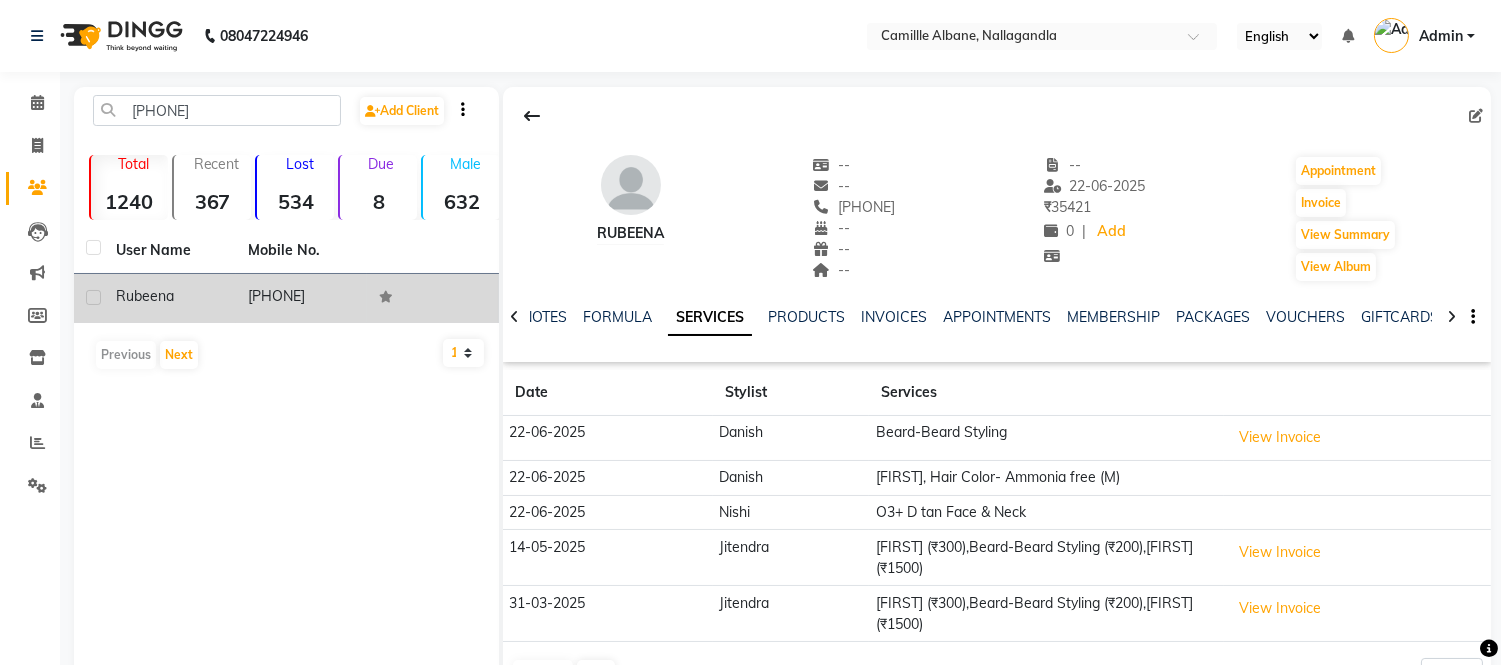 click on "9900576445" 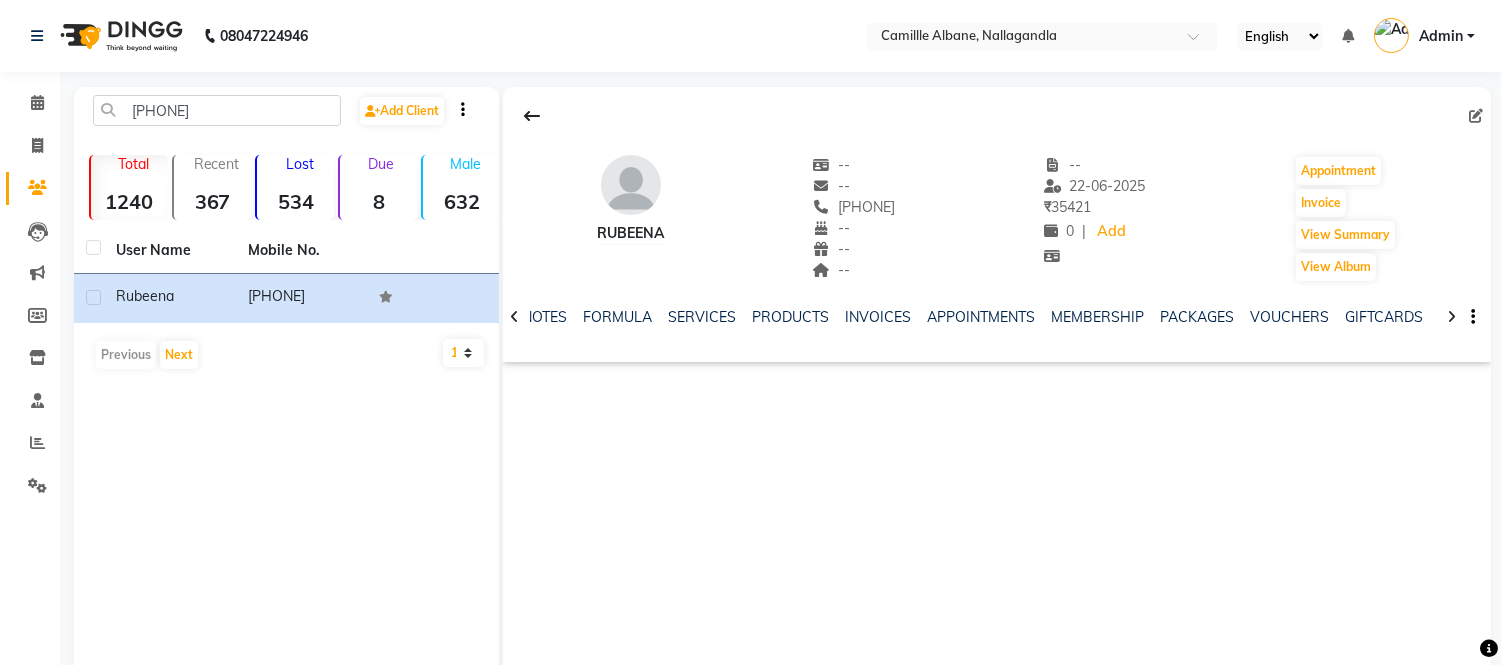 drag, startPoint x: 832, startPoint y: 204, endPoint x: 922, endPoint y: 214, distance: 90.55385 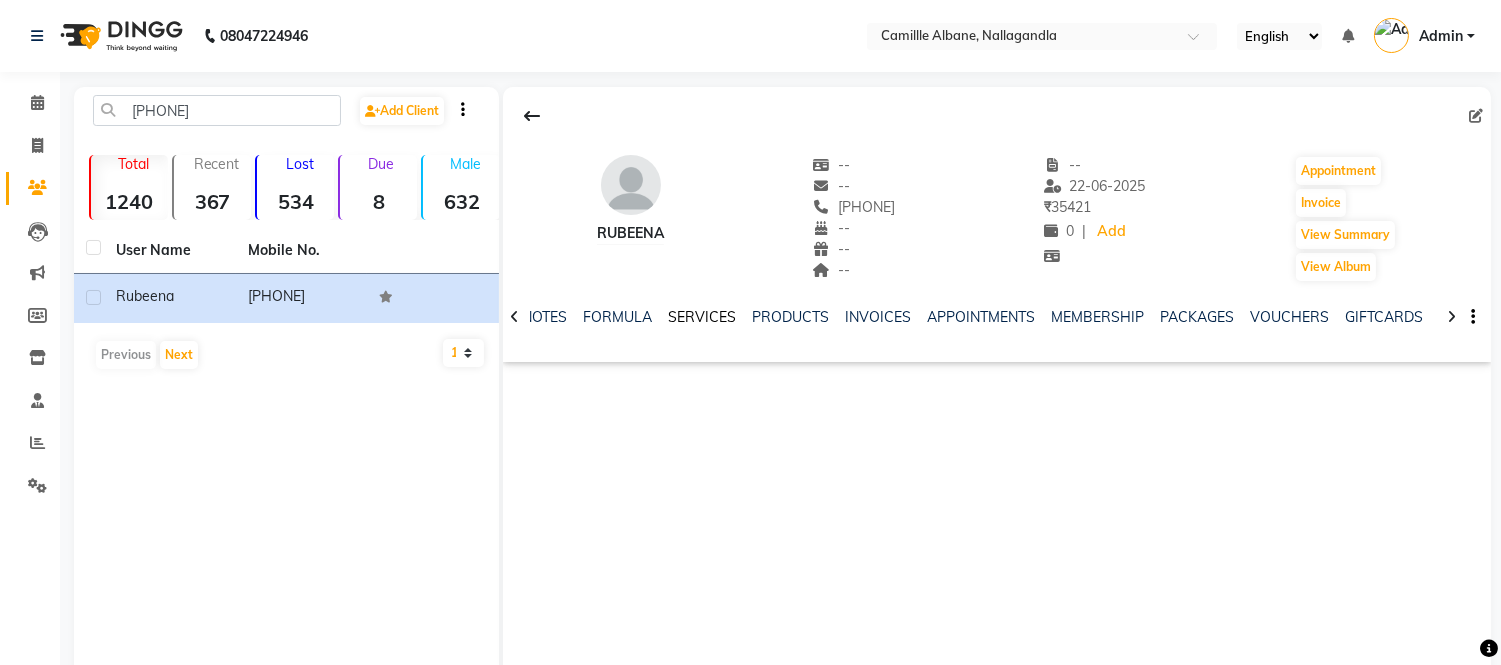click on "SERVICES" 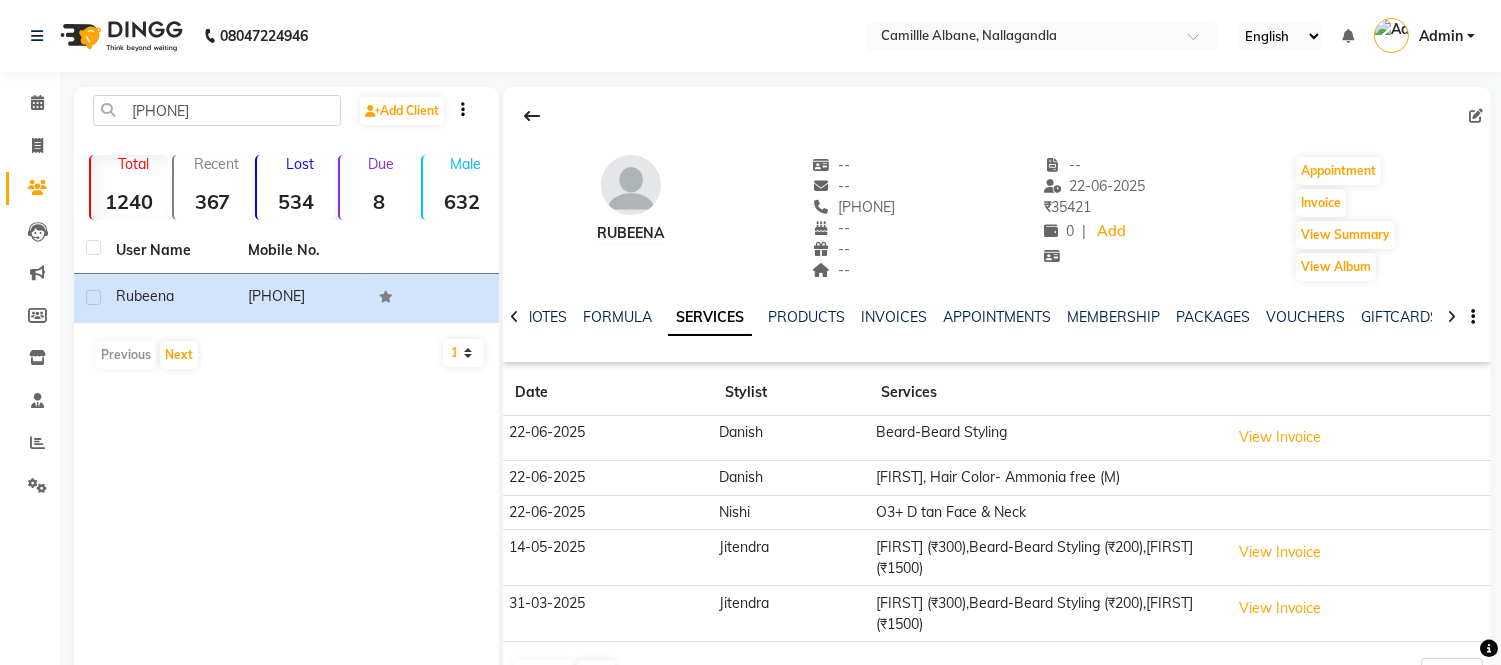 click 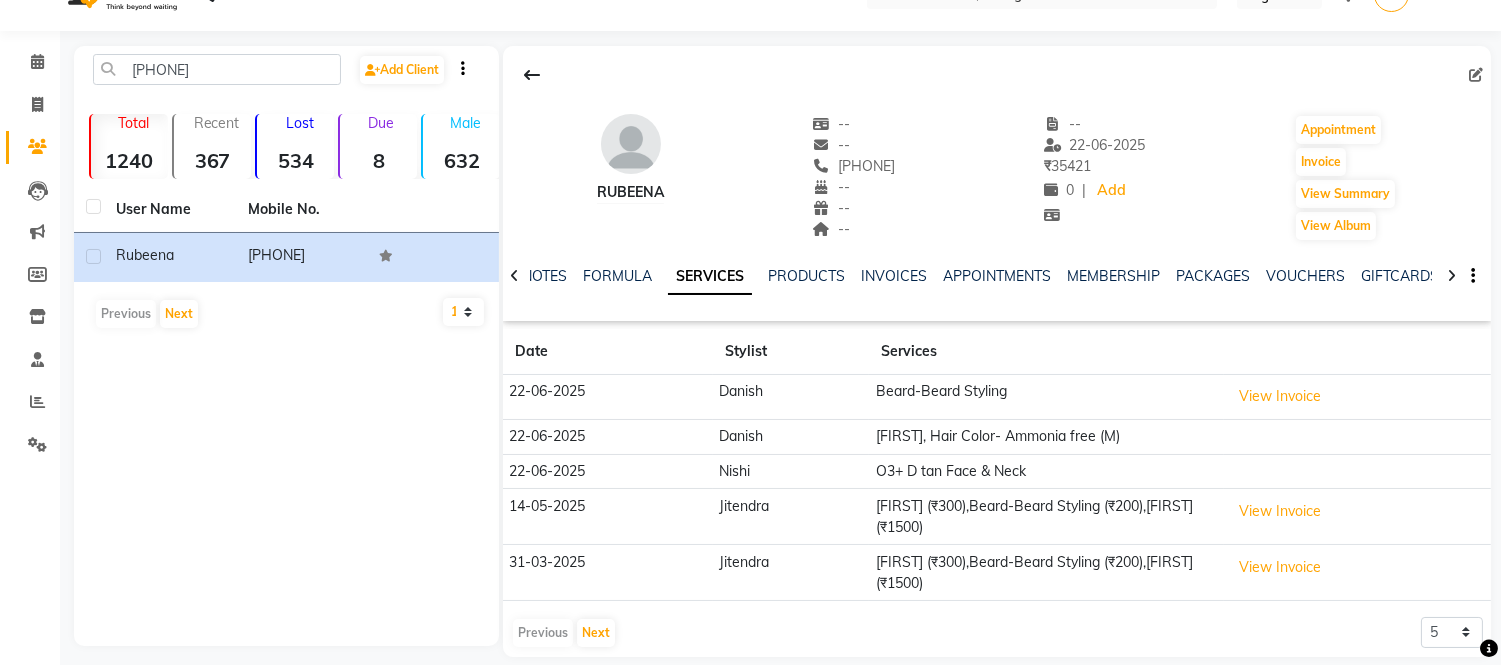 scroll, scrollTop: 63, scrollLeft: 0, axis: vertical 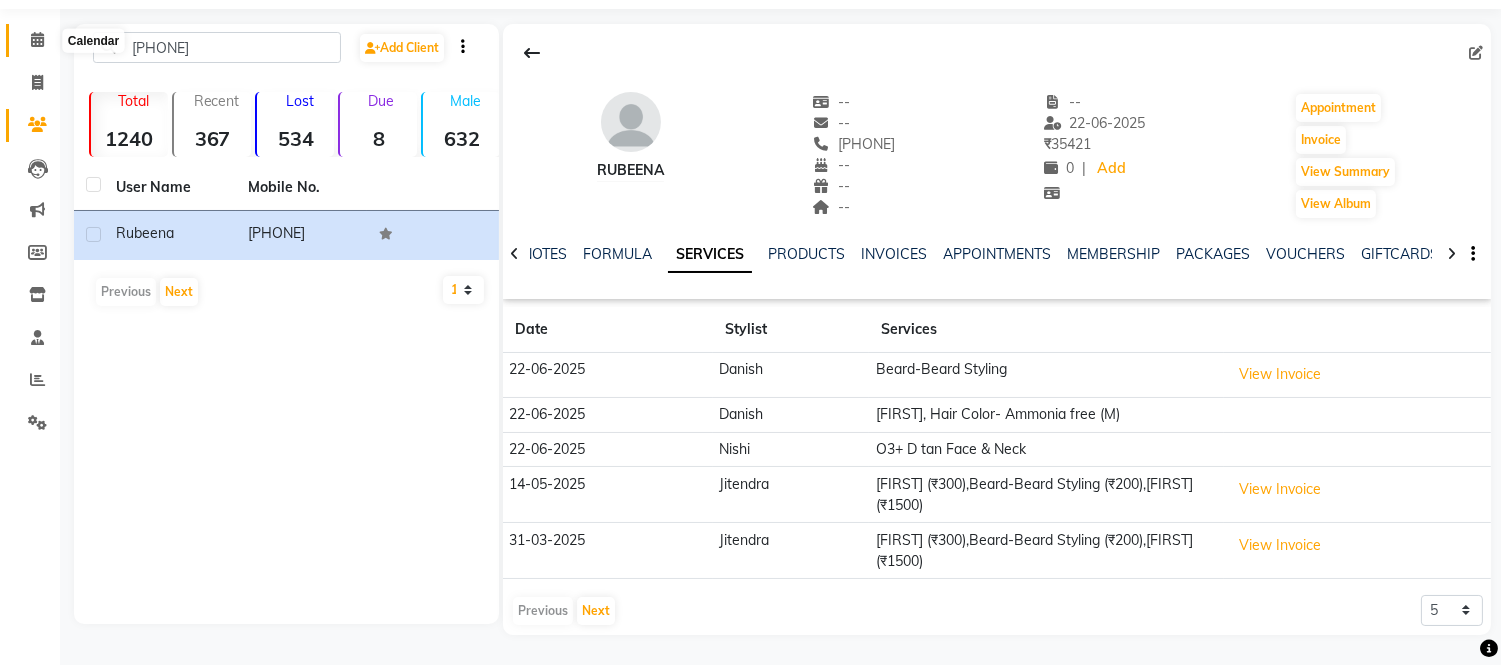 click 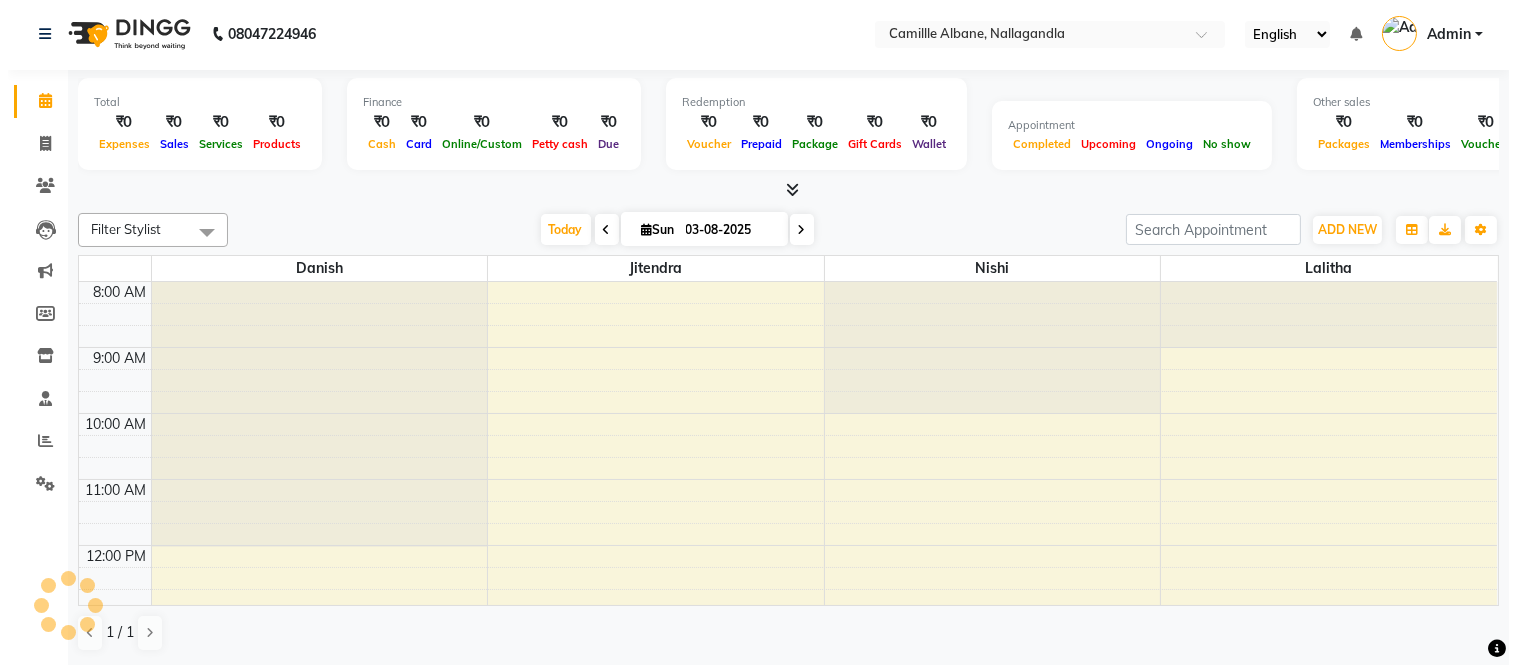 scroll, scrollTop: 0, scrollLeft: 0, axis: both 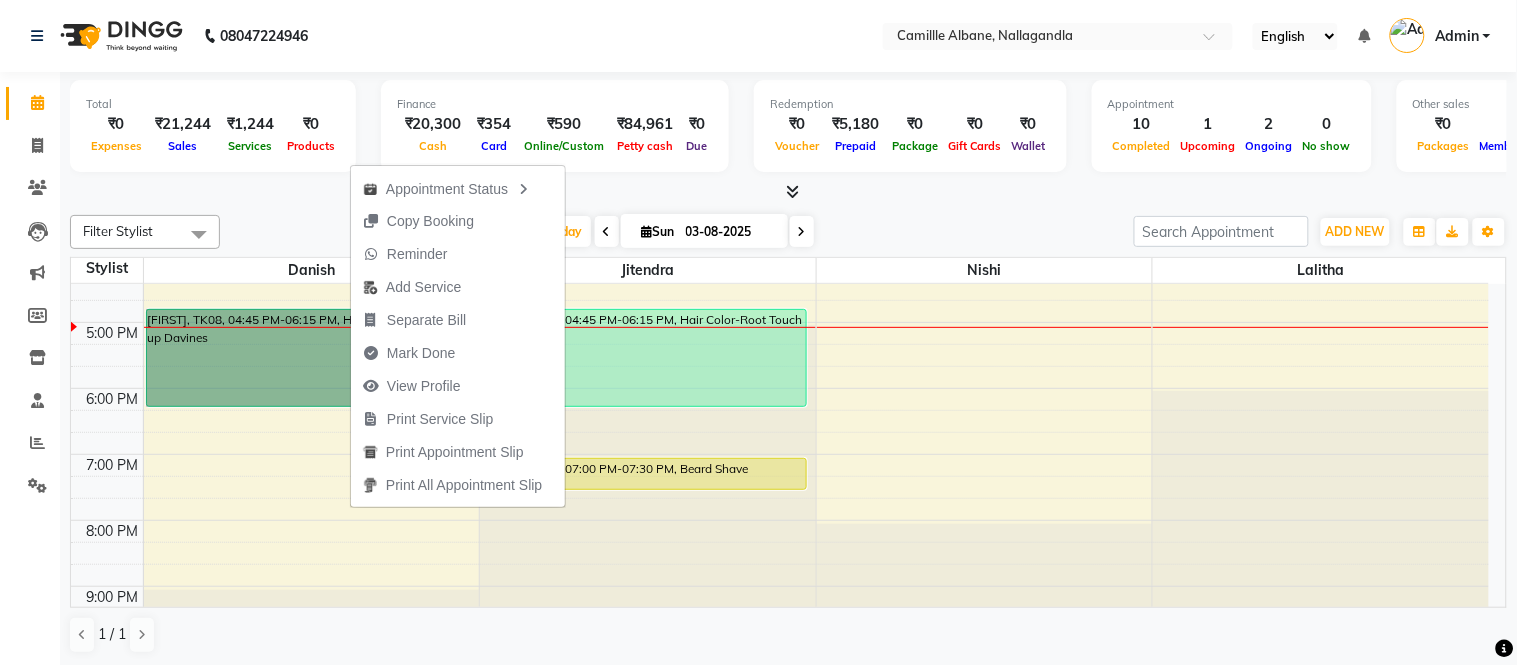 click on "8:00 AM 9:00 AM 10:00 AM 11:00 AM 12:00 PM 1:00 PM 2:00 PM 3:00 PM 4:00 PM 5:00 PM 6:00 PM 7:00 PM 8:00 PM 9:00 PM    Surya Prakash, TK03, 10:00 AM-11:45 AM, Hair Cut-Sr. Stylist (M),Hair Color- Ammonia free (M)    Surya Prakash, TK01, 10:00 AM-10:45 AM, Hair Cut-Sr. Stylist (Men)    Surya Prakash, TK01, 10:45 AM-11:30 AM, Head Massage (M)    Hari Ram, TK02, 09:10 AM-09:55 AM, Hair Cut-Sr. Stylist (M)    Charan, TK06, 12:45 PM-01:15 PM, Beard-Beard Styling    Radhika, TK08, 04:45 PM-06:15 PM, Hair Color-Root Touch up Davines    Abhi, TK04, 11:15 AM-12:00 PM, Hair Cut-Sr. Stylist (M)    Ram, TK09, 03:20 PM-04:05 PM, Hair Cut-Sr. Stylist (M)    Radhika, TK08, 04:45 PM-06:15 PM, Hair Color-Root Touch up Davines    Pritesh, TK05, 07:00 PM-07:30 PM, Beard Shave    Surya Prakash, TK01, 10:00 AM-11:00 AM, Deluxe Pedicure    Swetha, TK07, 10:55 AM-12:55 PM, Wax-Full Legs,Wax-Full Arms,Wax-Under arms,Threading-Eyebrow,Threading-Upperlip    Surya Prakash, TK03, 11:45 AM-01:15 PM, AVL Spa Pedicure,Wax-Half Legs" at bounding box center [780, 190] 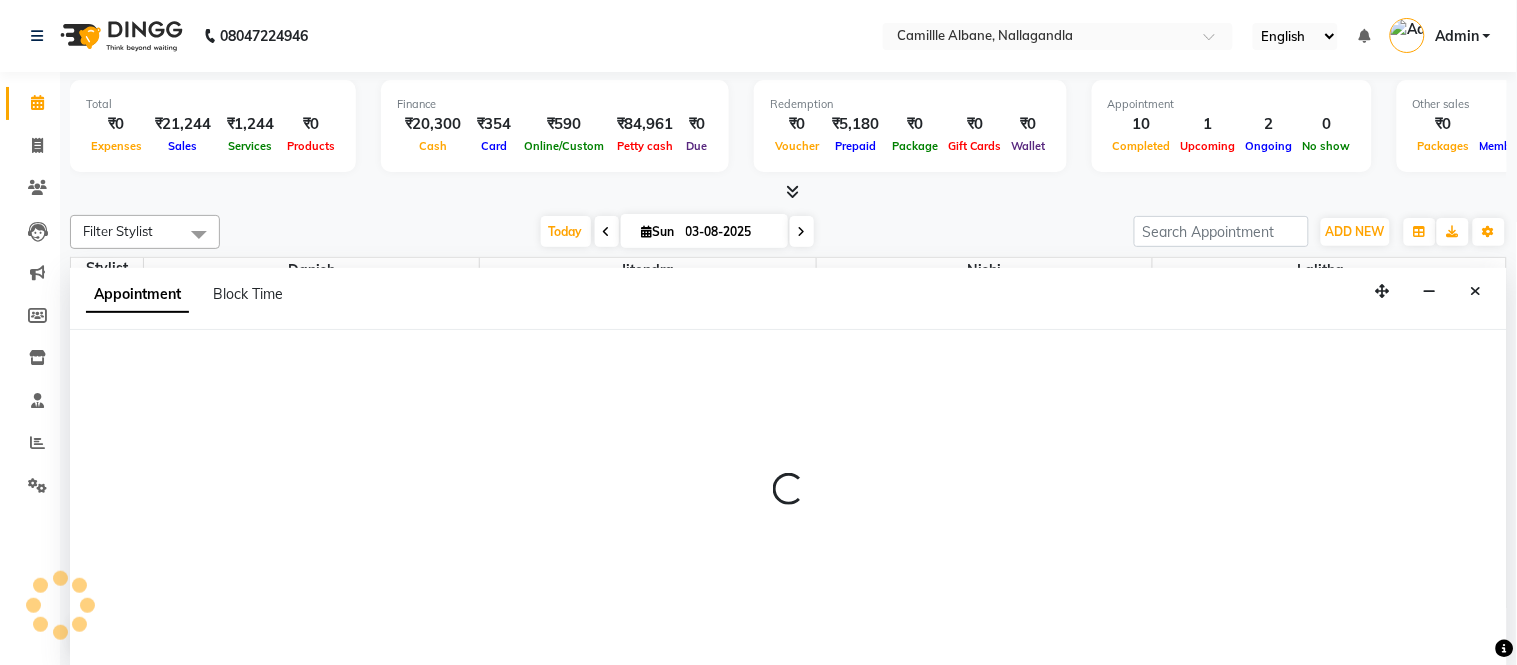 select on "57806" 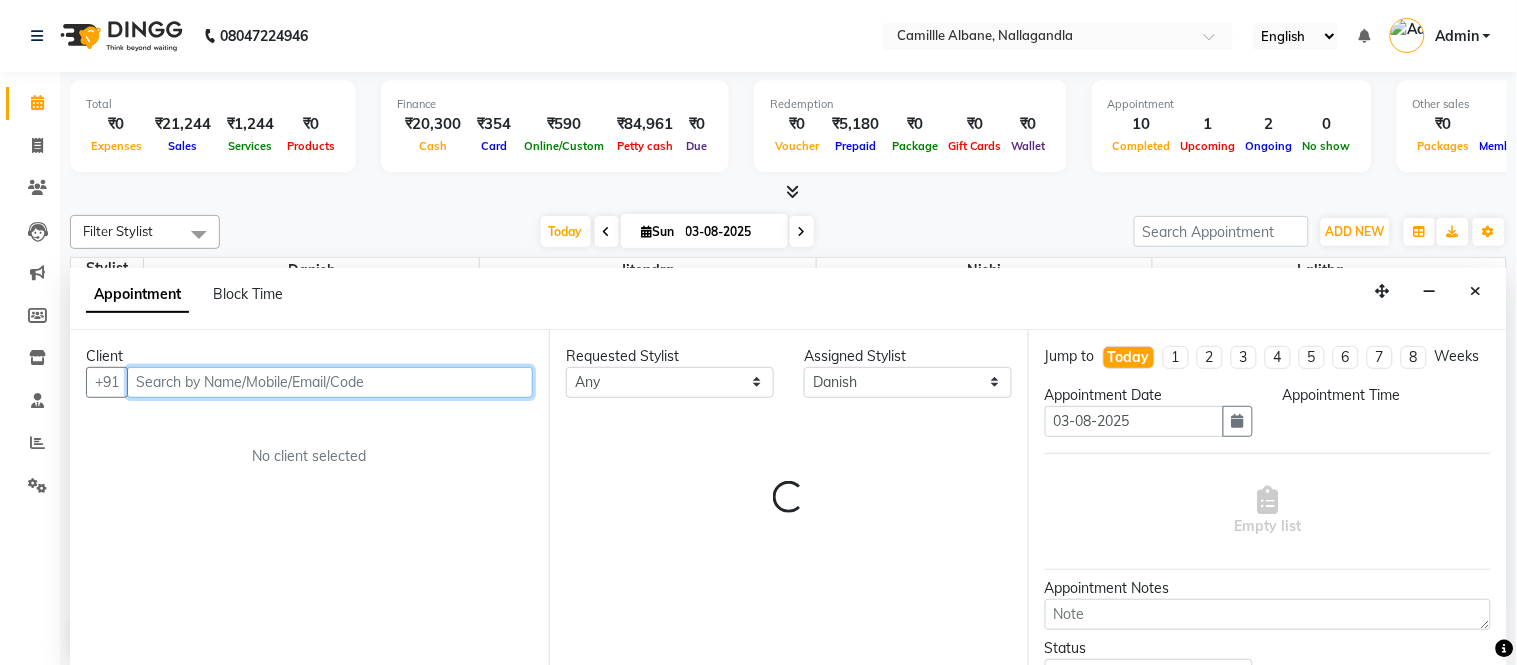 select on "1095" 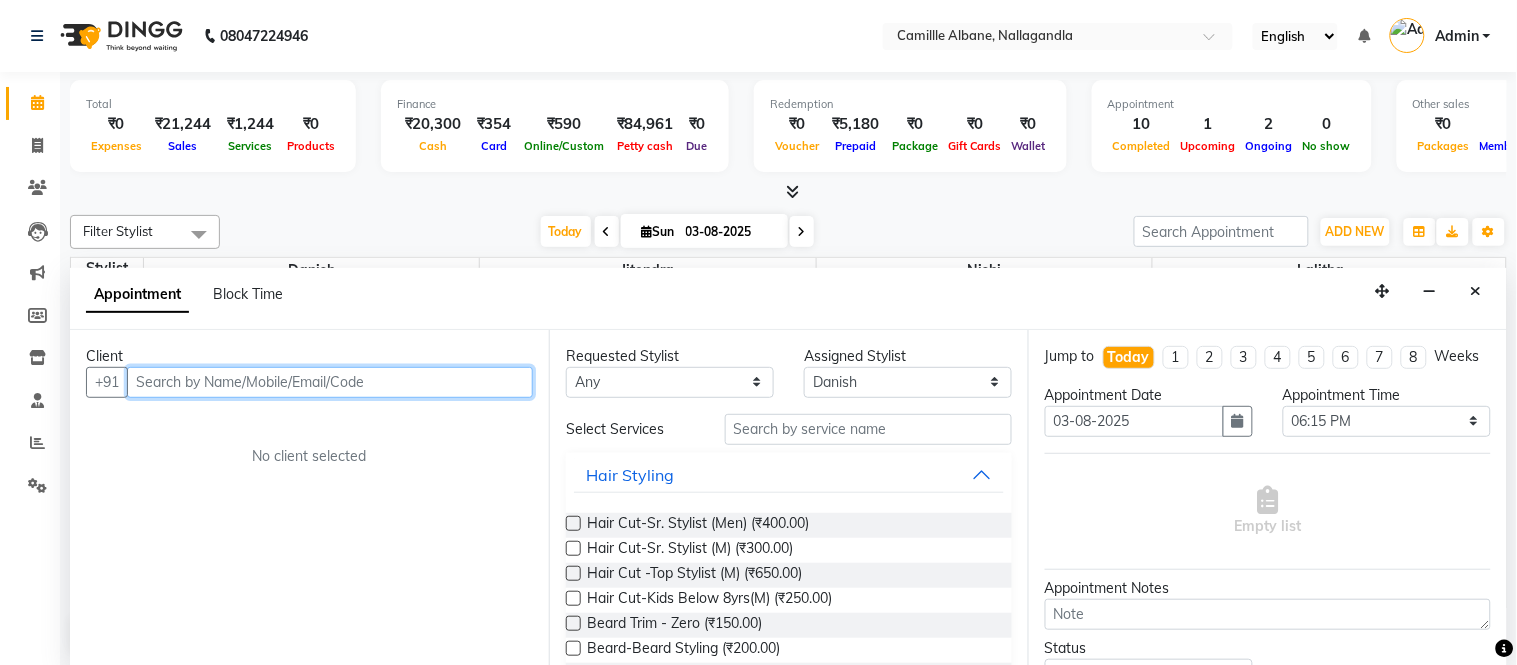 click at bounding box center [330, 382] 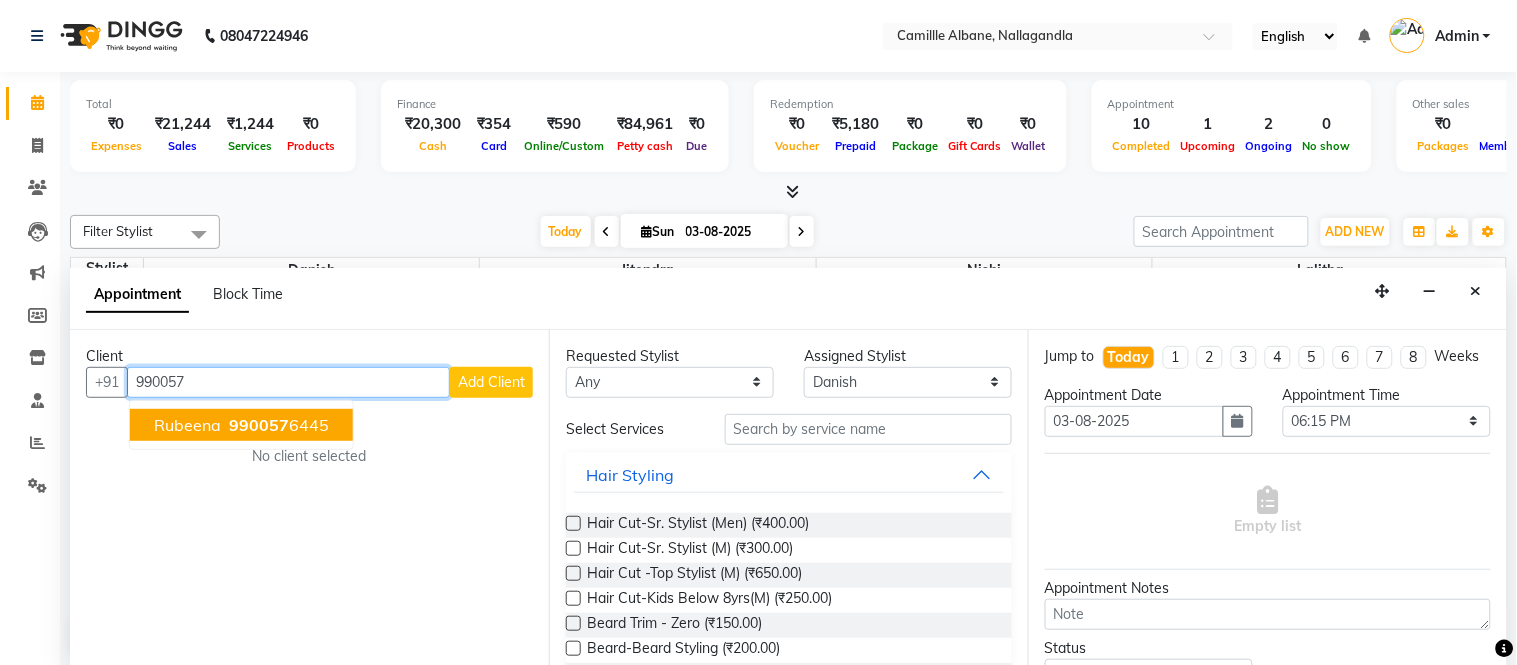 click on "990057" at bounding box center (259, 425) 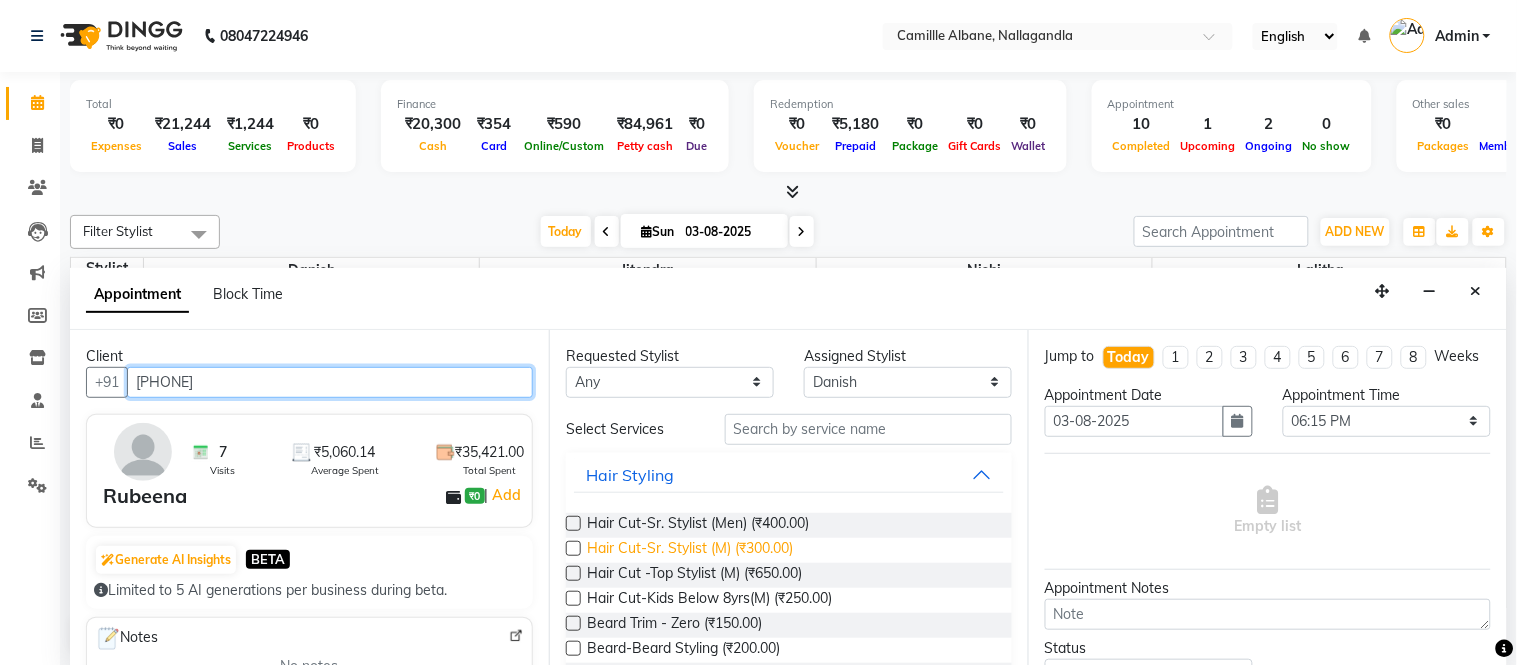 type on "9900576445" 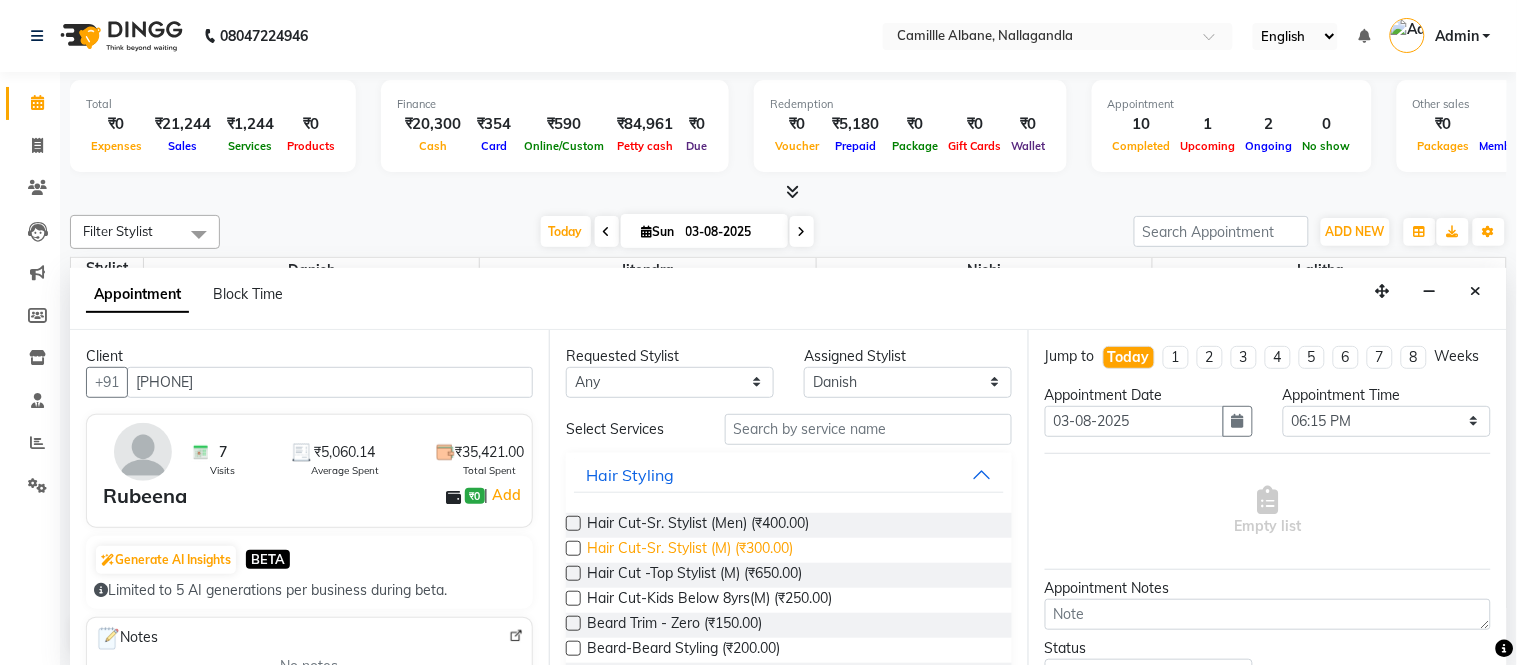 click on "Hair Cut-Sr. Stylist (M) (₹300.00)" at bounding box center [690, 550] 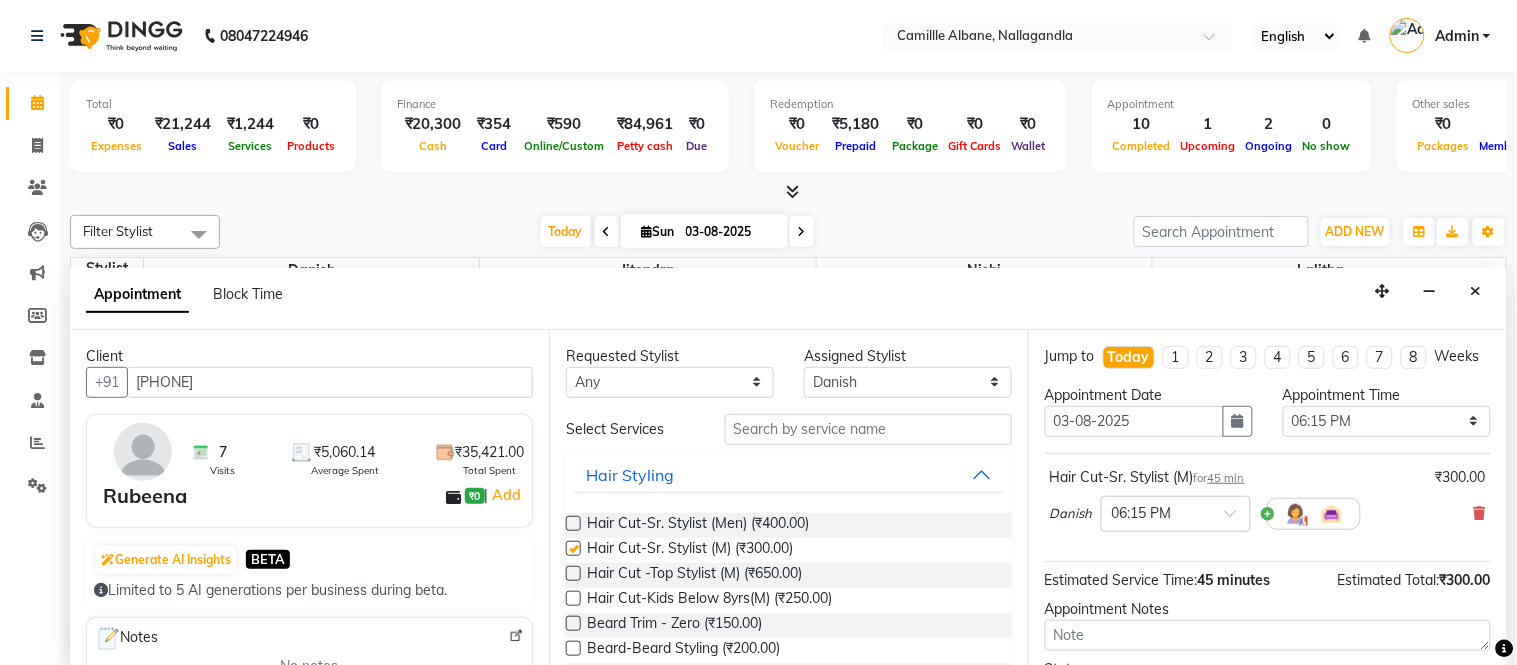 checkbox on "false" 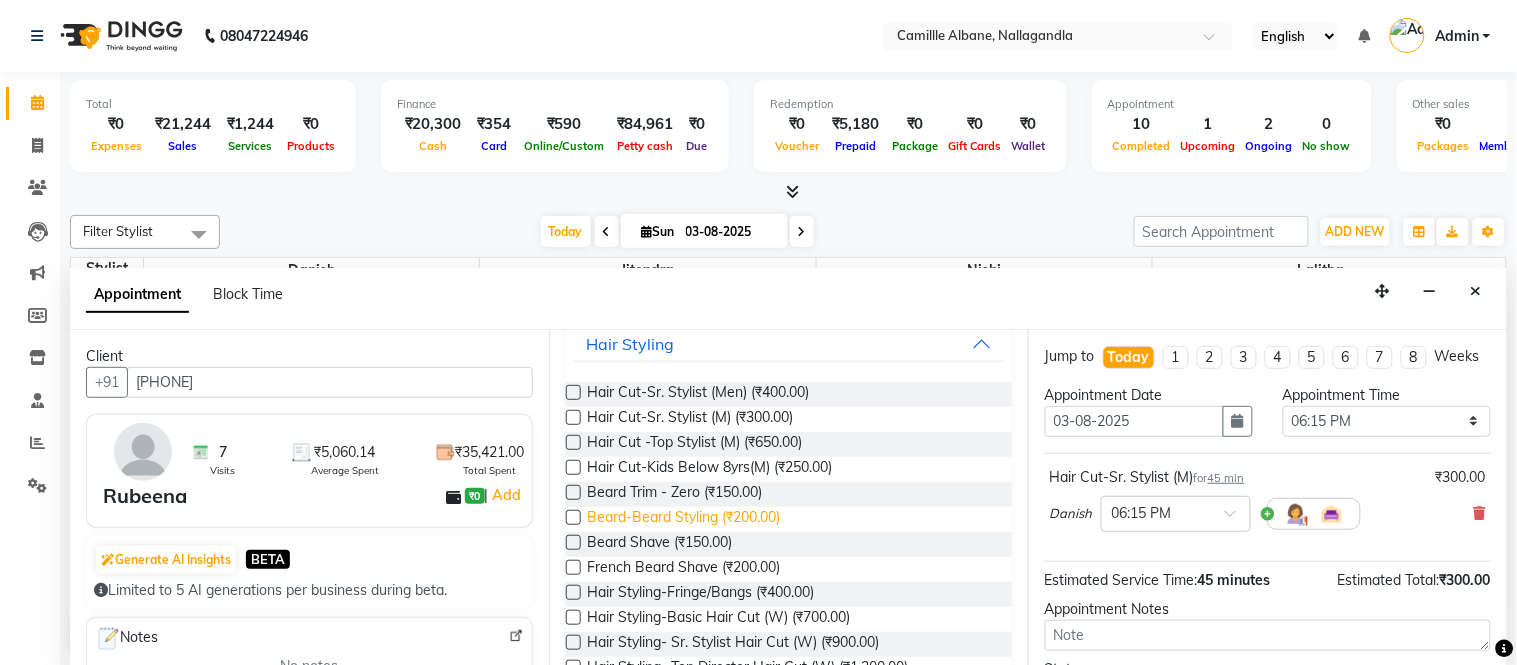 click on "Hair Cut-Sr. Stylist (Men) (₹400.00) Hair Cut-Sr. Stylist (M) (₹300.00) Hair Cut -Top Stylist (M) (₹650.00) Hair Cut-Kids Below 8yrs(M) (₹250.00) Beard Trim - Zero (₹150.00) Beard-Beard Styling (₹200.00) Beard Shave (₹150.00) French Beard Shave (₹200.00) Hair Styling-Fringe/Bangs (₹400.00) Hair Styling-Basic Hair Cut (W) (₹700.00) Hair Styling- Sr. Stylist Hair Cut (W) (₹900.00) Hair Styling- Top Director Hair Cut (W) (₹1,200.00) Hair Cut -Kids Below 8yrs(W) (₹500.00) Wash & Blast Dry (W) (₹400.00) Hair Styling-Without Wash Blow Dry Set (₹500.00) Hair Styling-With Wash Blow Dry Set (₹600.00) Moroccan Wash & Blow dry Set (₹800.00) Phytodess Wash-Wash & Blow dry Set (₹800.00) Keratin Wash & Blow dry (₹400.00) Hair Styling-Ironing up to Shoulder (₹1,000.00) Hair Styling-Tongs/Curls (₹1,000.00) Hair Styling-Crimping (₹1,000.00) Hair Styling-Styling Up-Do (₹1,000.00) Hair Styling-Ironing Below Shoulder (₹1,000.00) Full Back hair trim (₹300.00)" at bounding box center (789, 757) 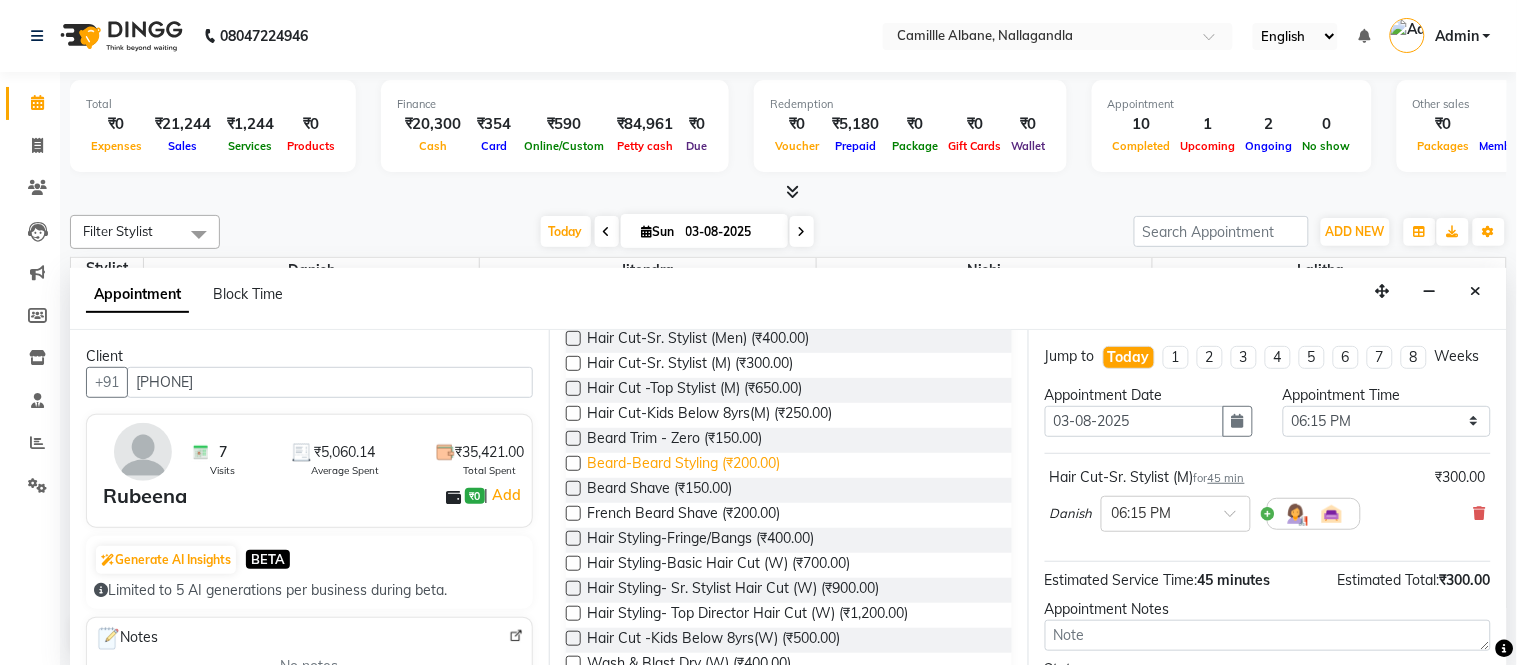 click on "Beard-Beard Styling (₹200.00)" at bounding box center [683, 465] 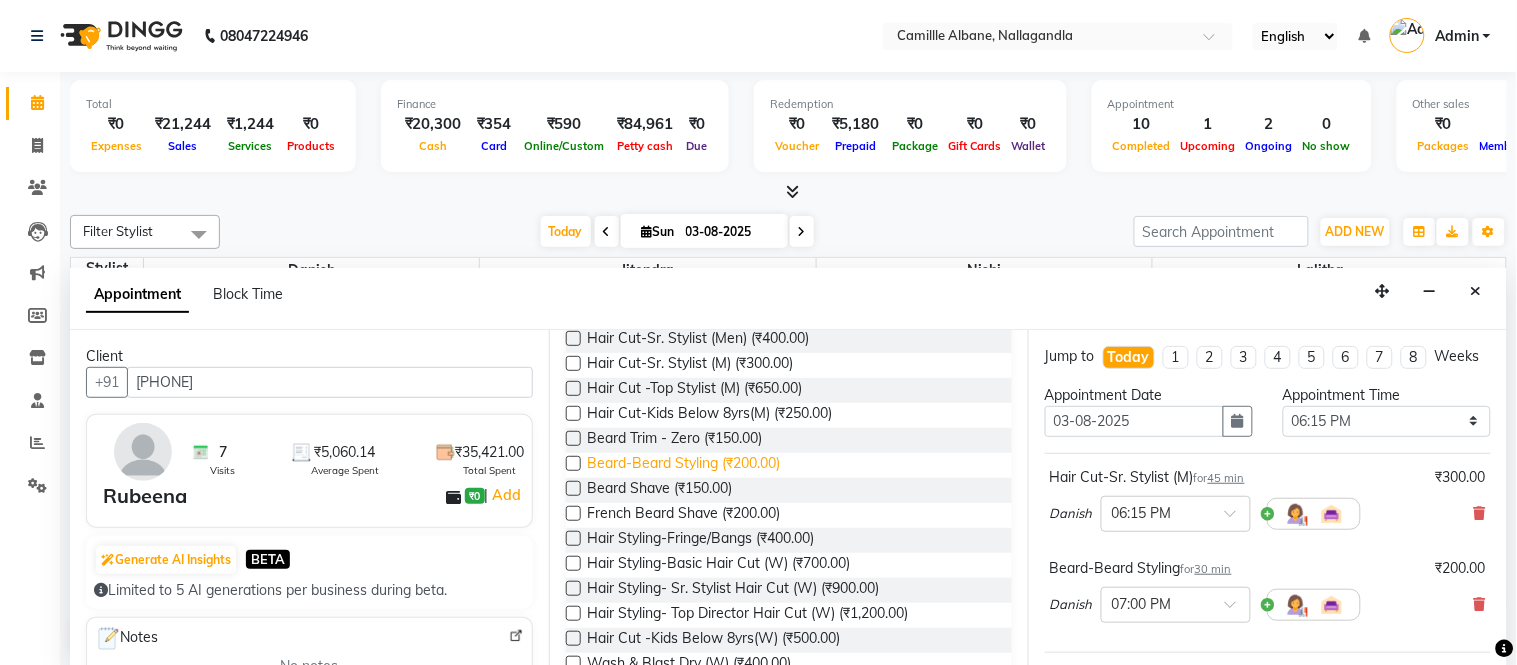 scroll, scrollTop: 0, scrollLeft: 0, axis: both 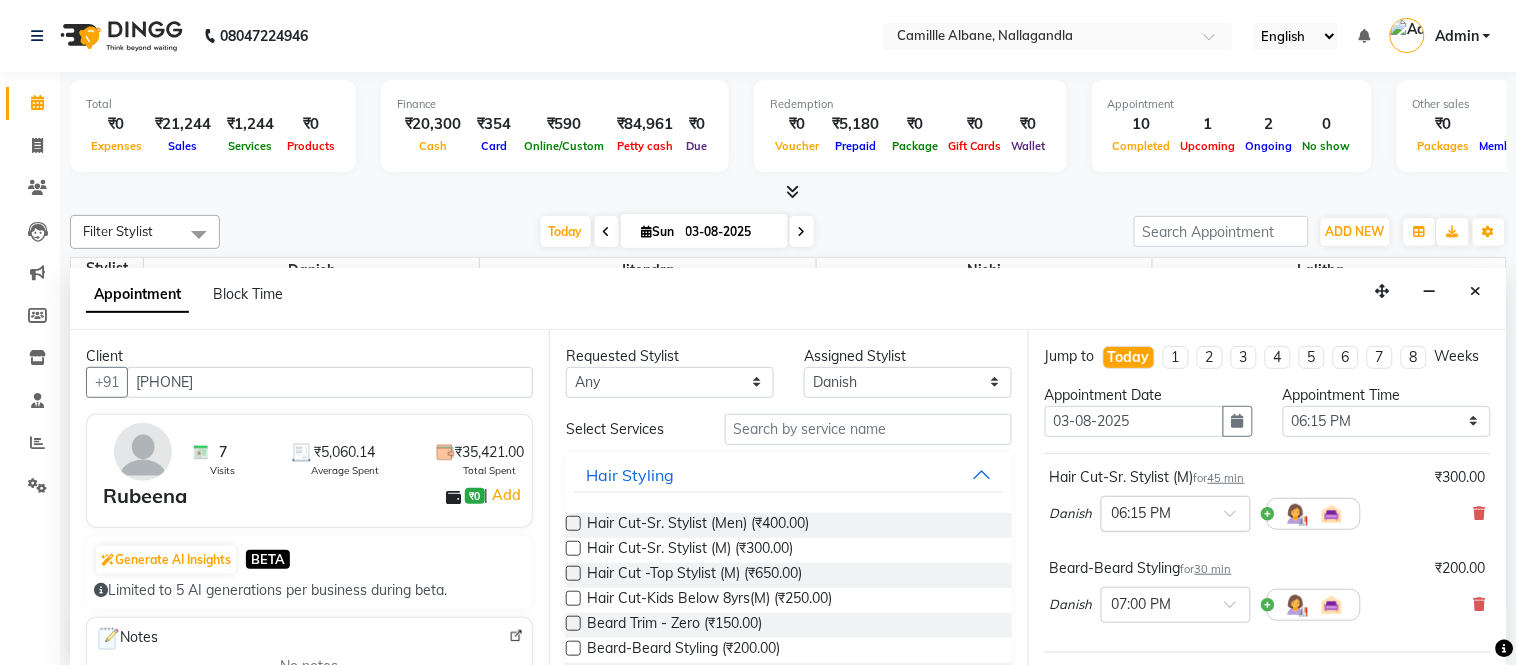click at bounding box center [1156, 512] 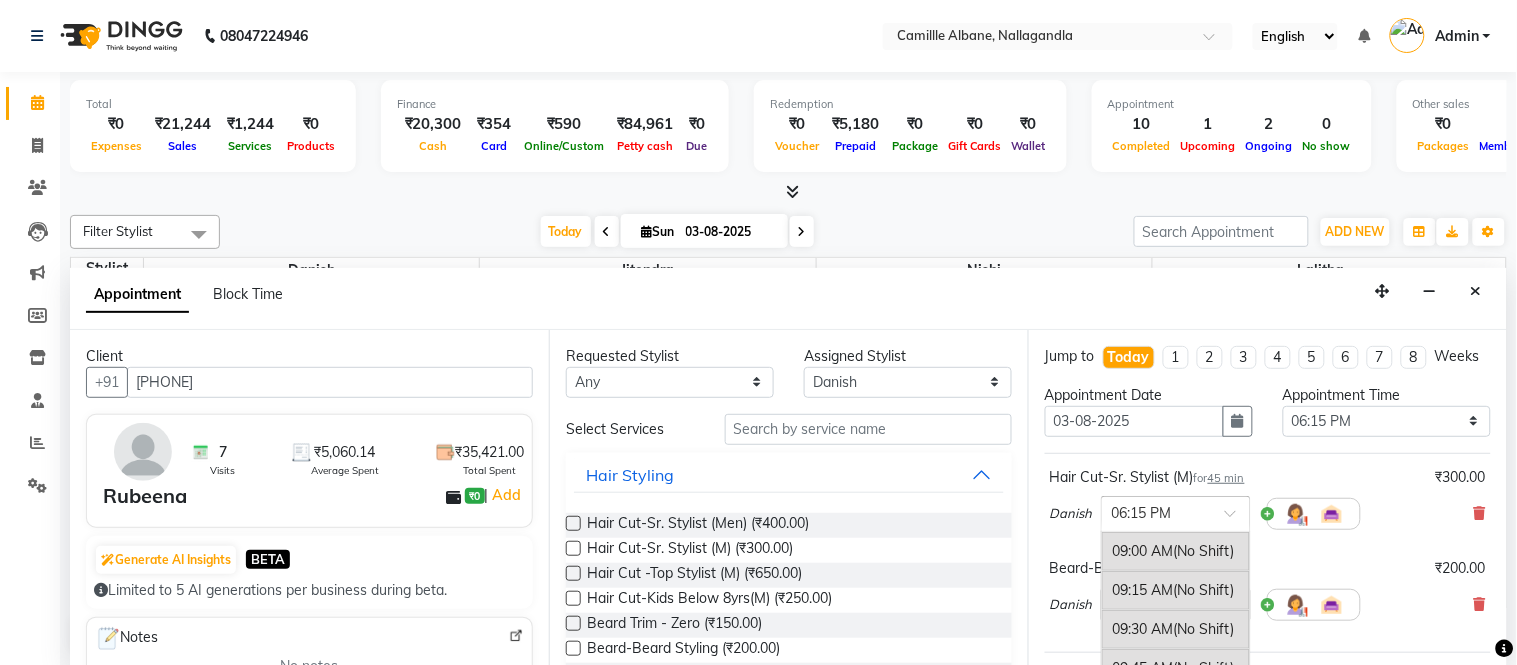 scroll, scrollTop: 1412, scrollLeft: 0, axis: vertical 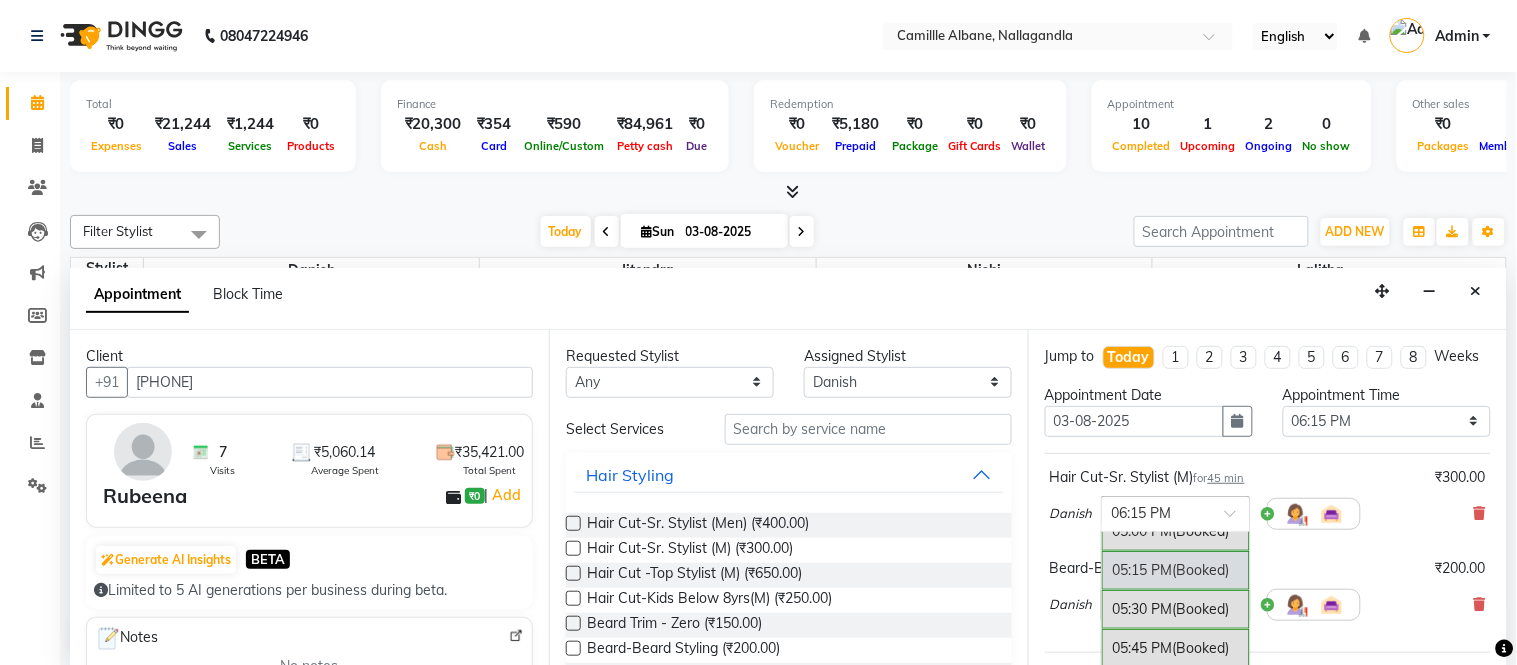 click on "05:15 PM   (Booked)" at bounding box center [1176, 570] 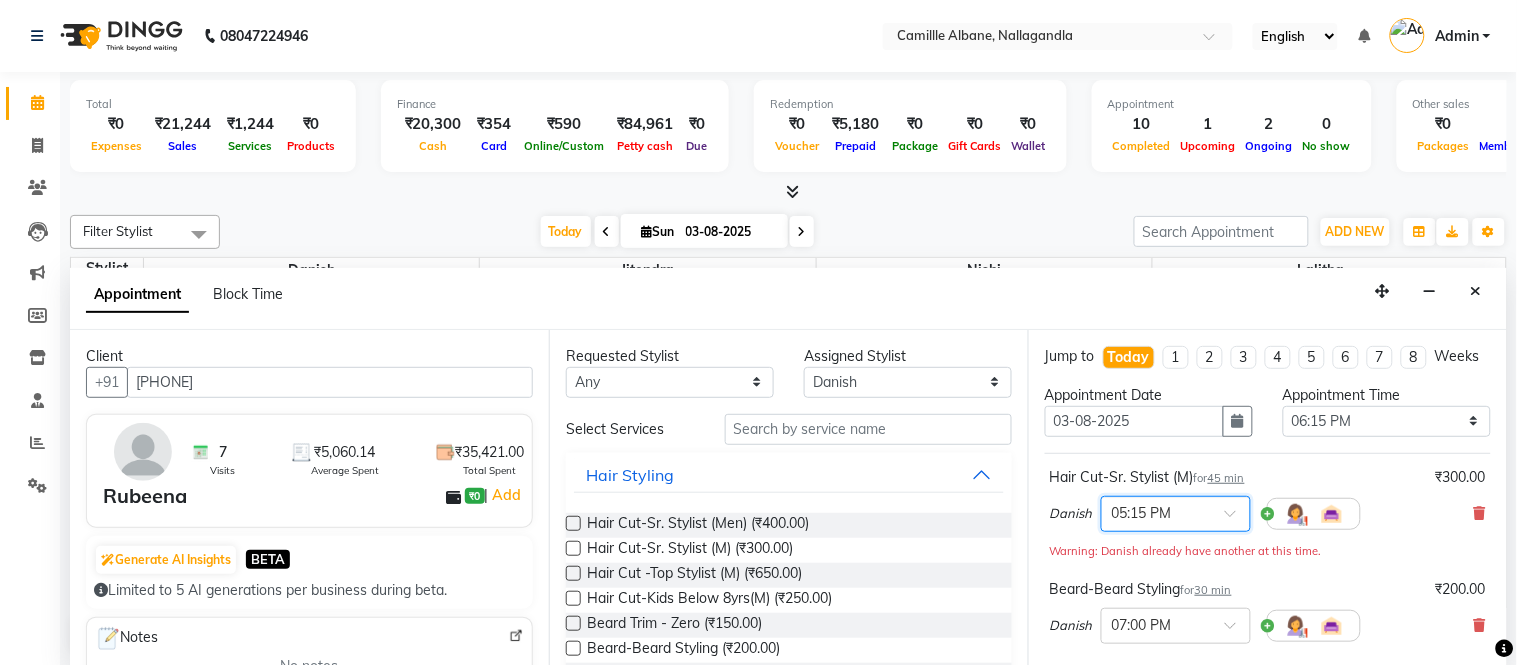 click on "Danish × 07:00 PM" at bounding box center [1268, 626] 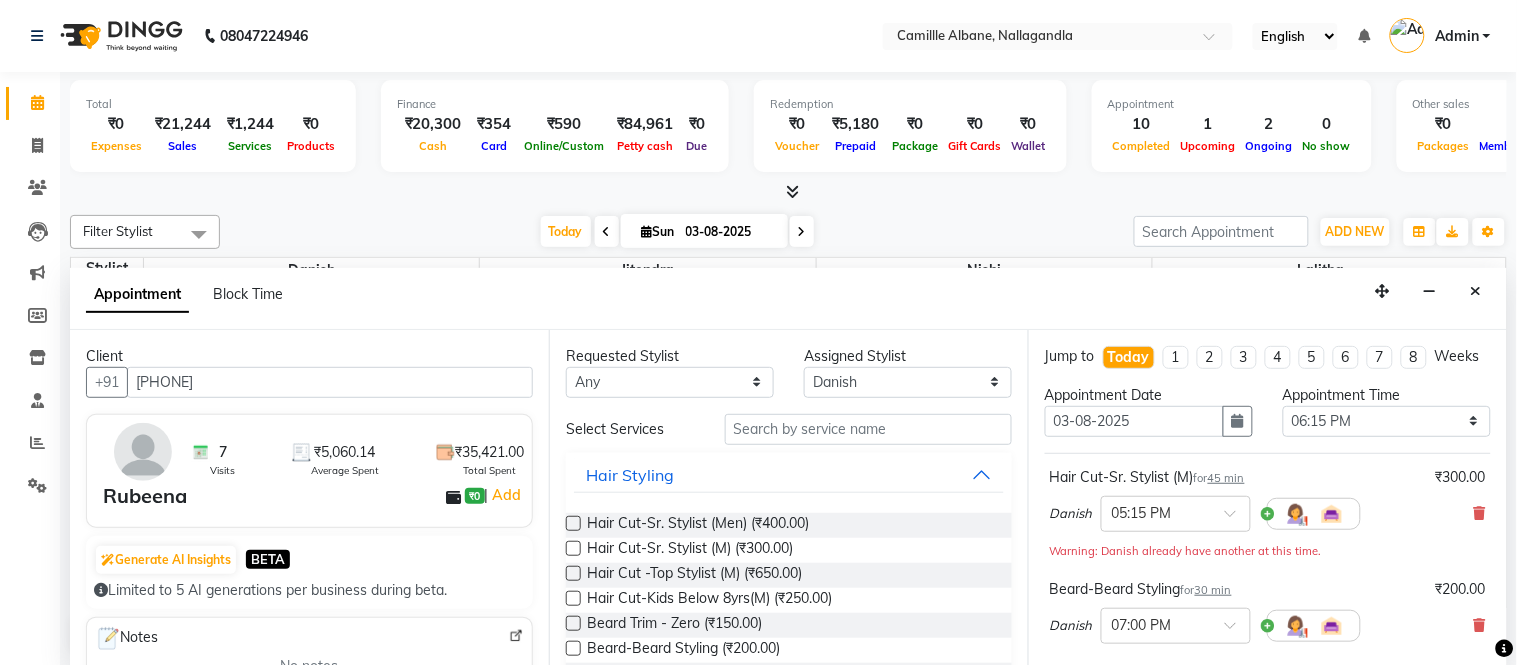 click on "Beard-Beard Styling   for  30 min ₹200.00 Danish × 07:00 PM" at bounding box center [1268, 615] 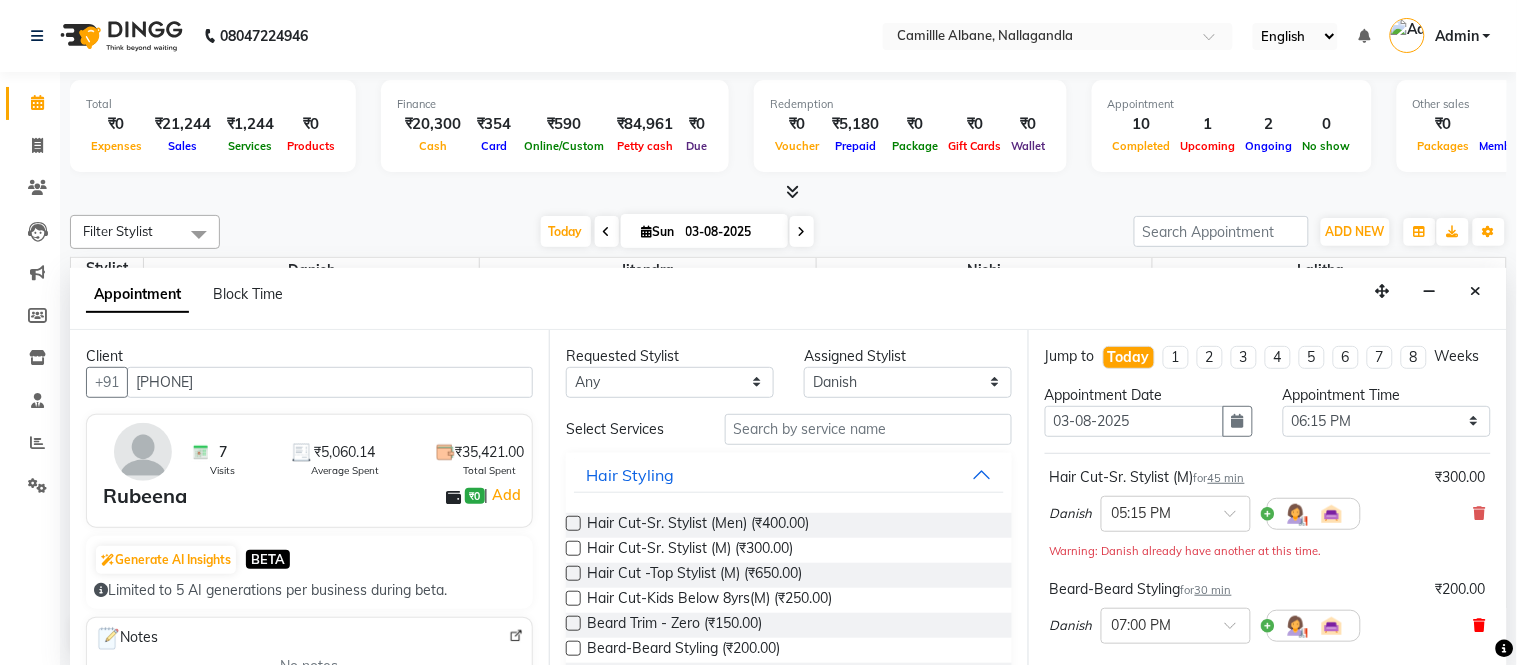 click at bounding box center (1480, 625) 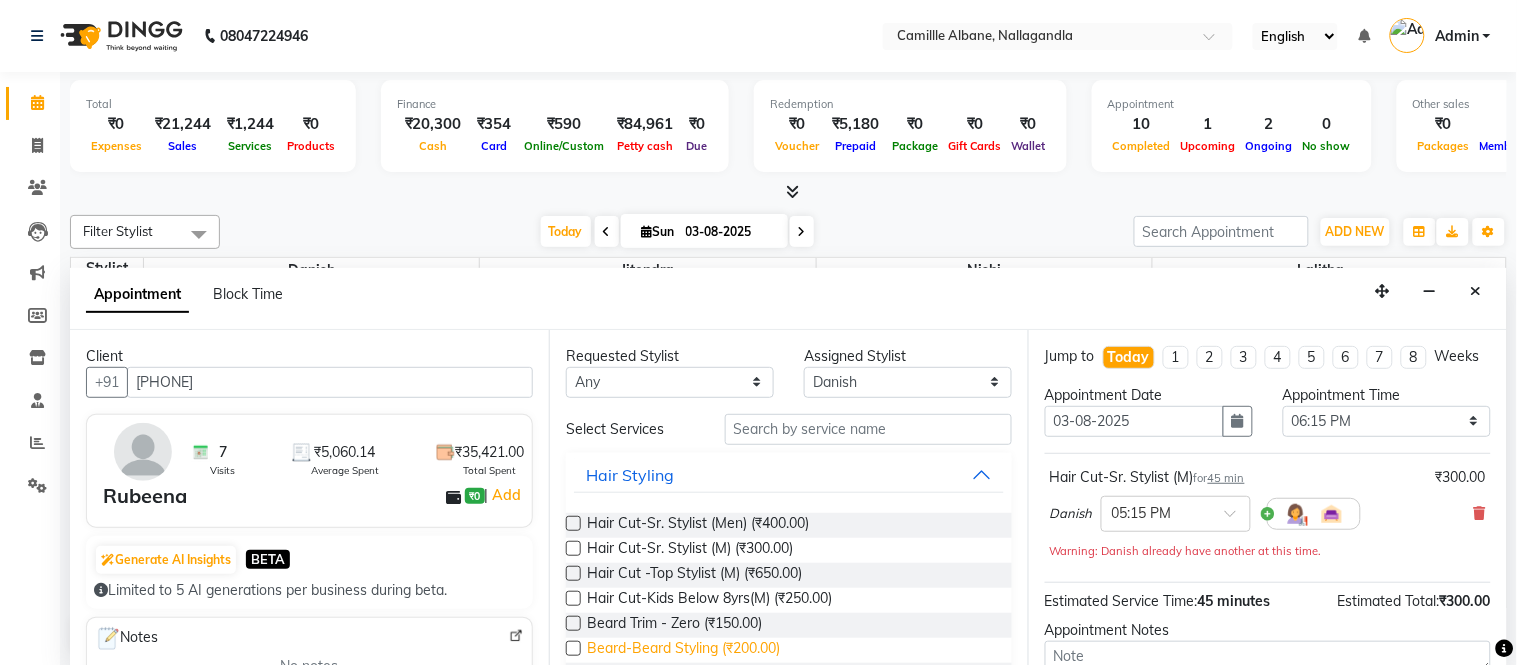 click on "Beard-Beard Styling (₹200.00)" at bounding box center (683, 650) 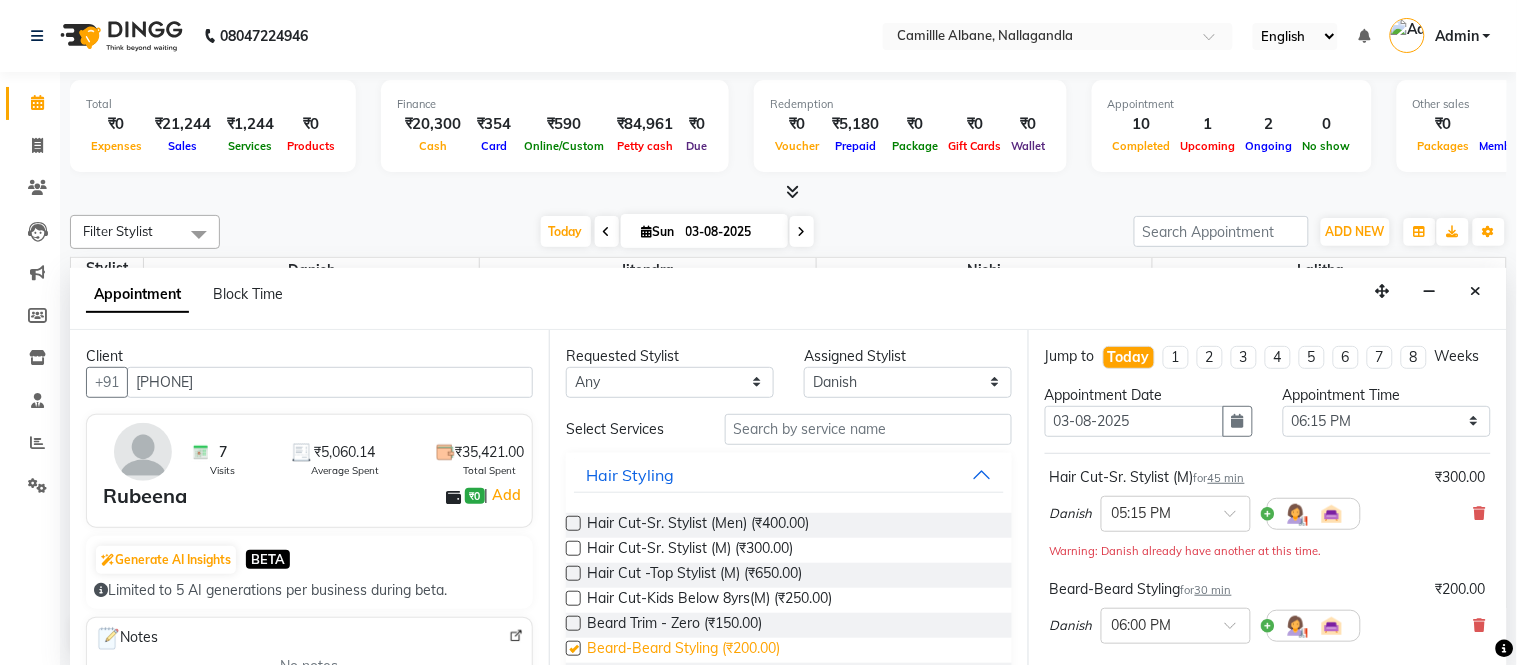 checkbox on "false" 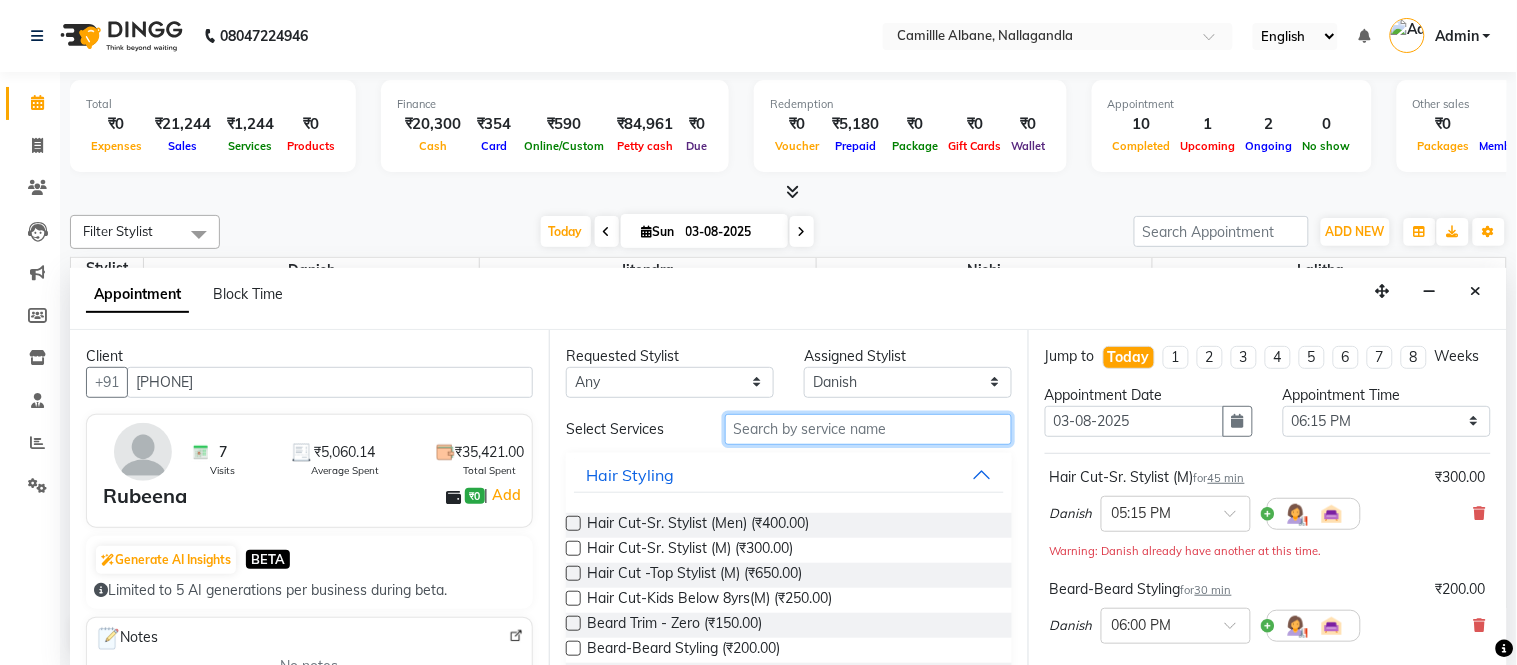 click at bounding box center [868, 429] 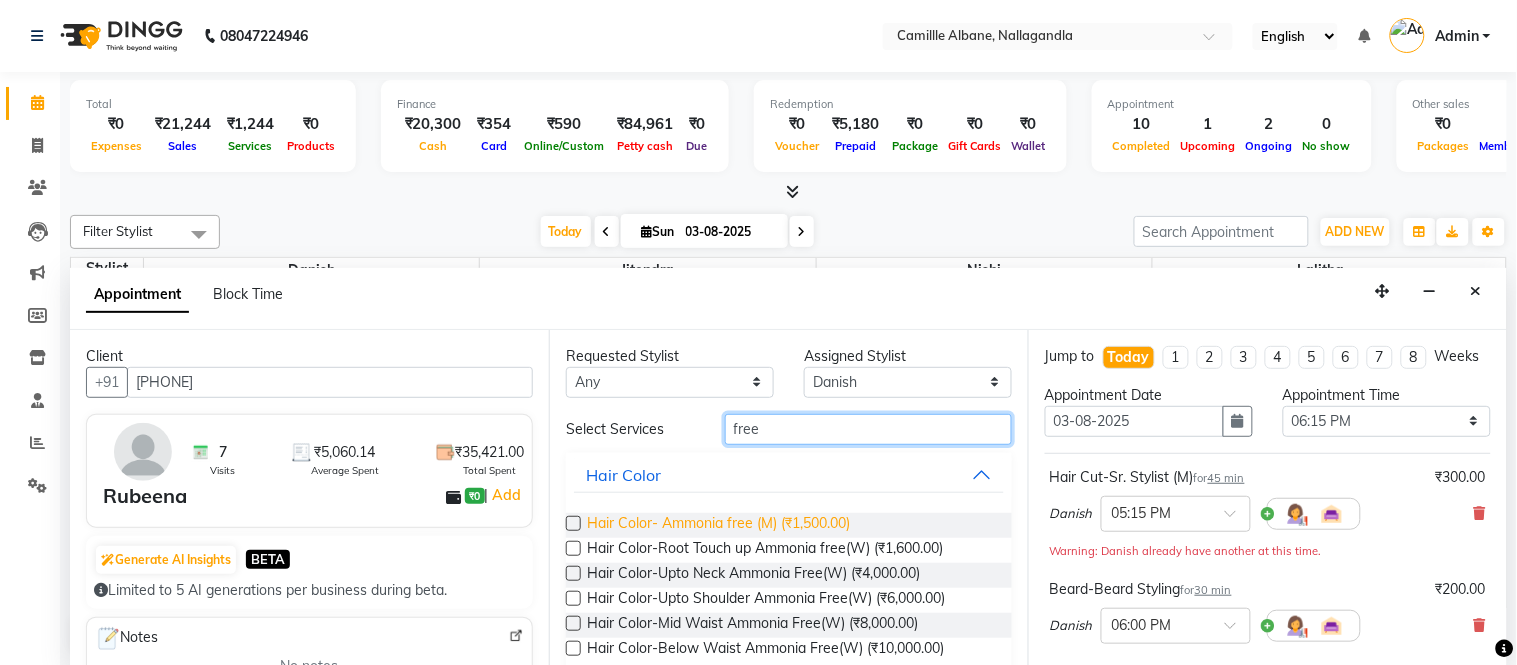 type on "free" 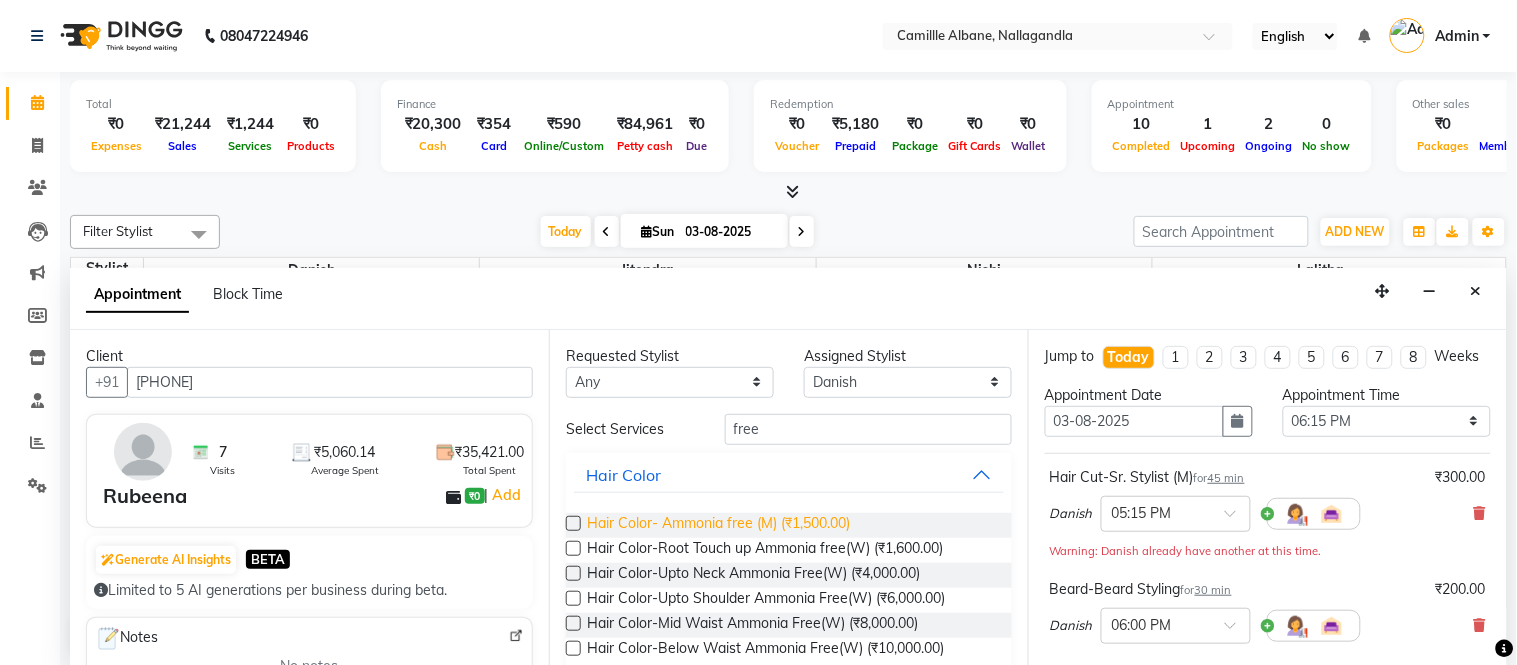 click on "Hair Color- Ammonia free (M) (₹1,500.00)" at bounding box center [718, 525] 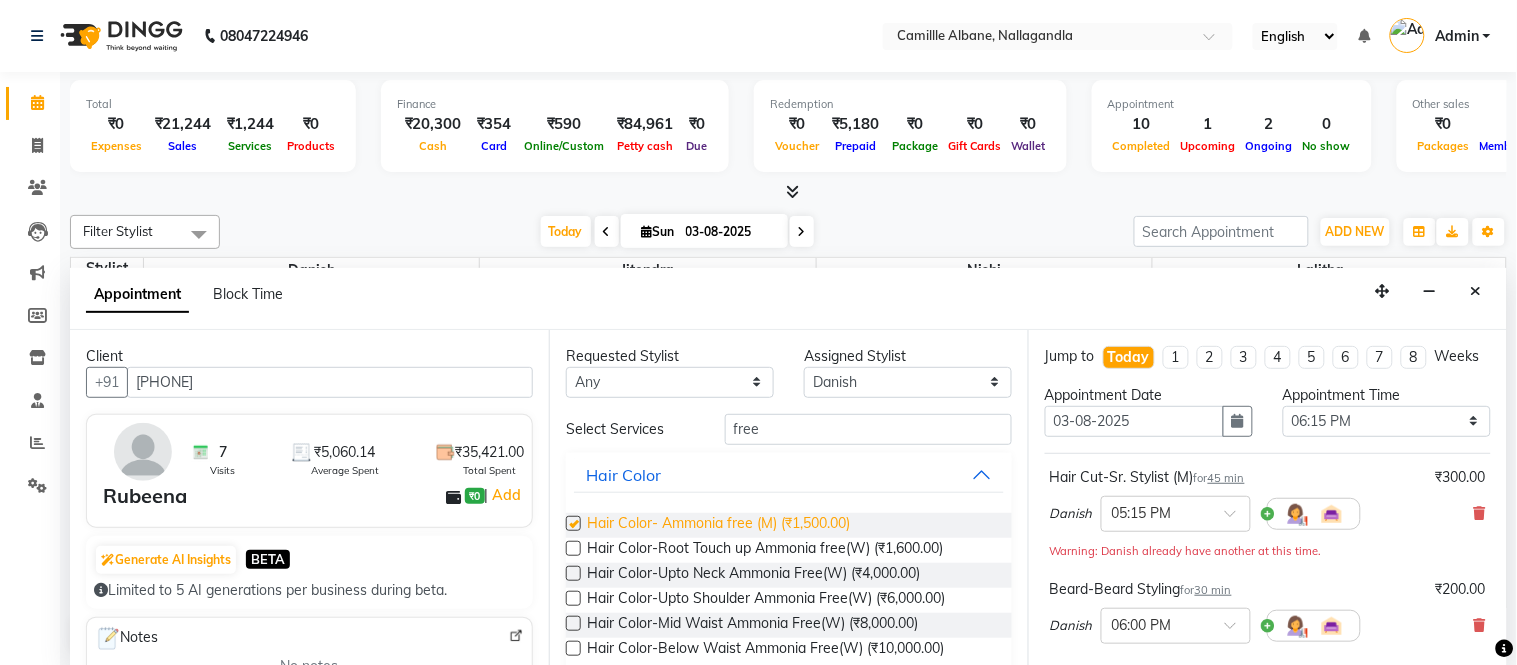 checkbox on "false" 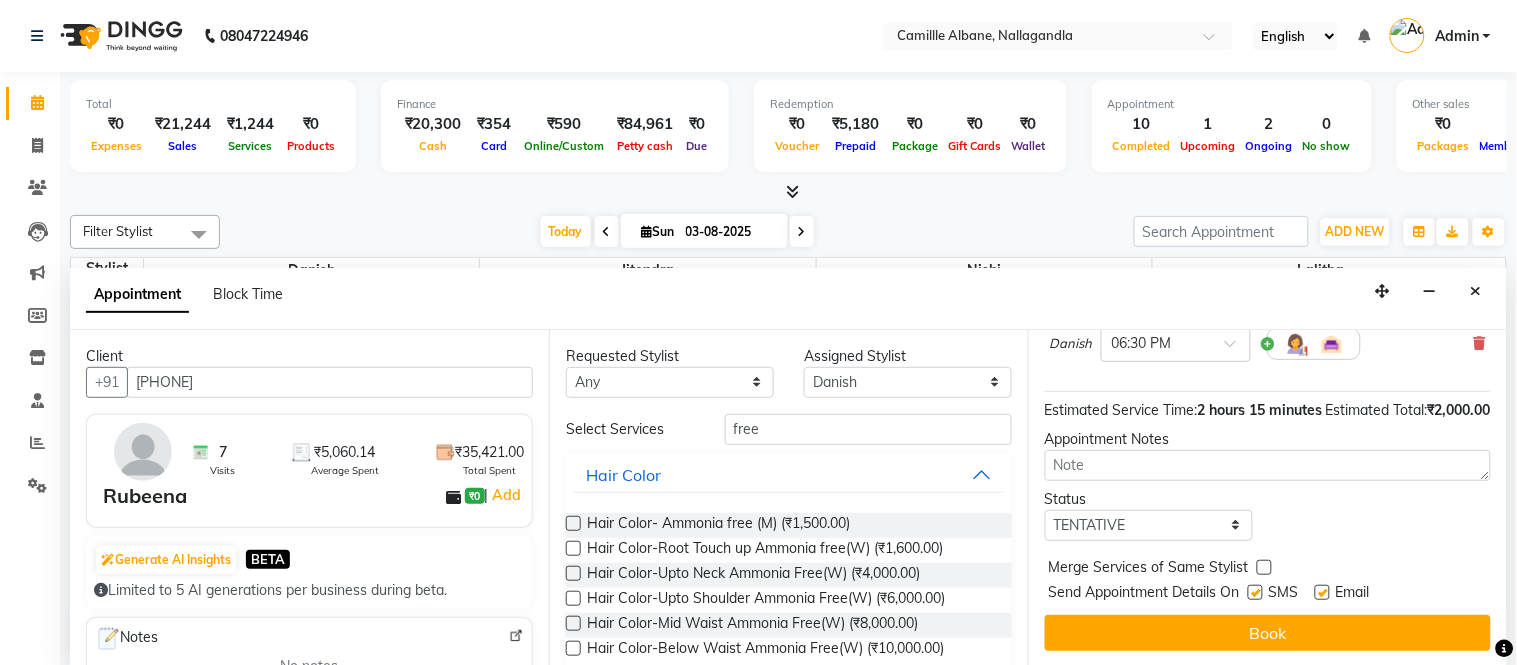 scroll, scrollTop: 412, scrollLeft: 0, axis: vertical 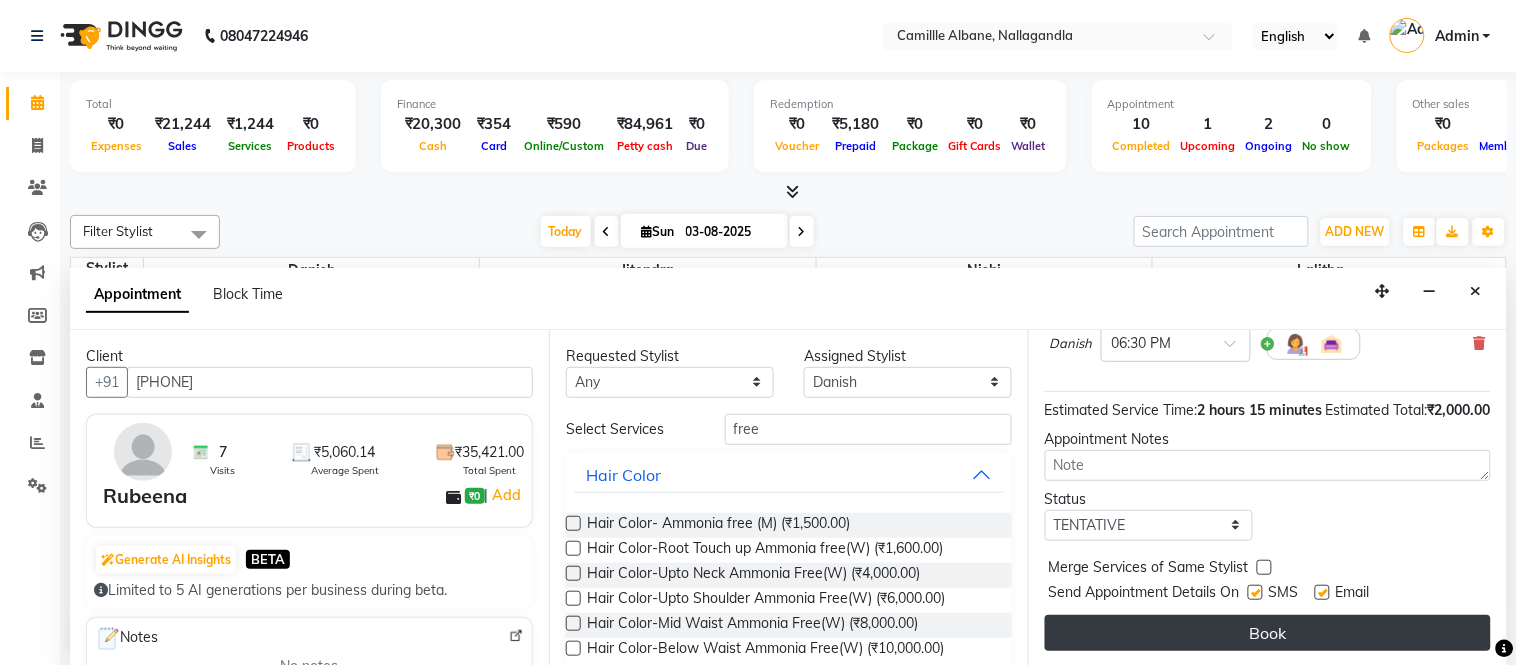 click on "Book" at bounding box center (1268, 633) 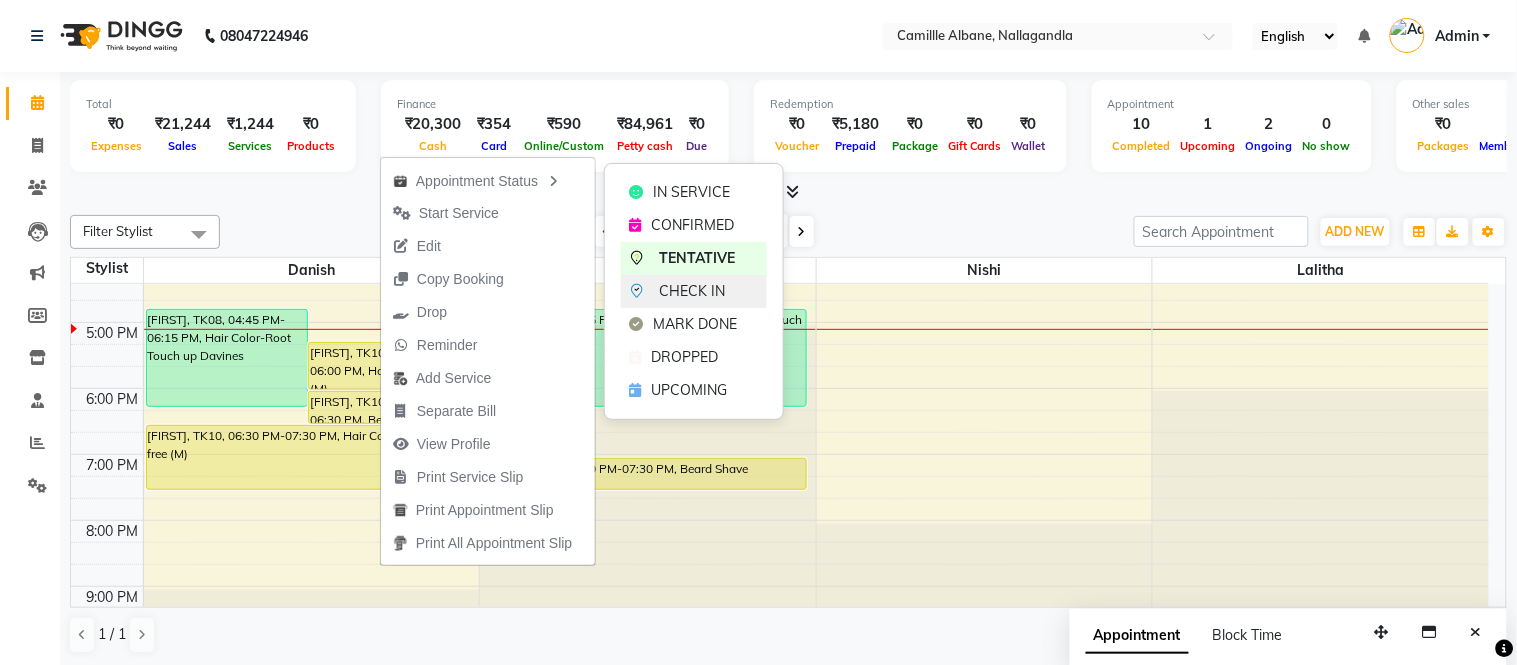 click on "CHECK IN" 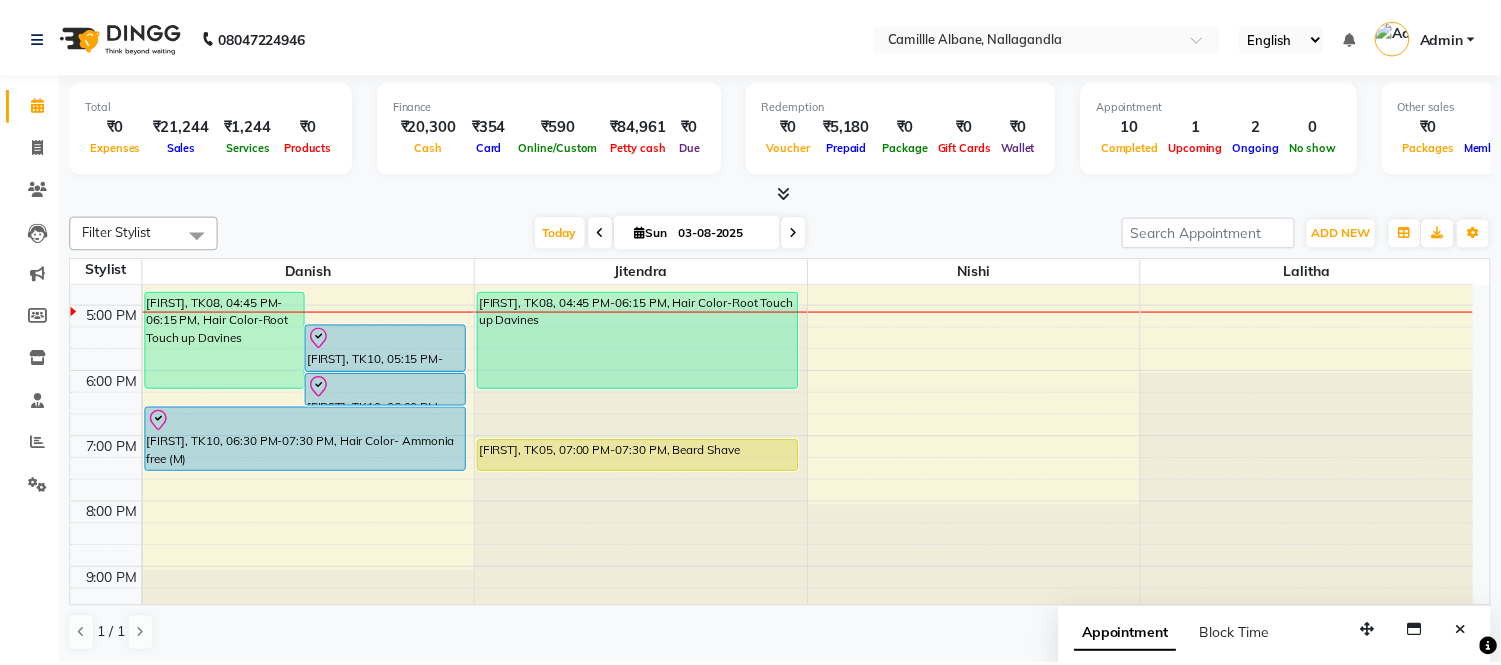 scroll, scrollTop: 604, scrollLeft: 0, axis: vertical 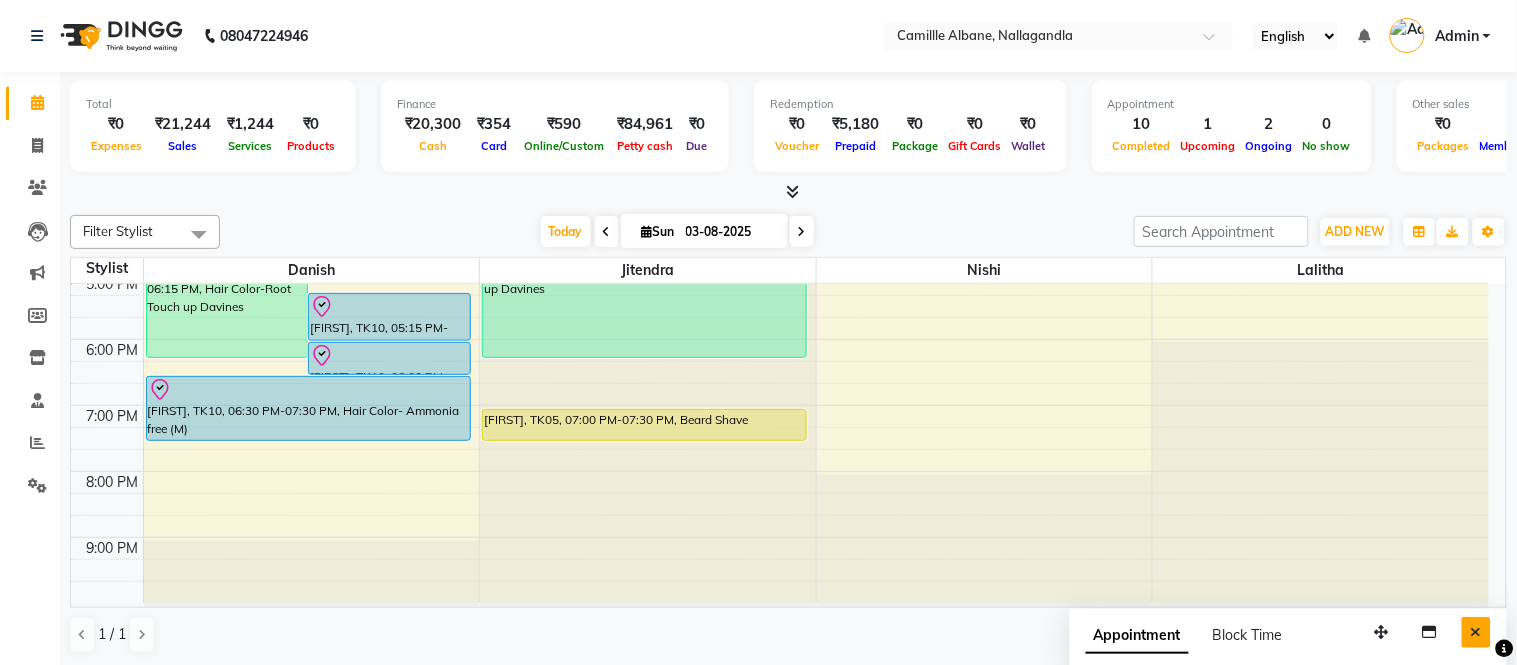 click at bounding box center (1476, 632) 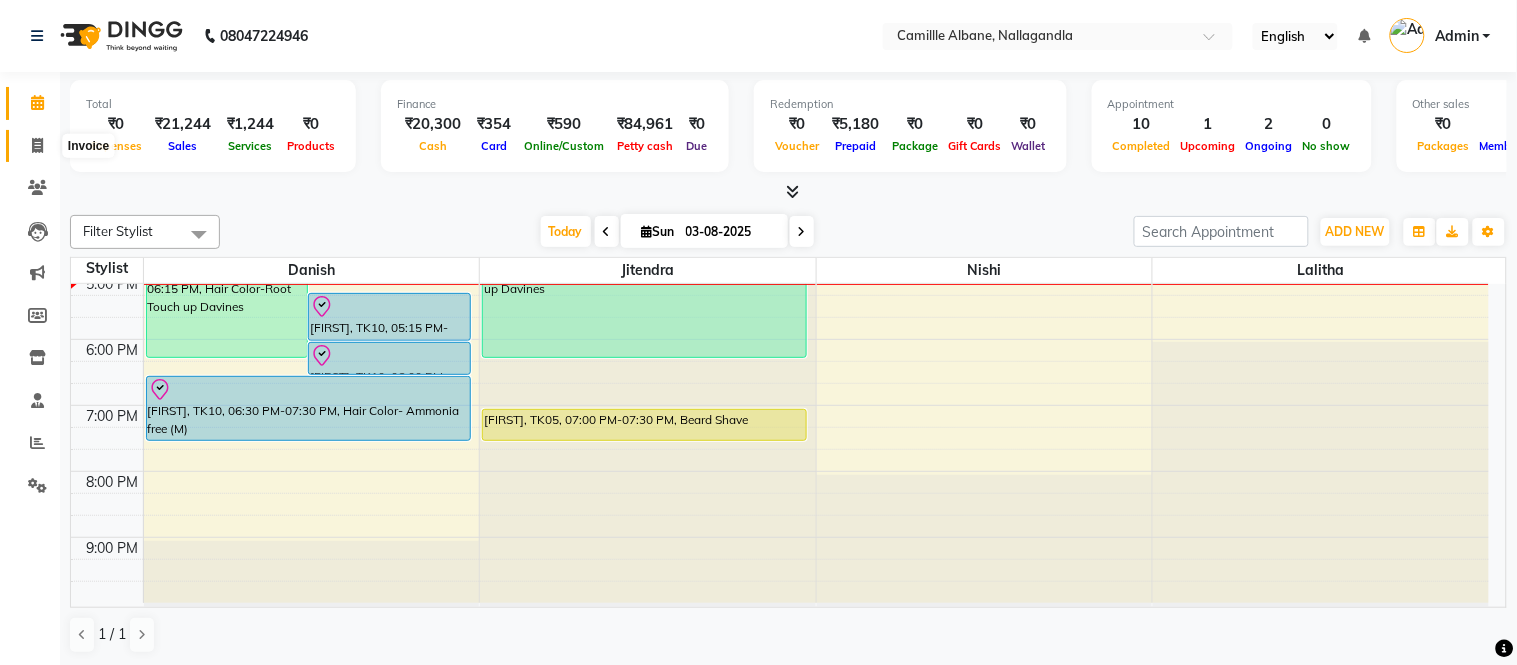 click 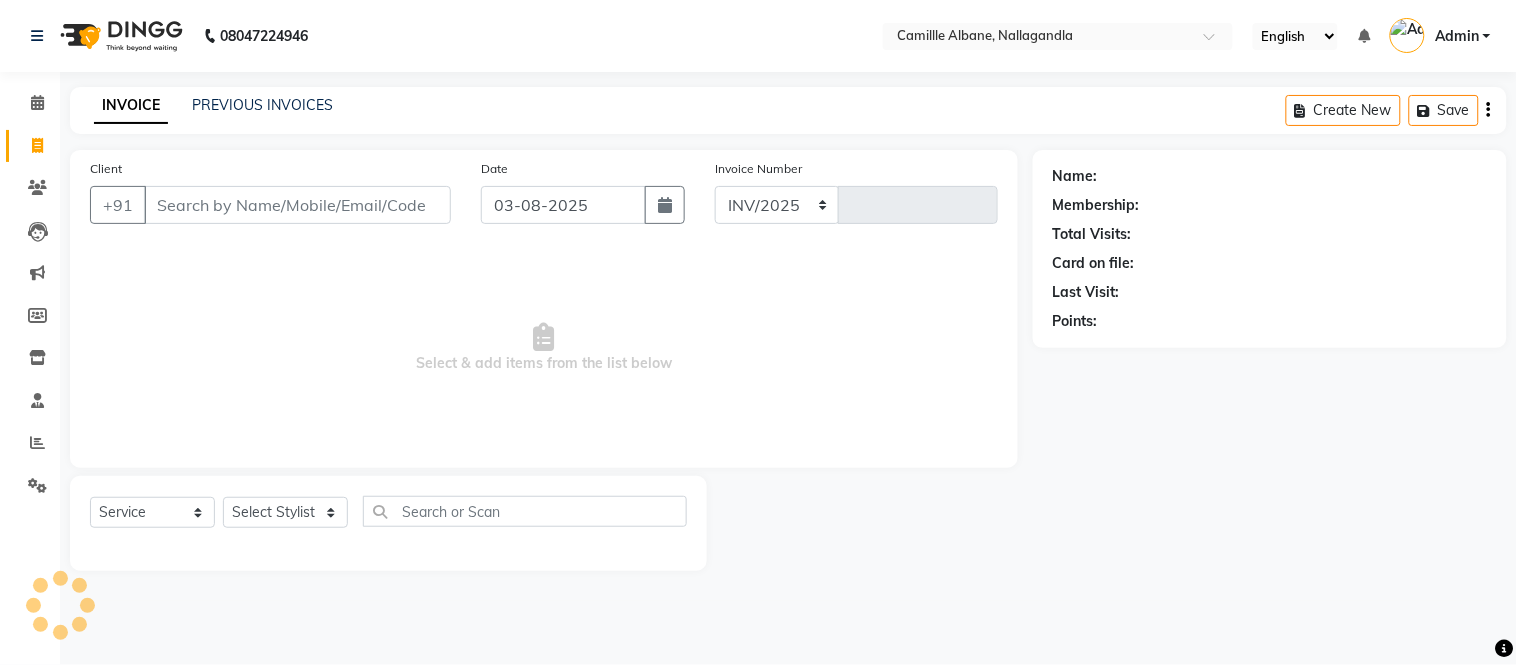 select on "7025" 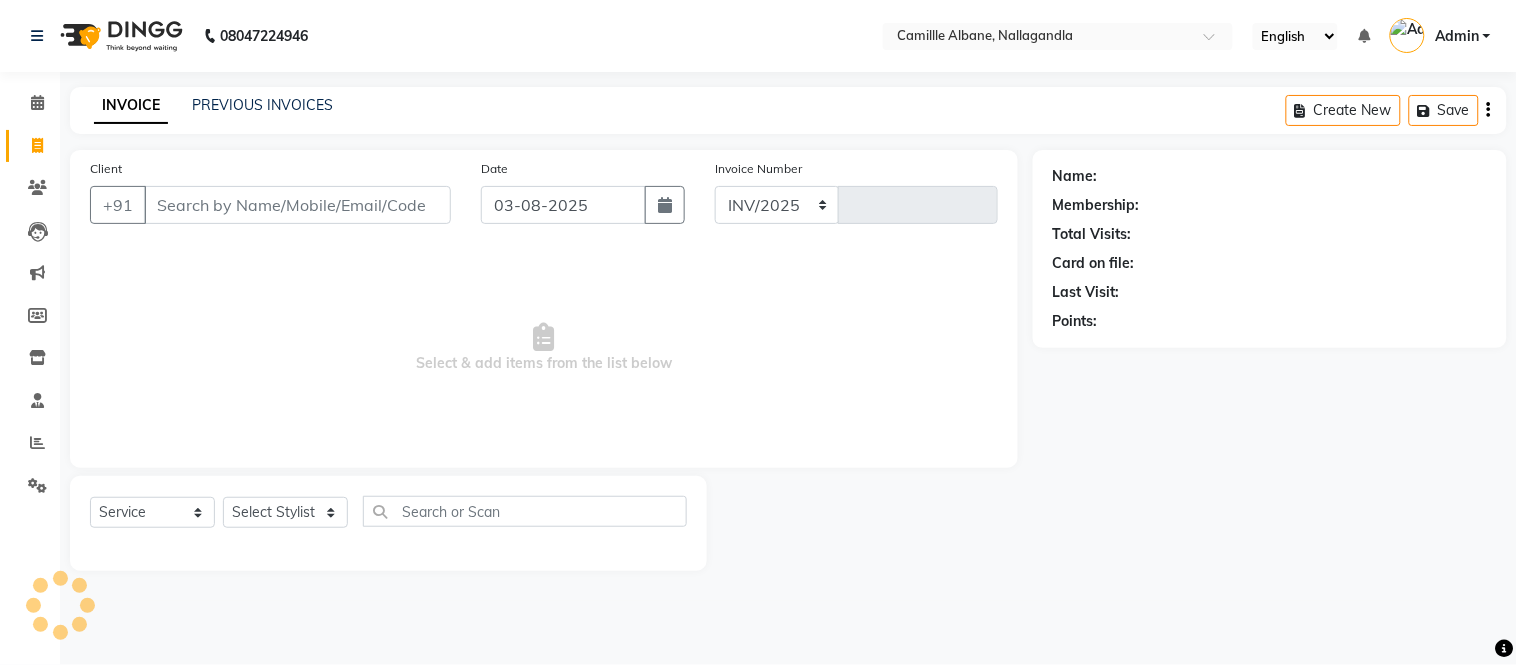 type on "0888" 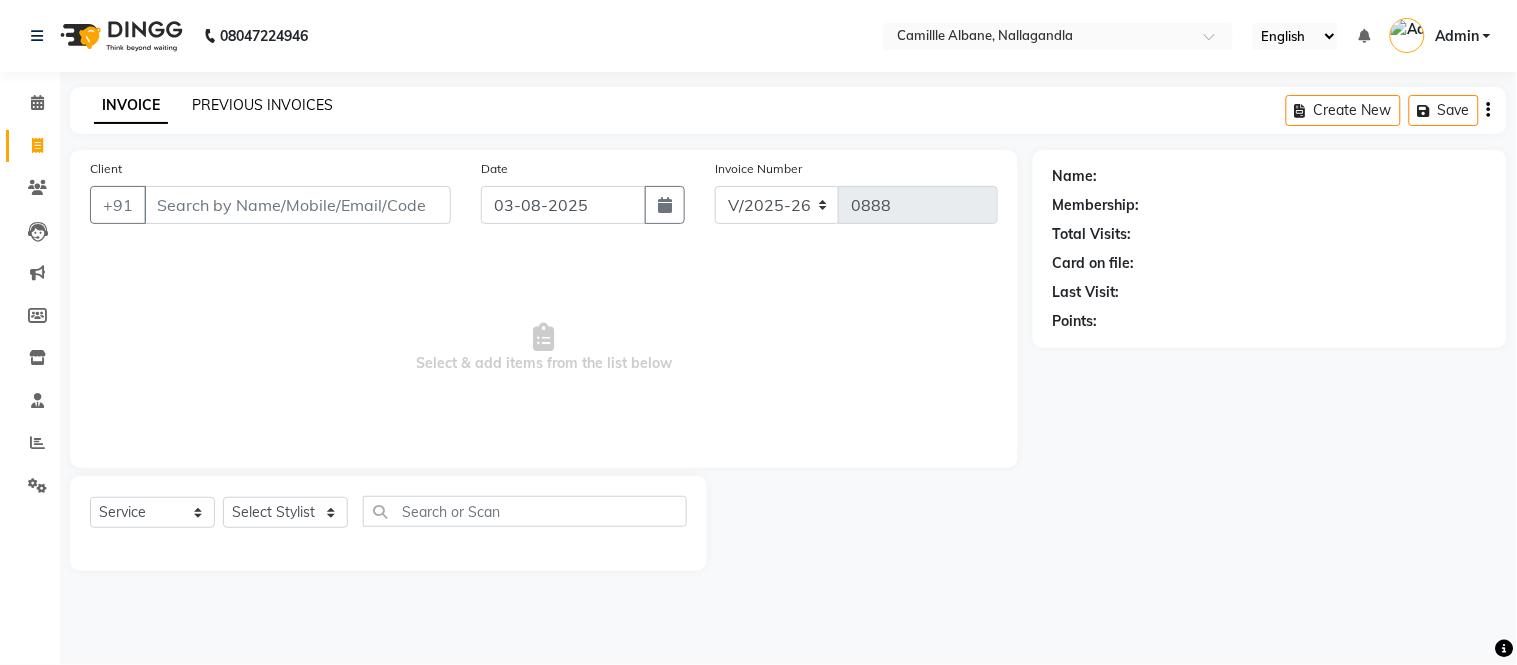 click on "PREVIOUS INVOICES" 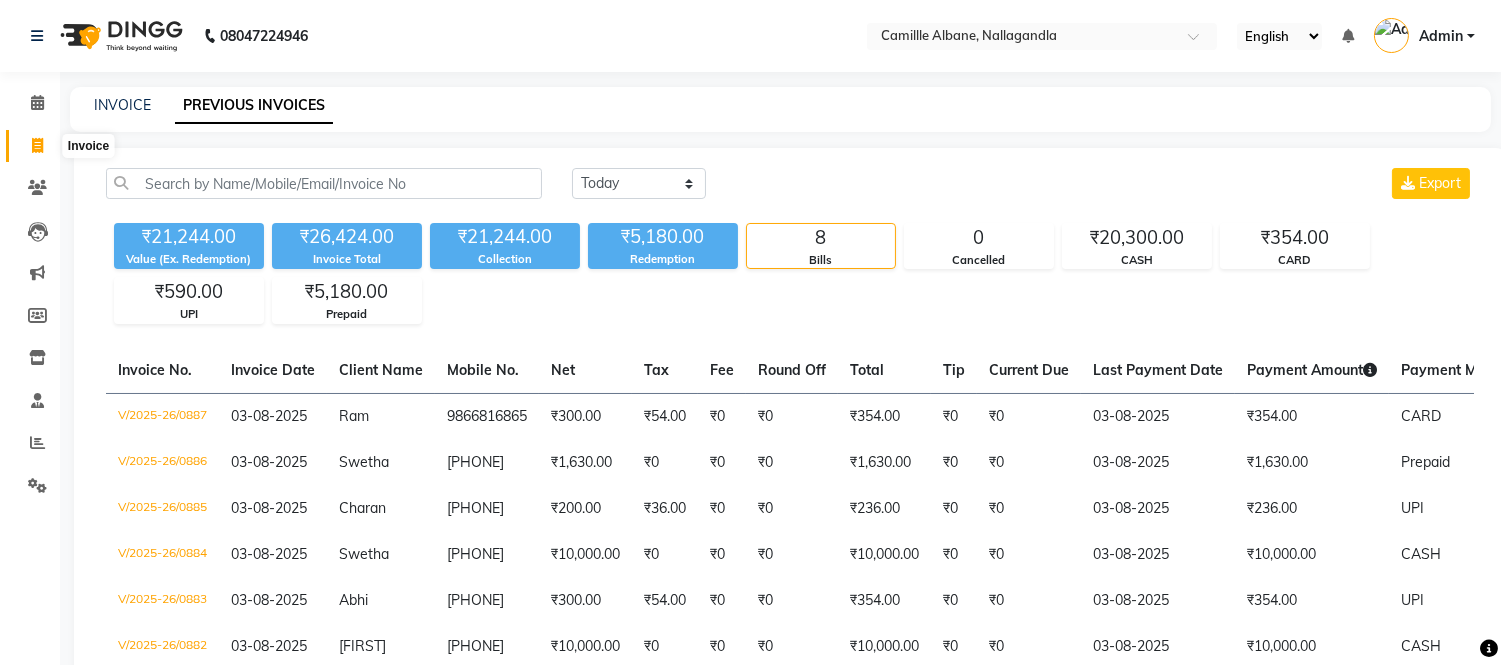click 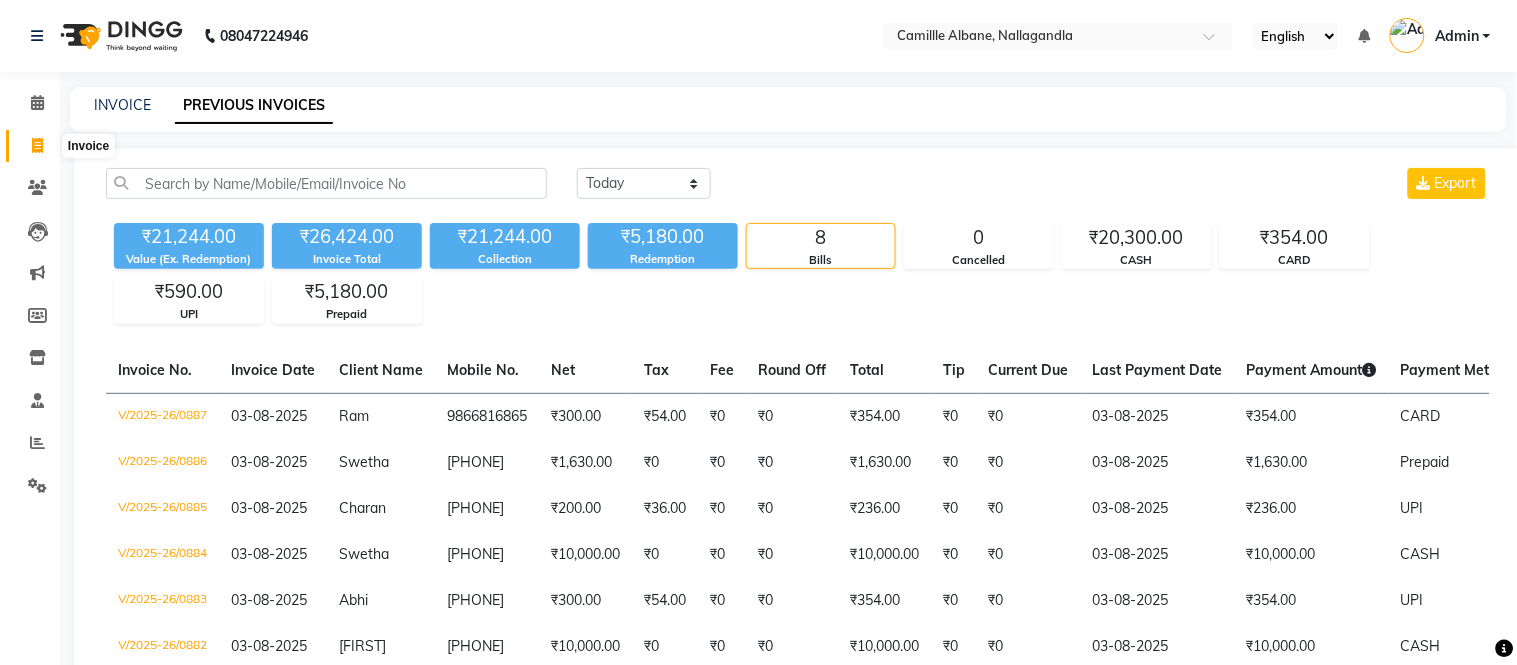 select on "7025" 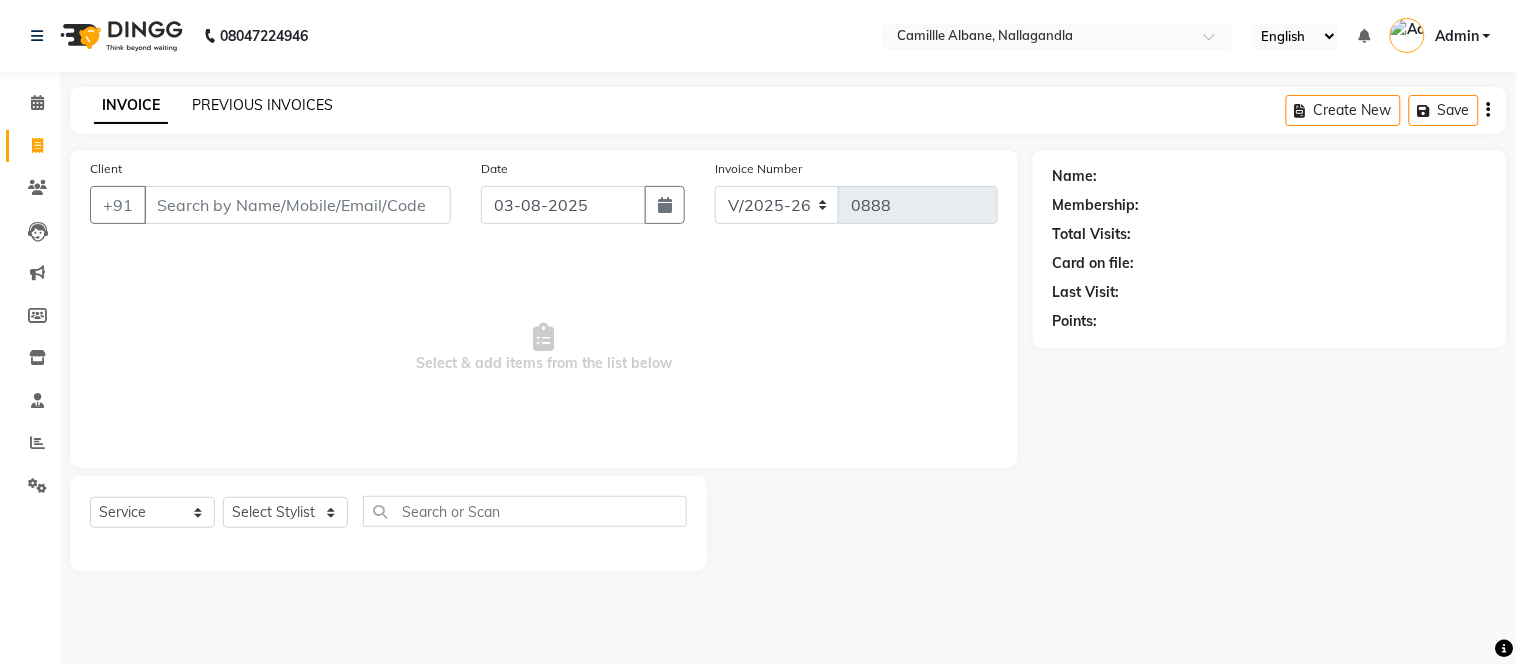 click on "PREVIOUS INVOICES" 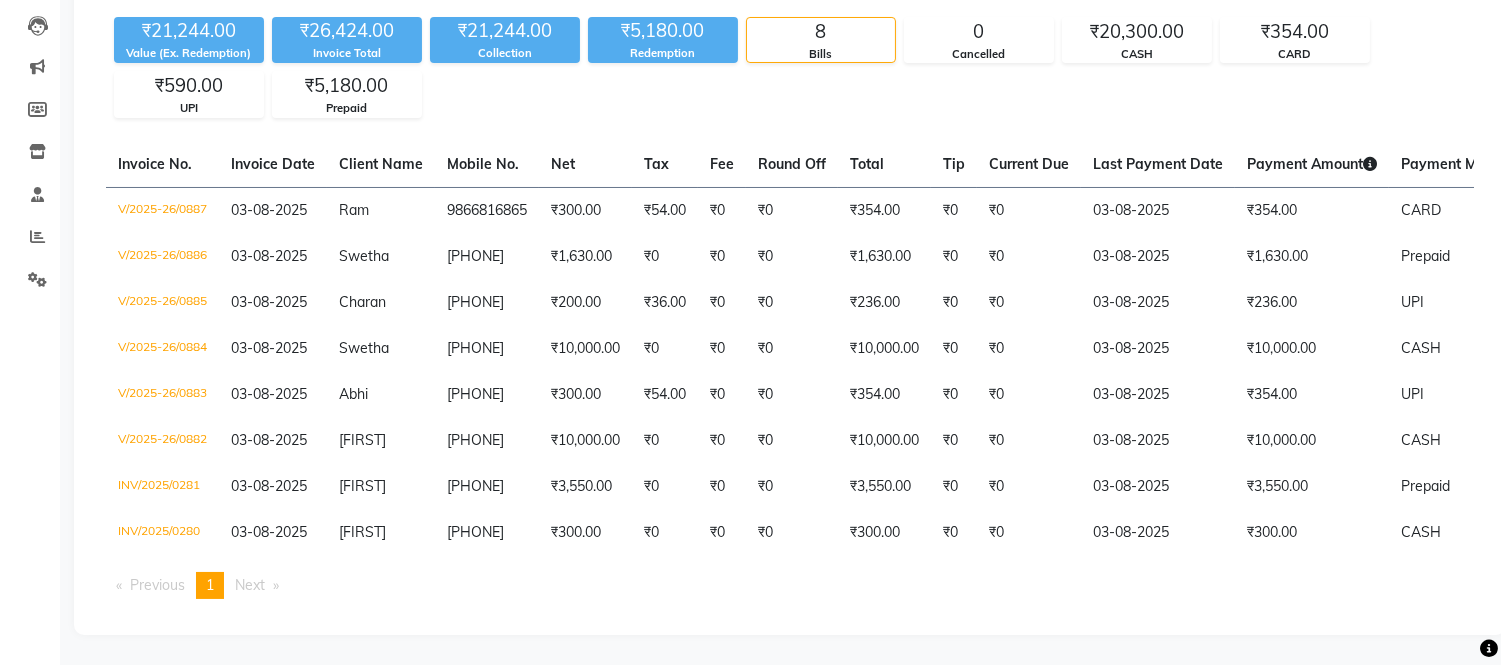 scroll, scrollTop: 0, scrollLeft: 0, axis: both 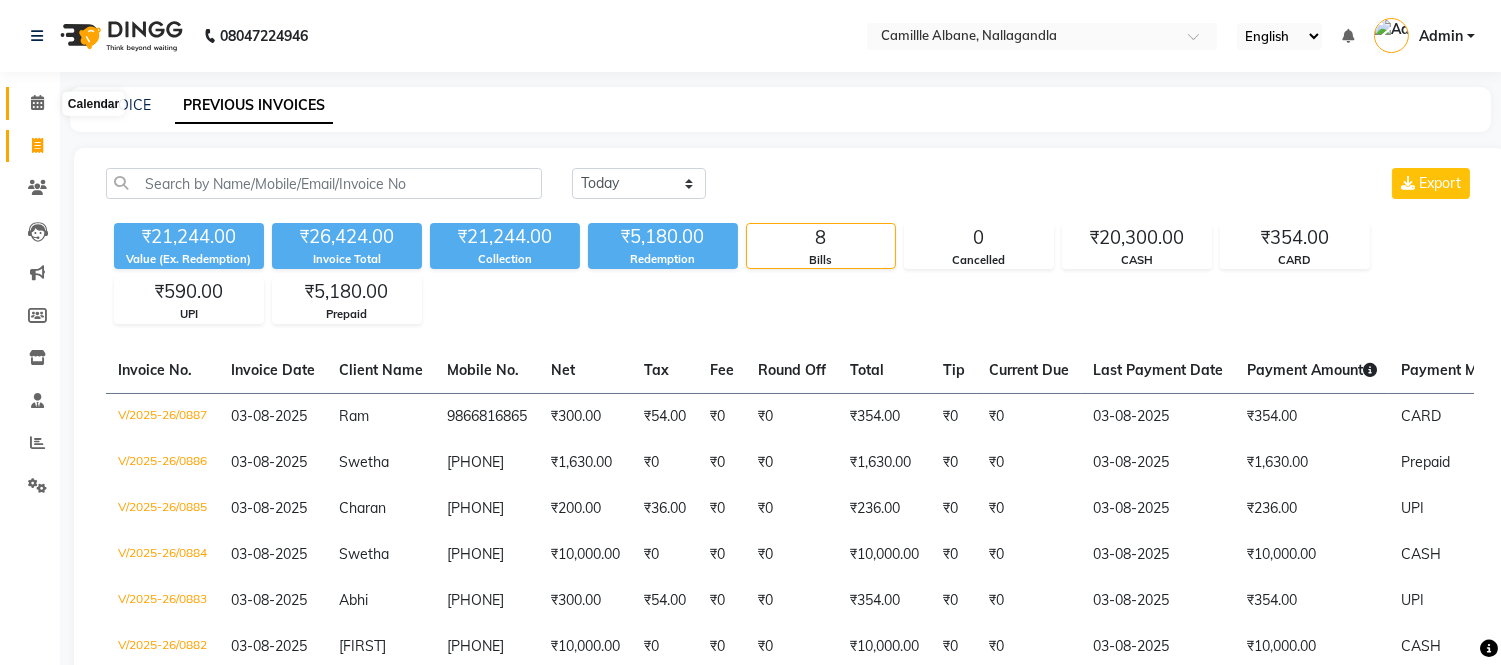 click 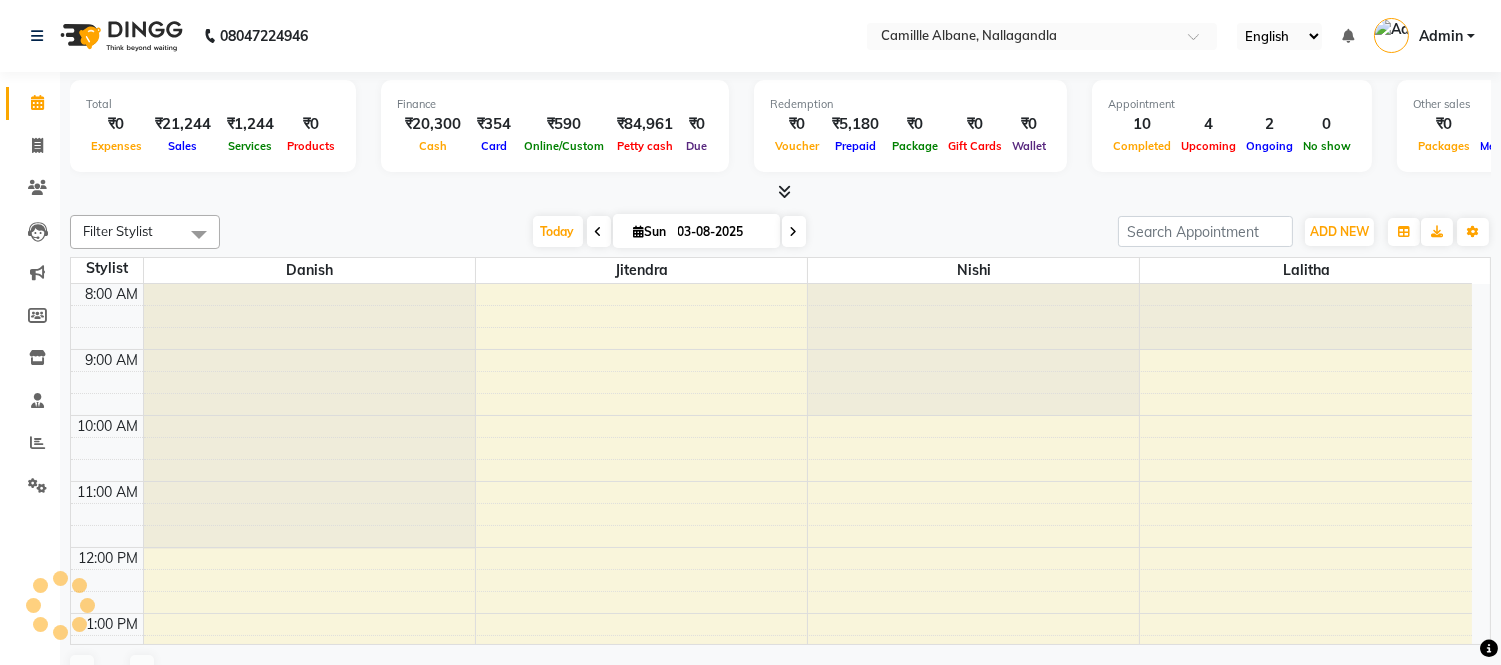scroll, scrollTop: 562, scrollLeft: 0, axis: vertical 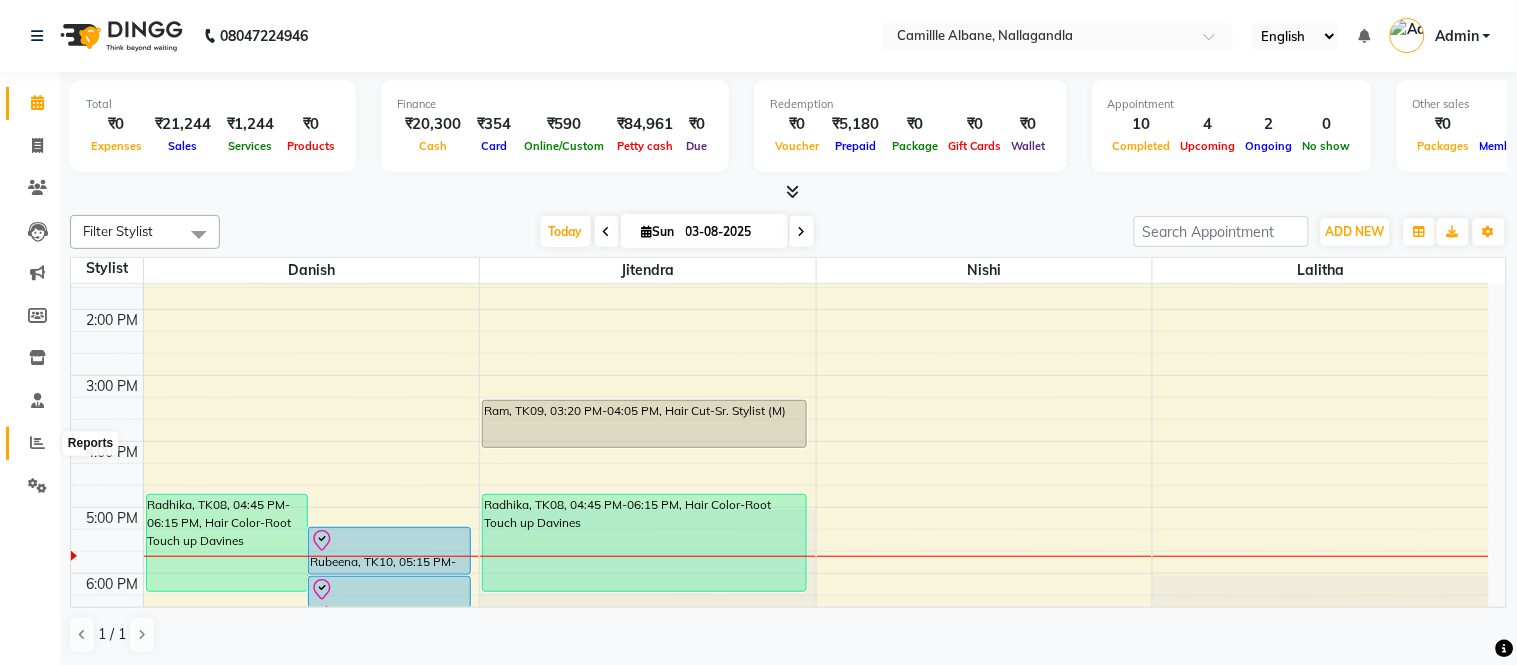 click 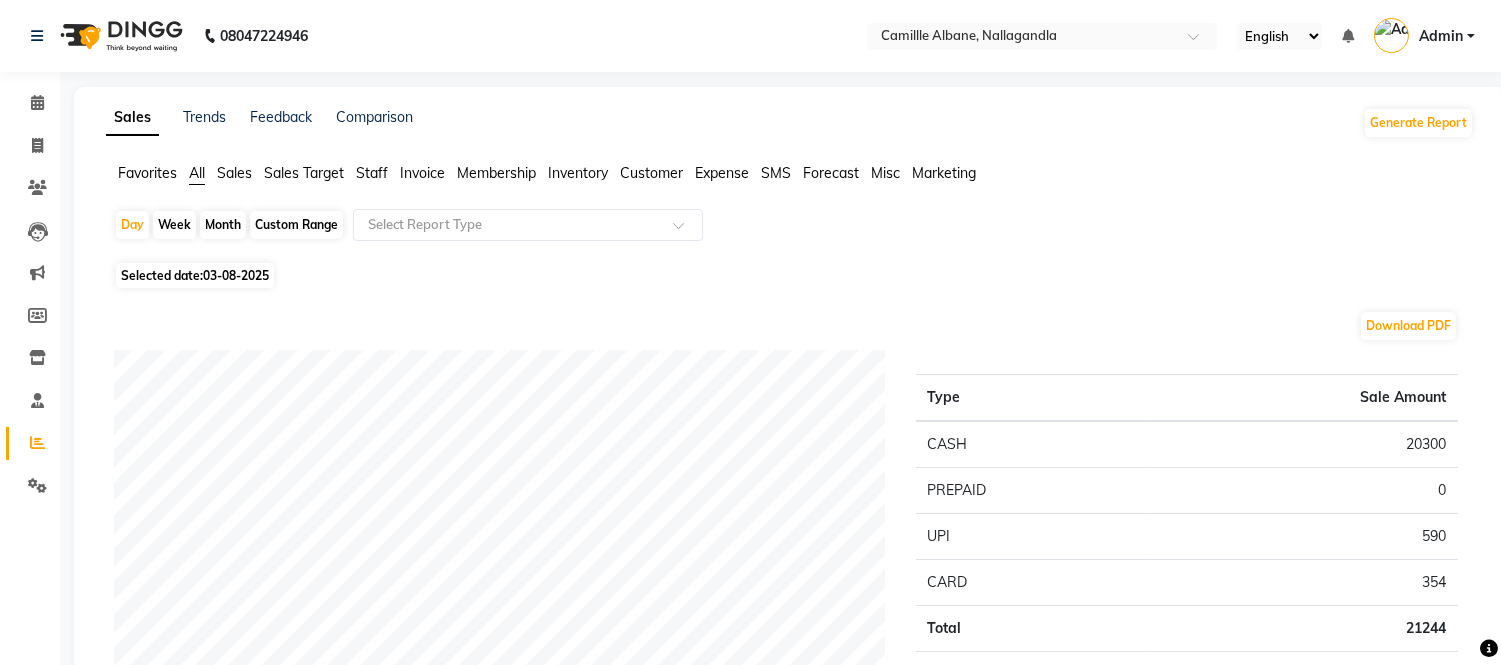 click on "Staff" 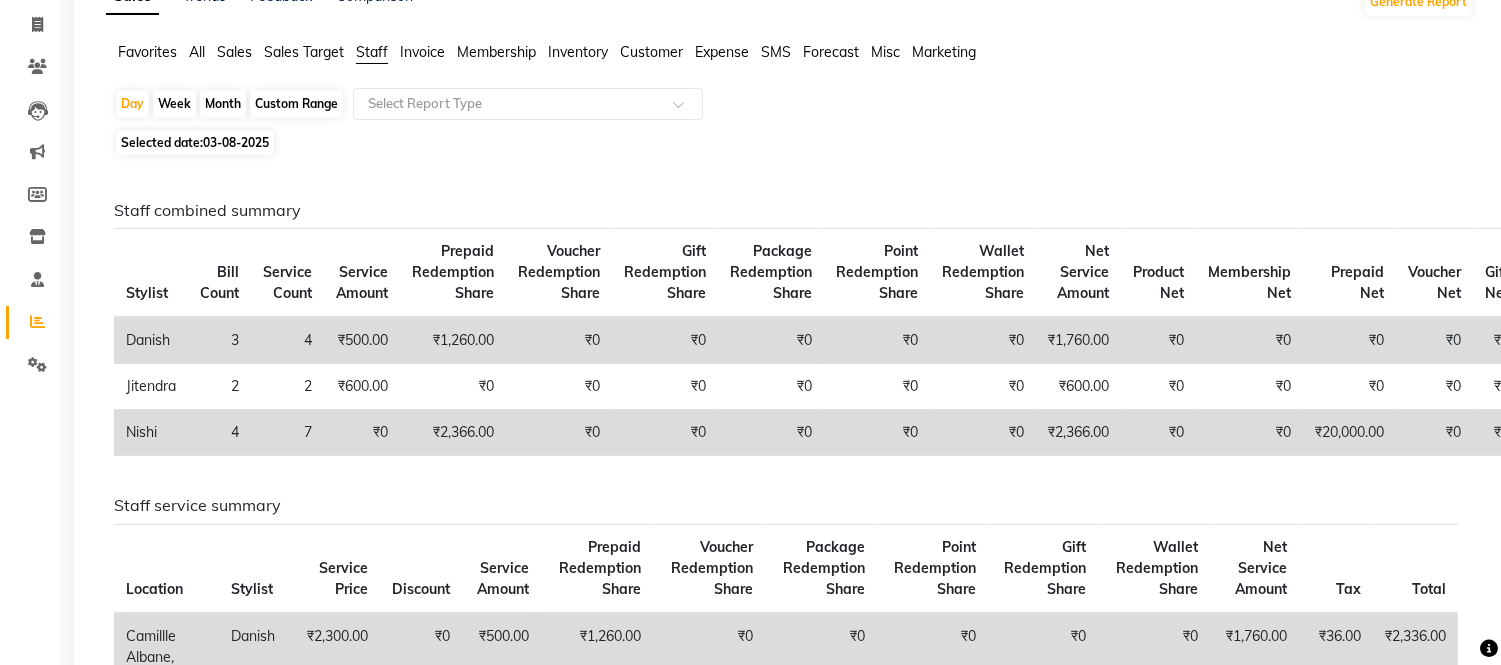 scroll, scrollTop: 0, scrollLeft: 0, axis: both 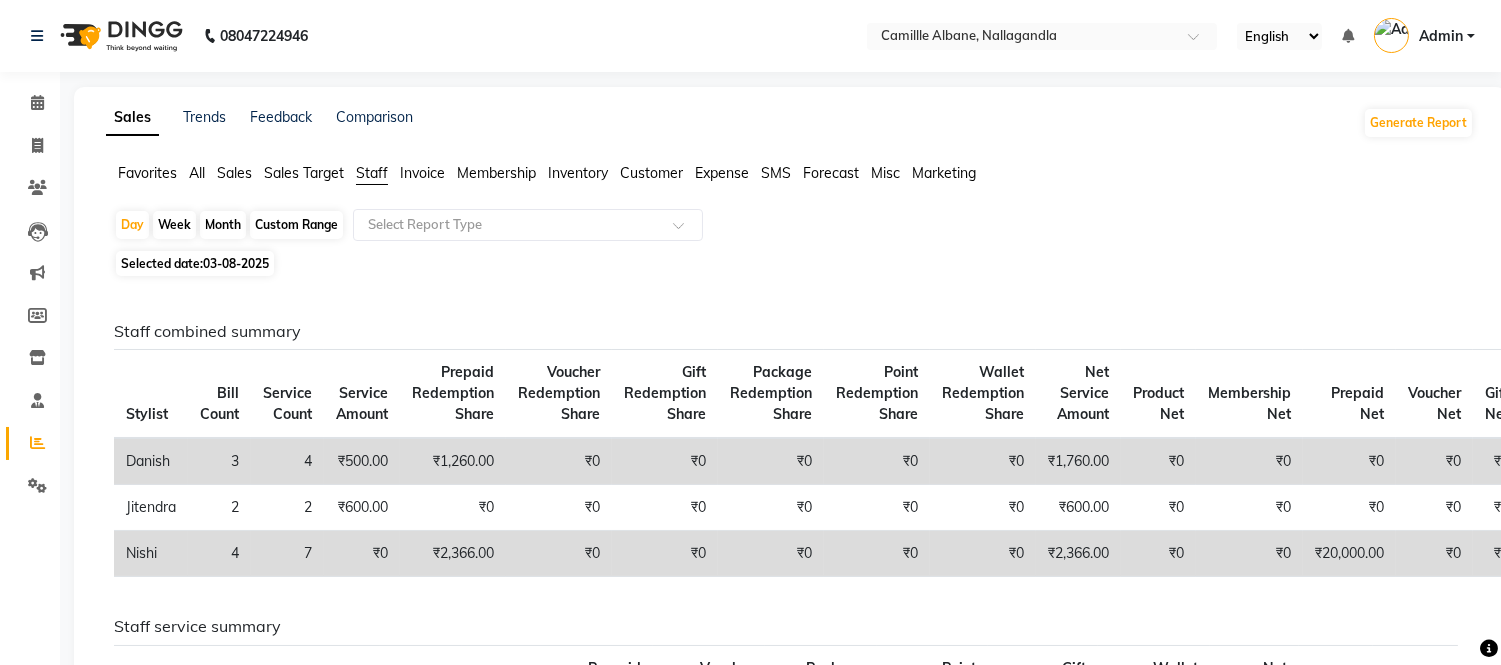 click on "Month" 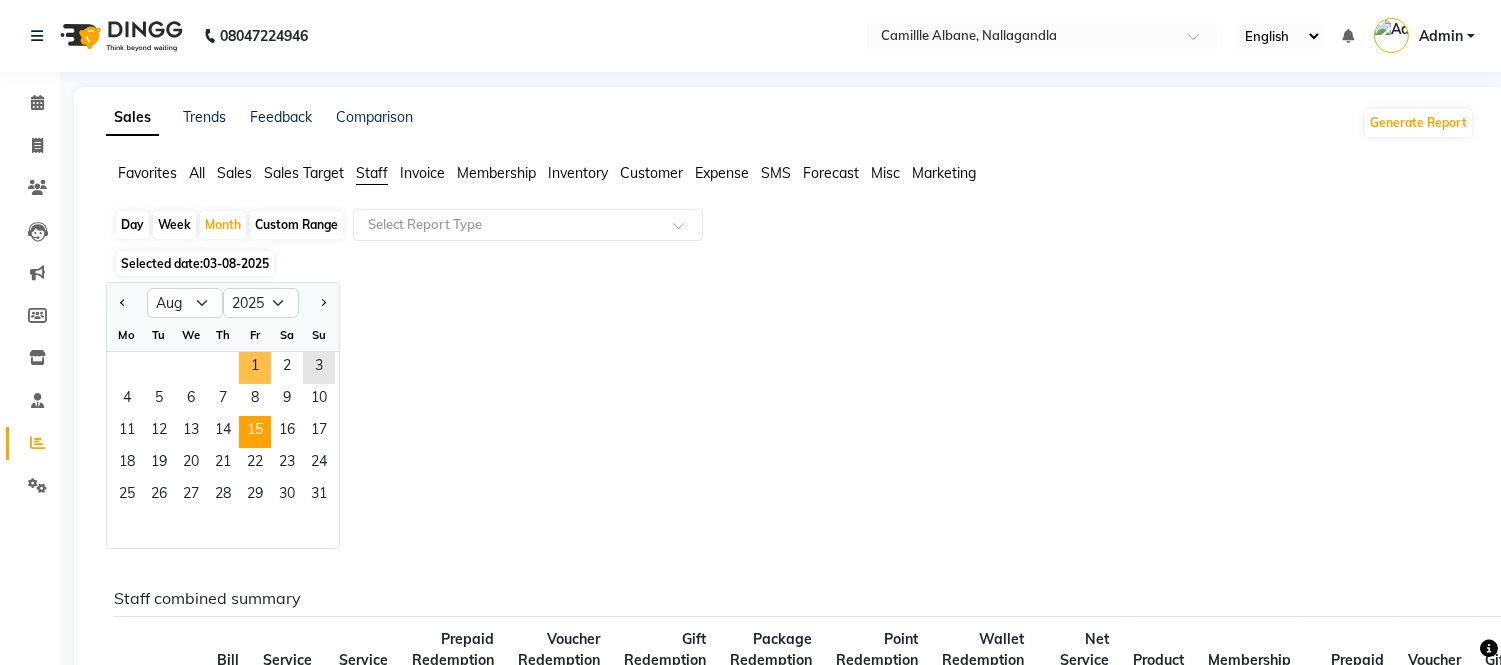 click on "15" 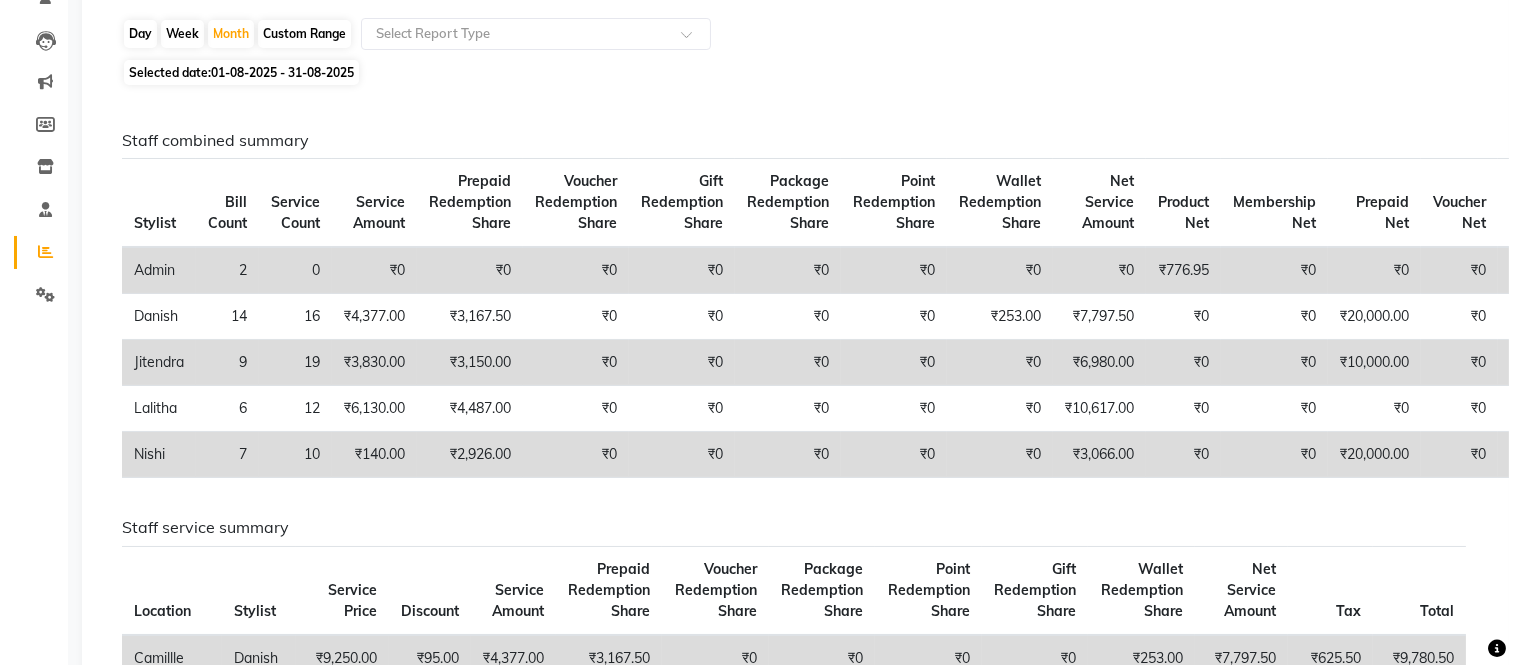 scroll, scrollTop: 0, scrollLeft: 0, axis: both 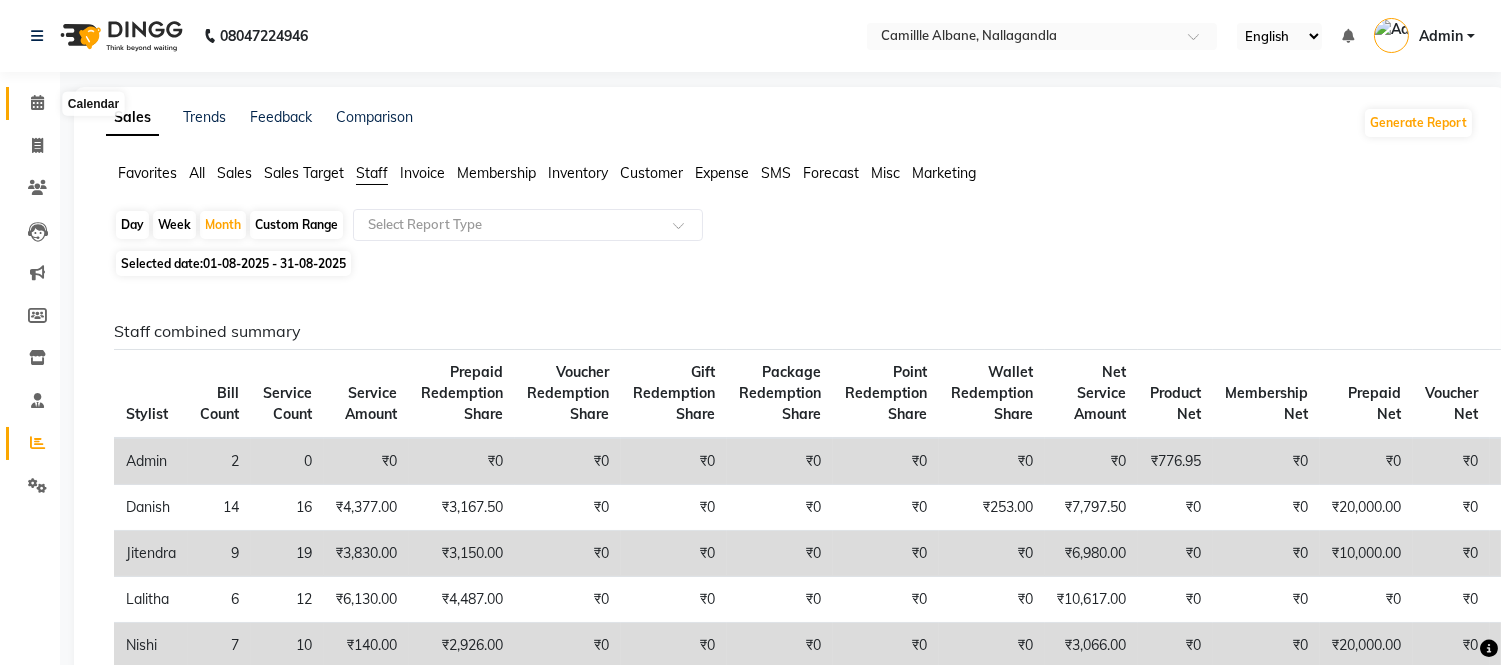 click 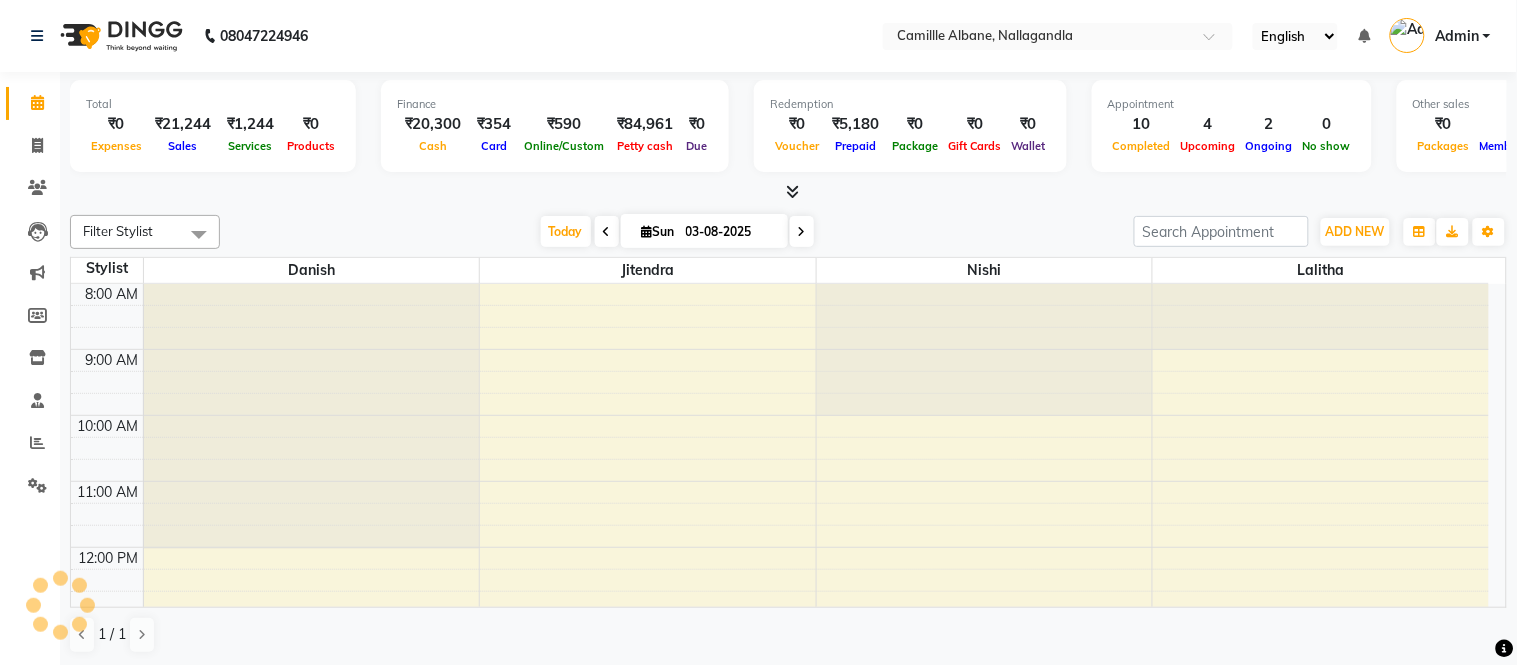 scroll, scrollTop: 0, scrollLeft: 0, axis: both 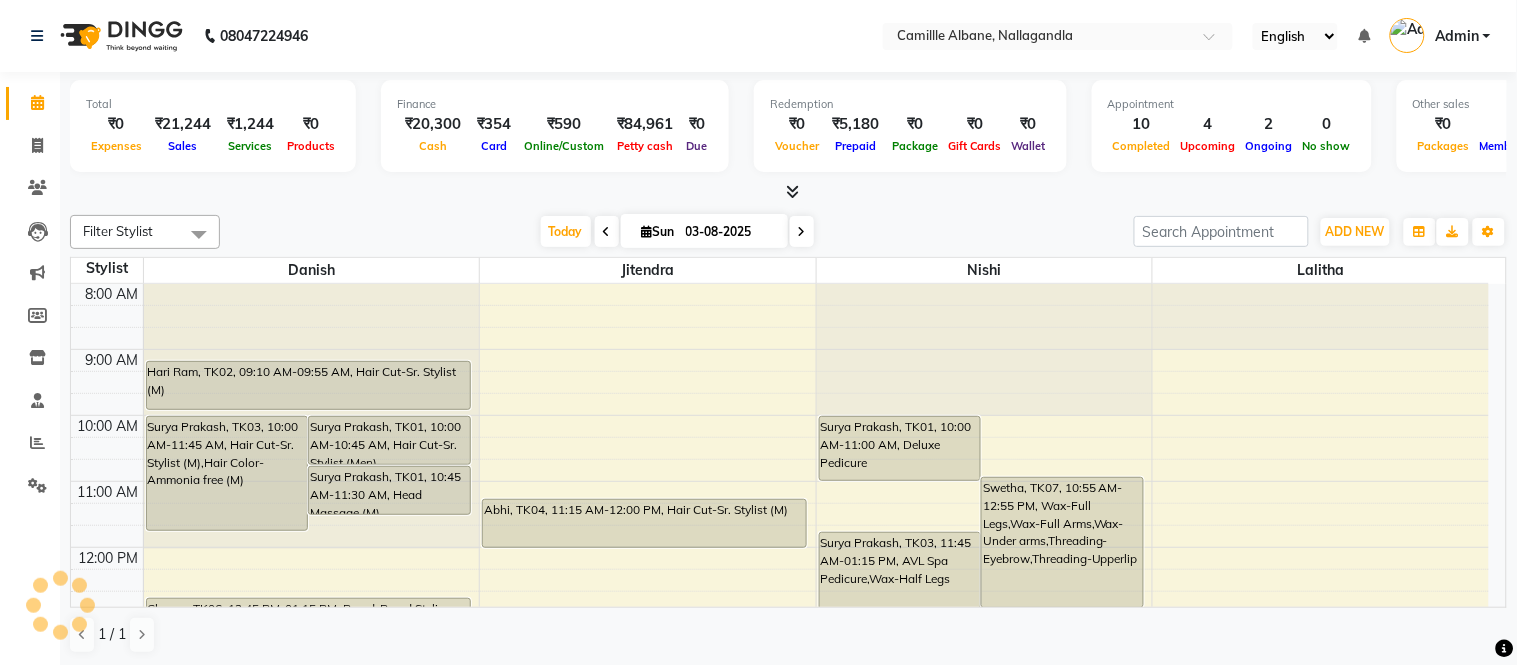 click at bounding box center [792, 191] 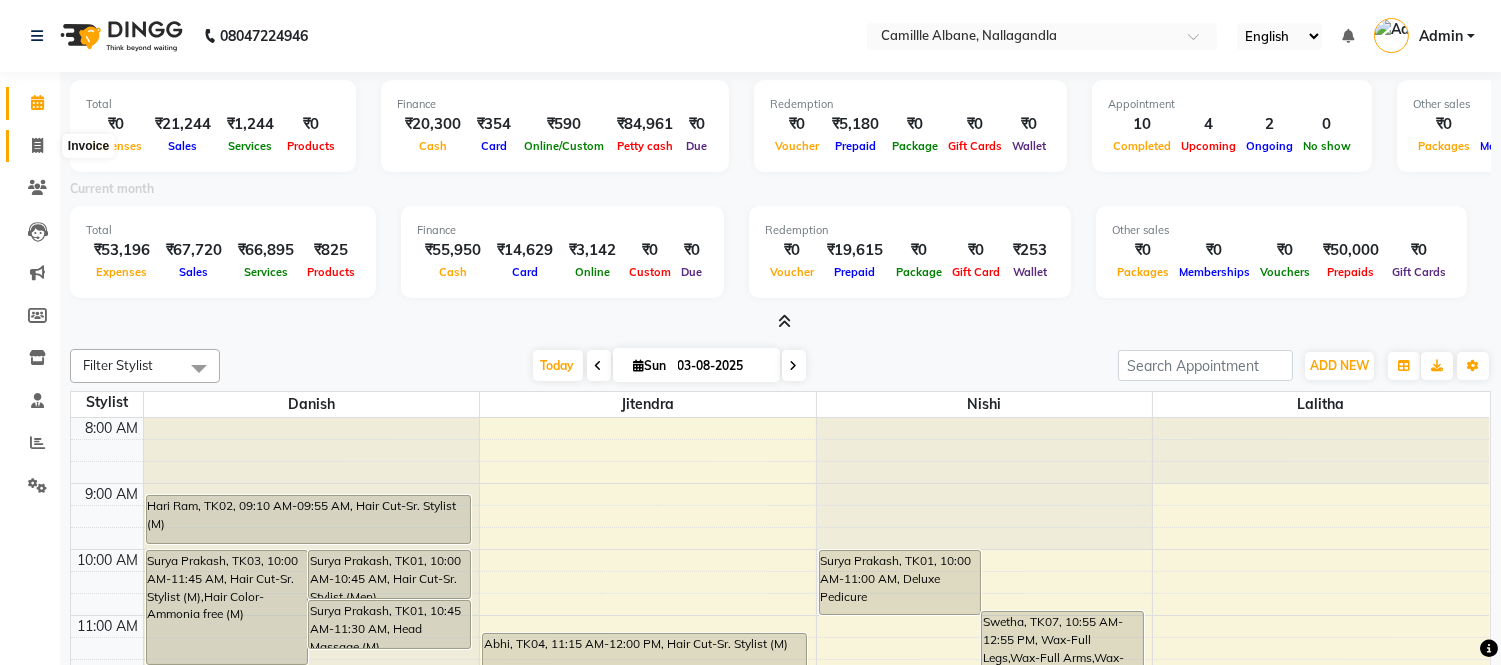 click 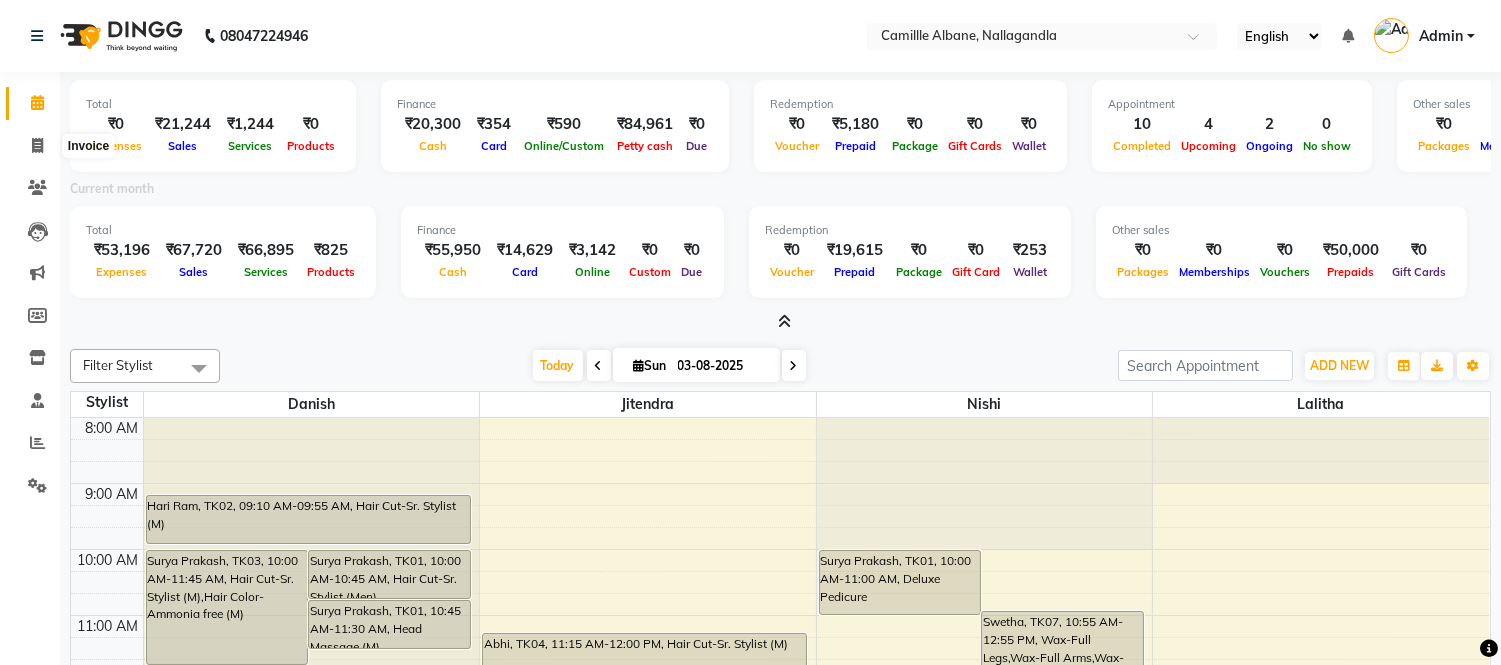 select on "service" 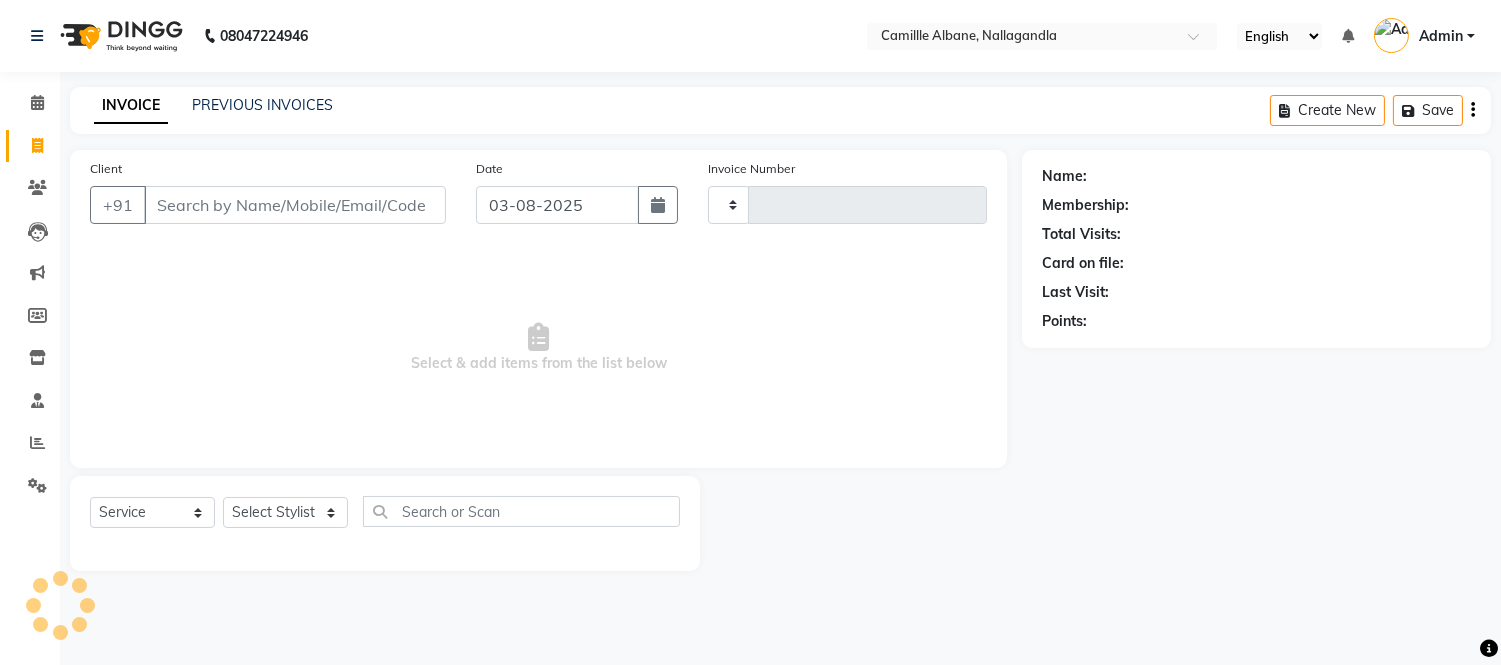 type on "0888" 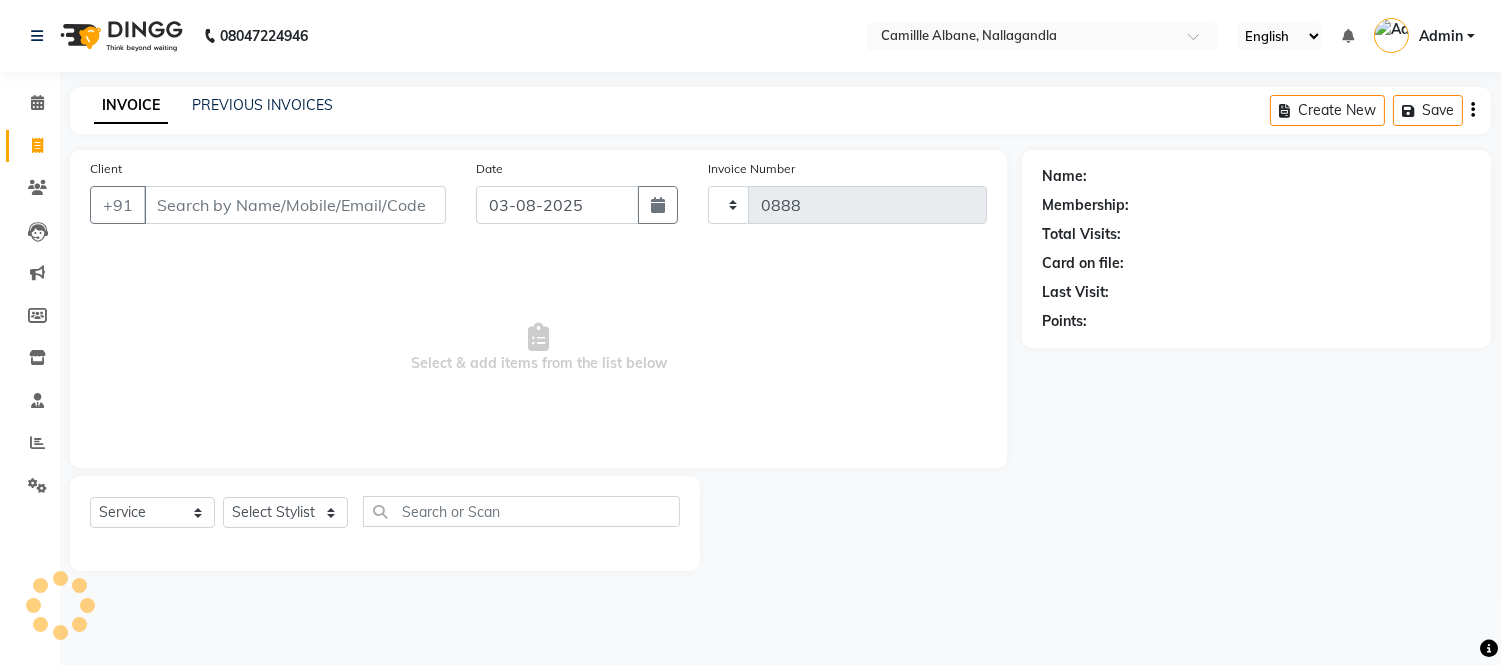 select on "7025" 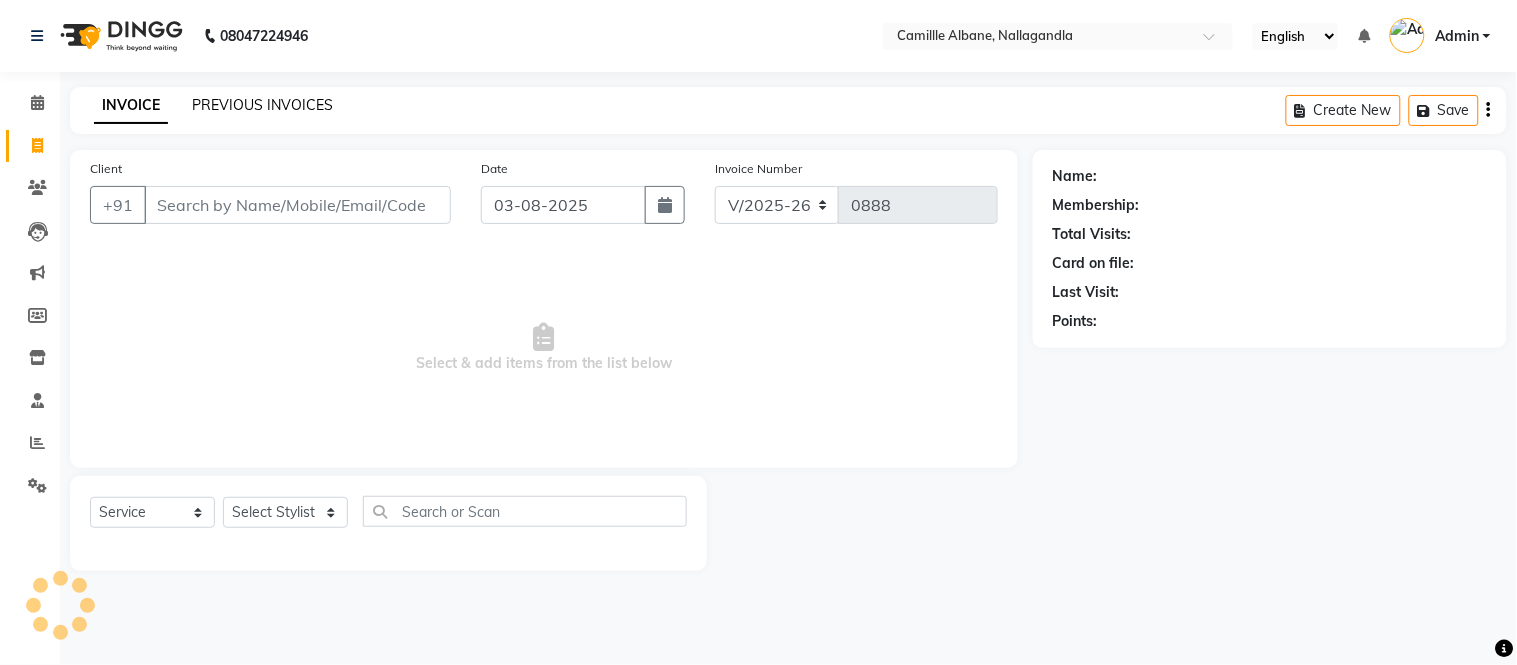 click on "PREVIOUS INVOICES" 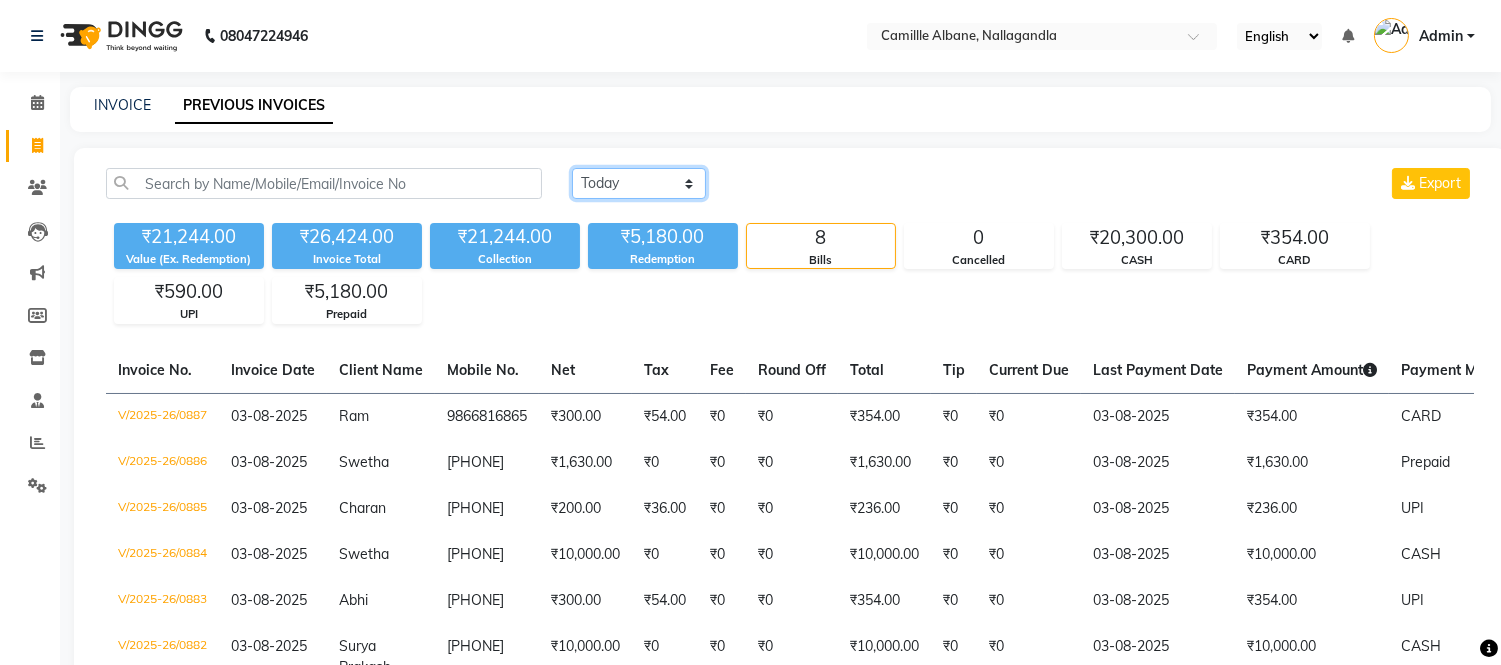 click on "Today Yesterday Custom Range" 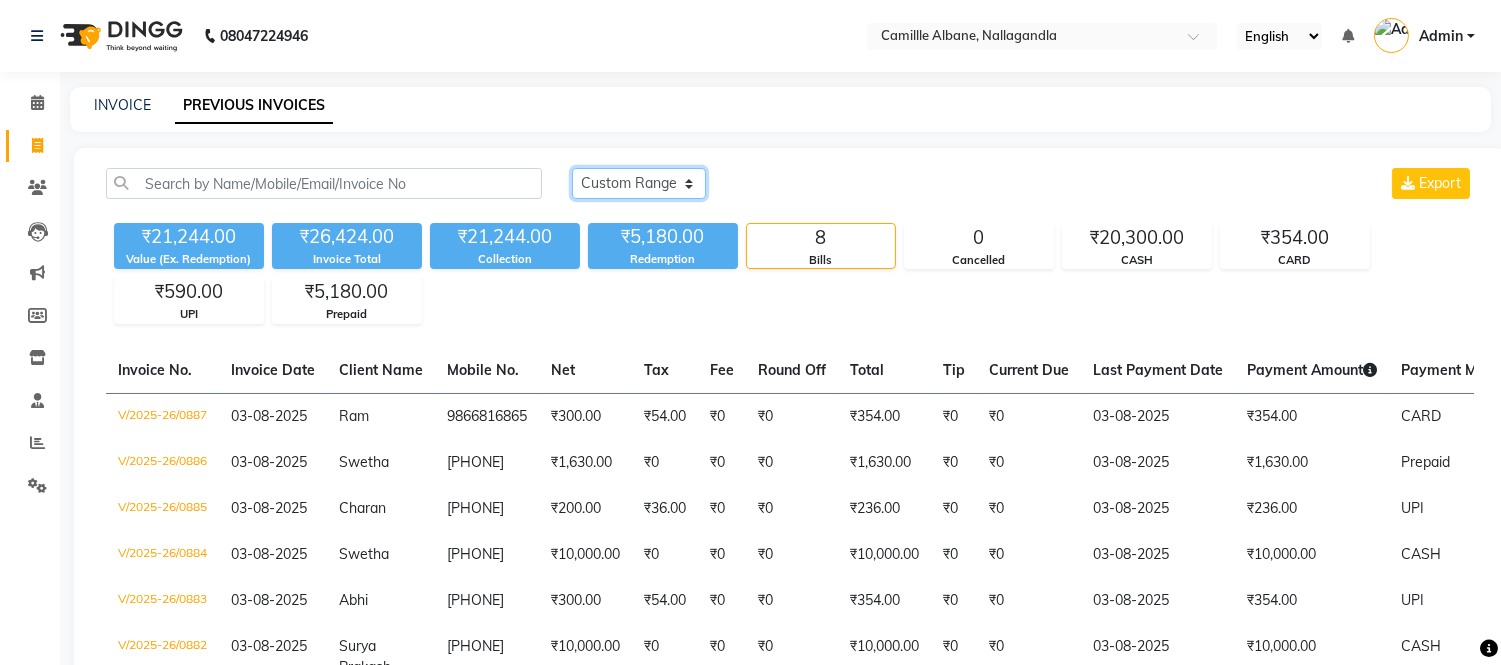 click on "Today Yesterday Custom Range" 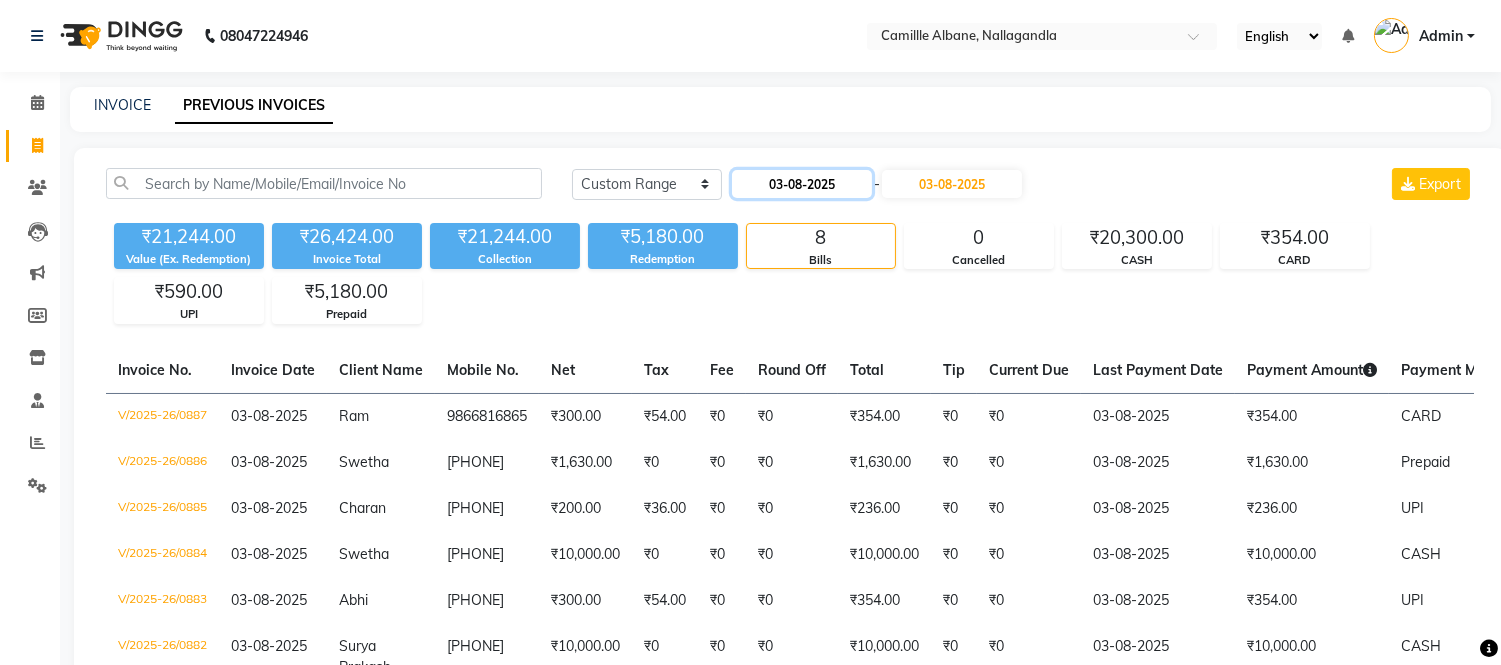 click on "03-08-2025" 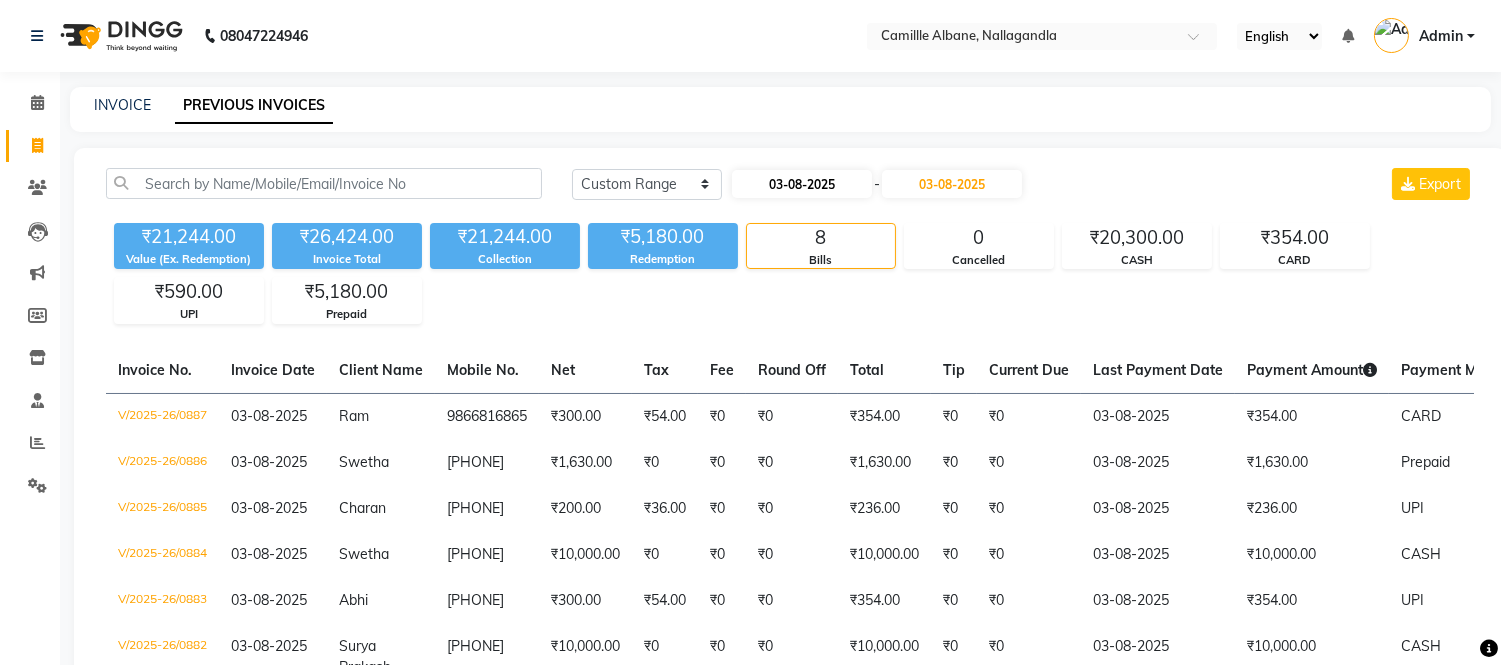 select on "8" 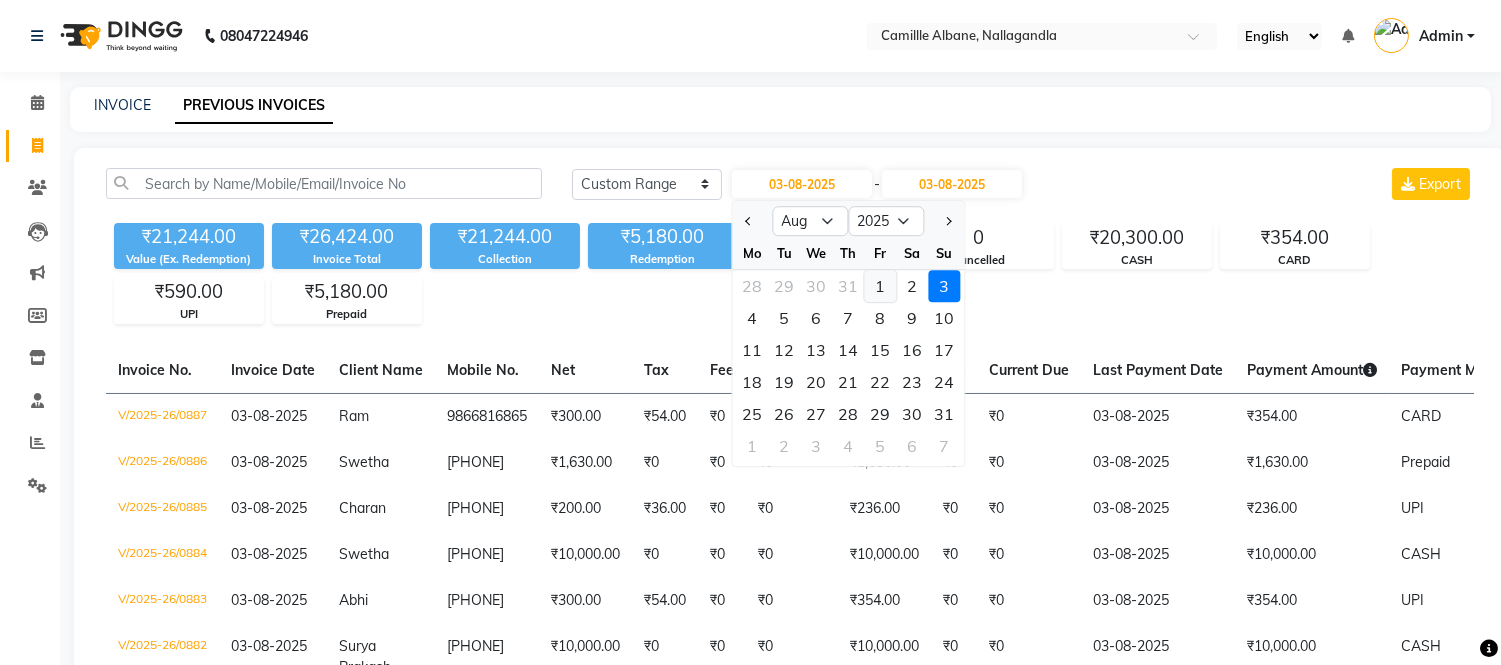 click on "1" 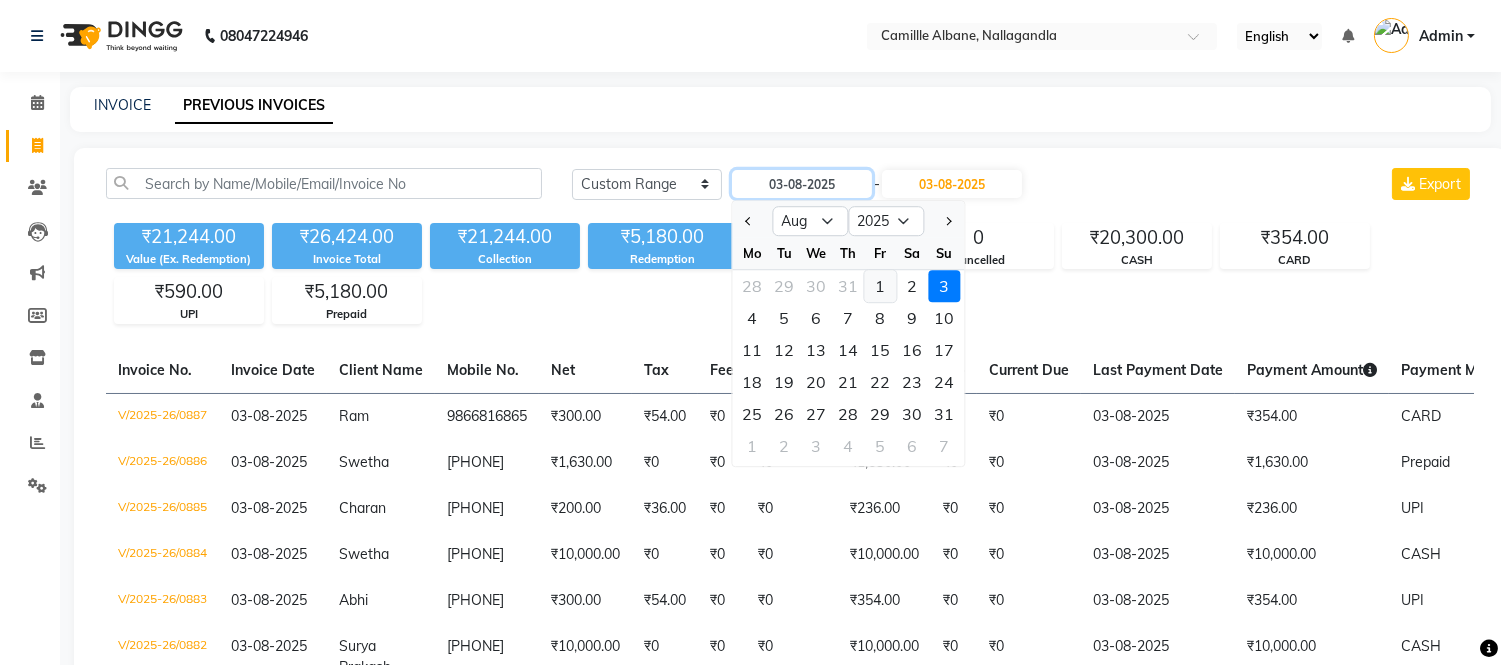 type on "01-08-2025" 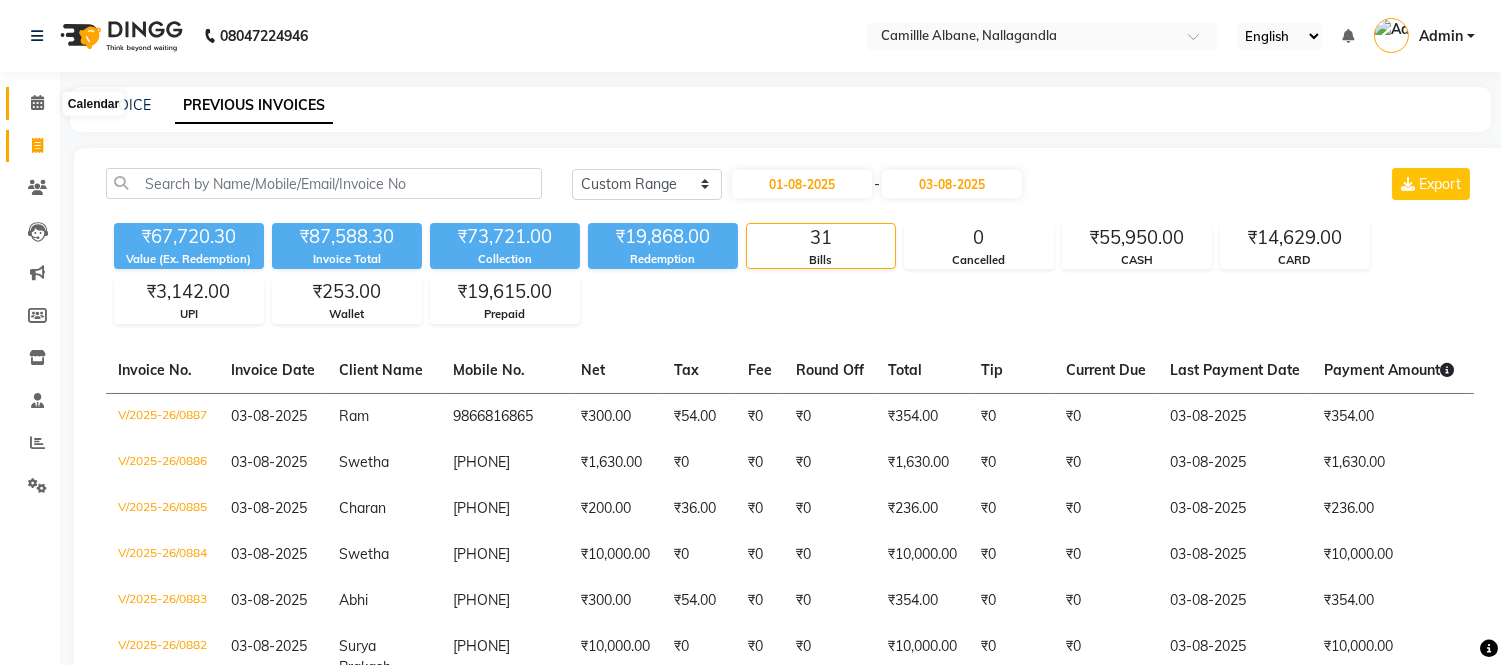 click 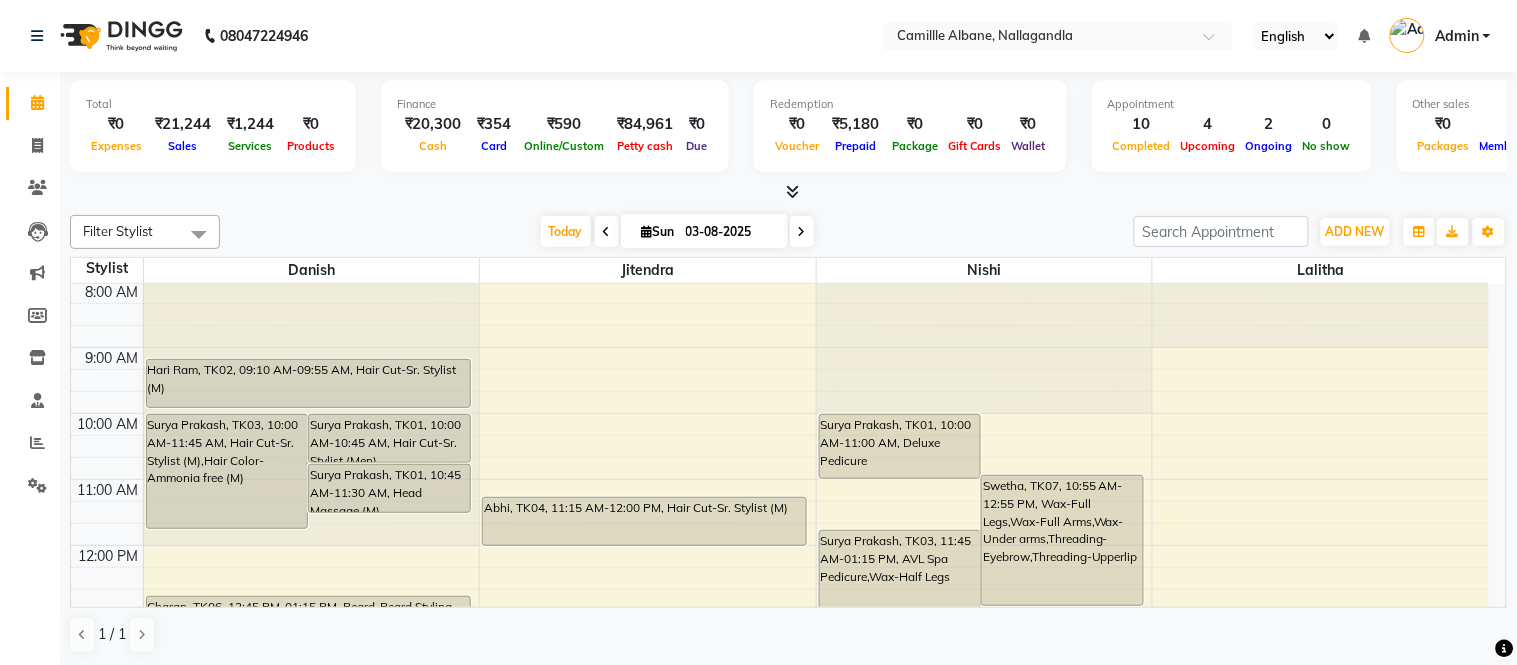 scroll, scrollTop: 0, scrollLeft: 0, axis: both 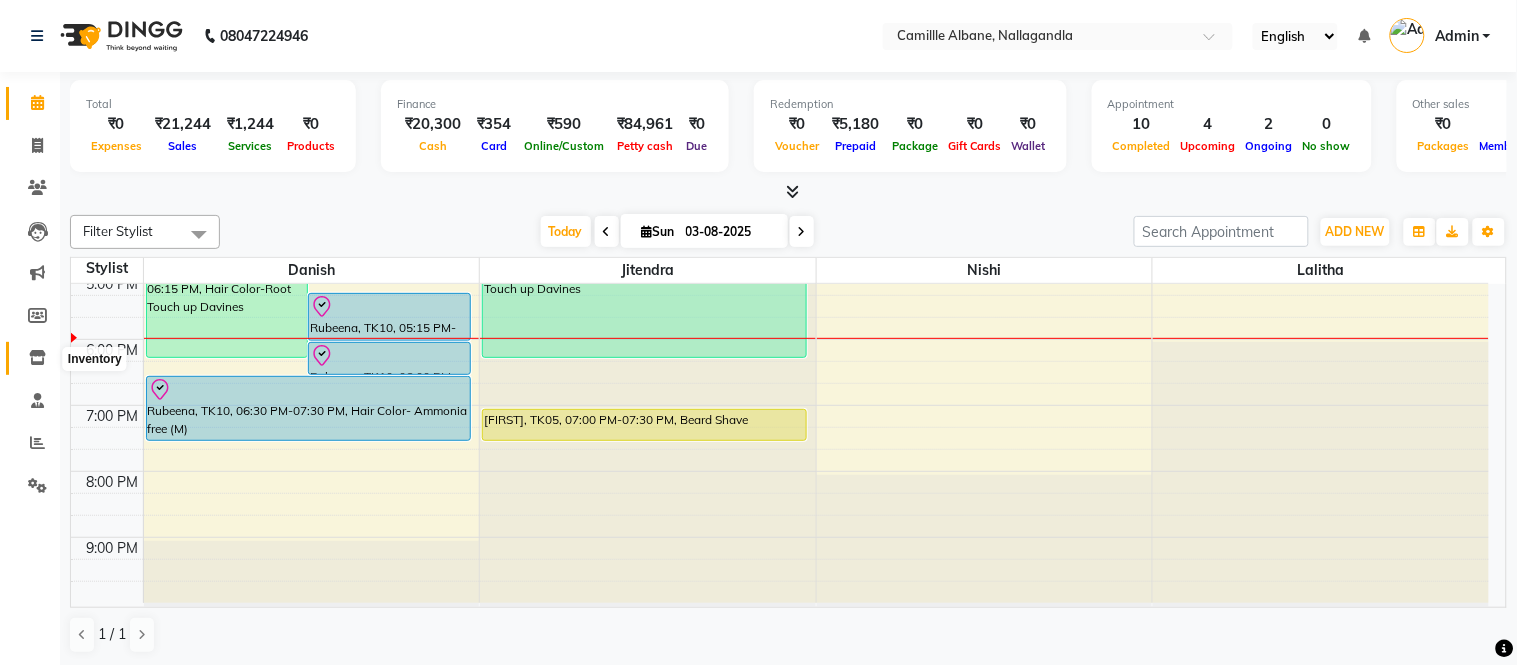 click 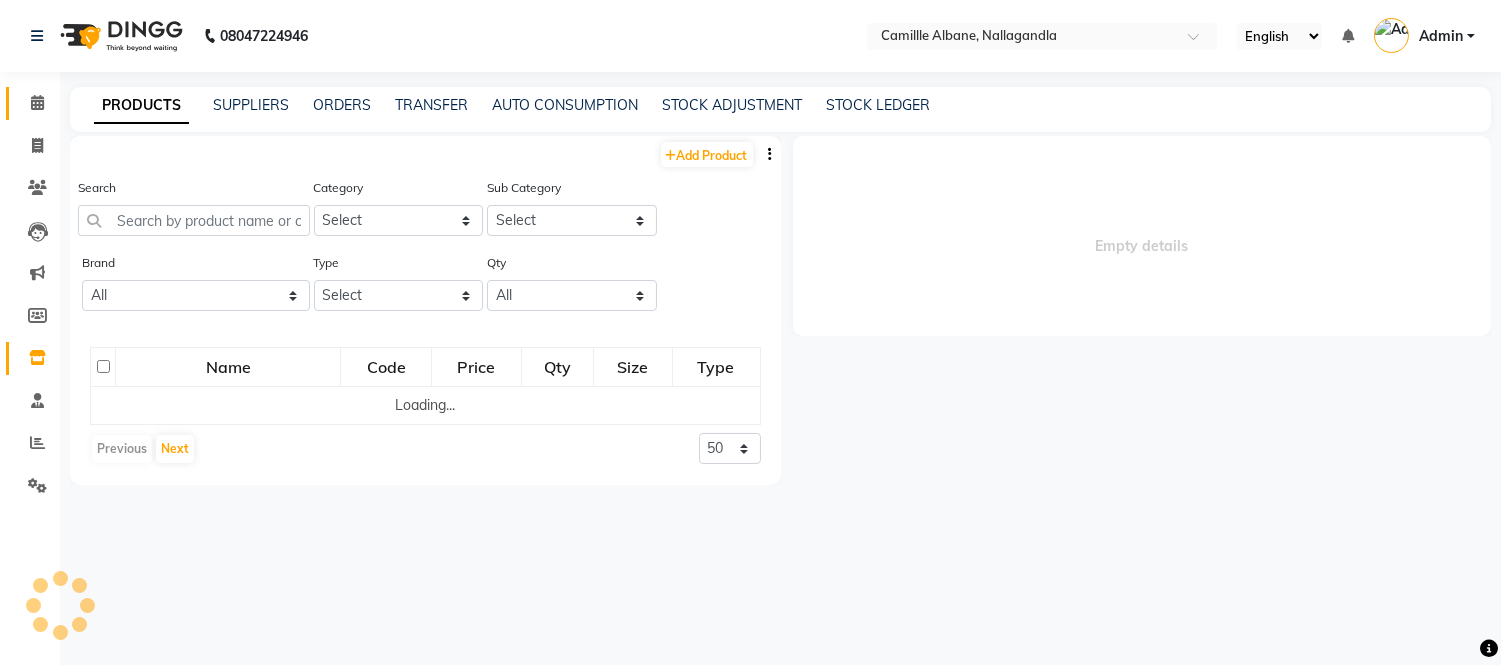 select 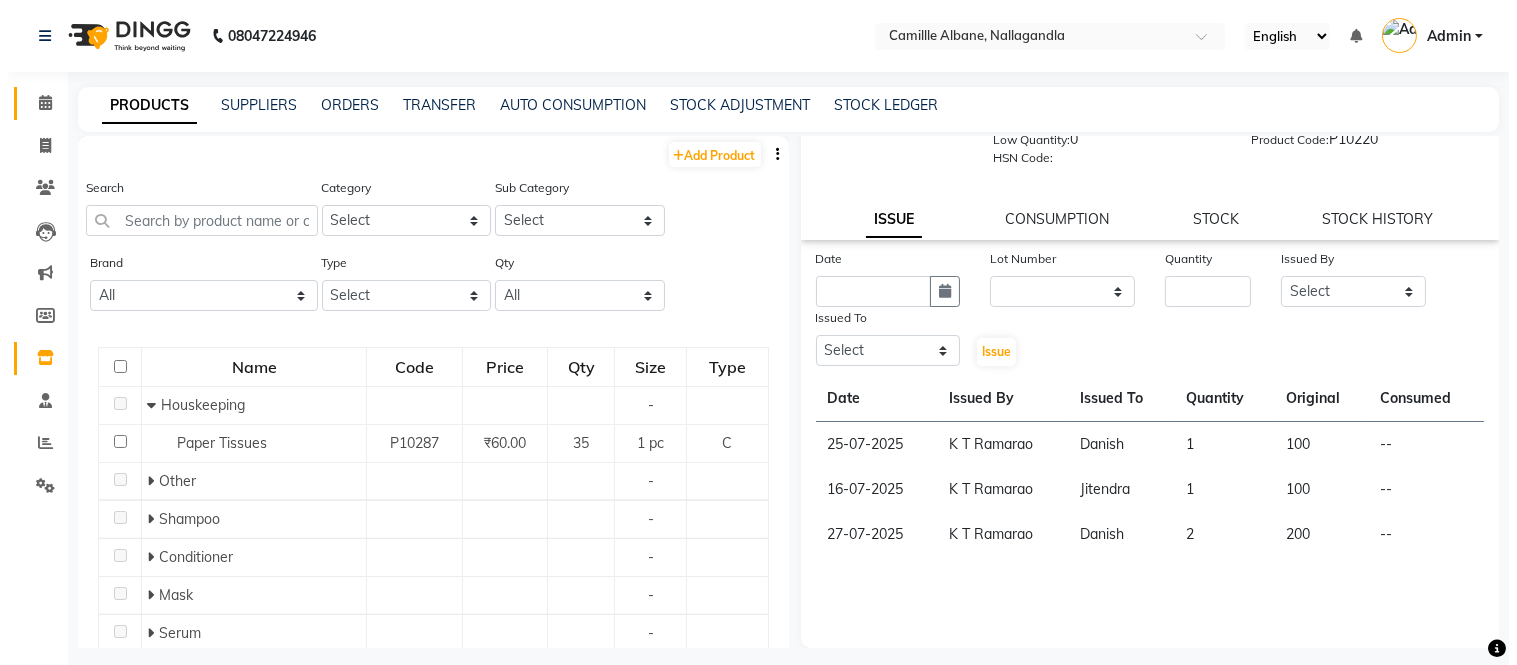 scroll, scrollTop: 0, scrollLeft: 0, axis: both 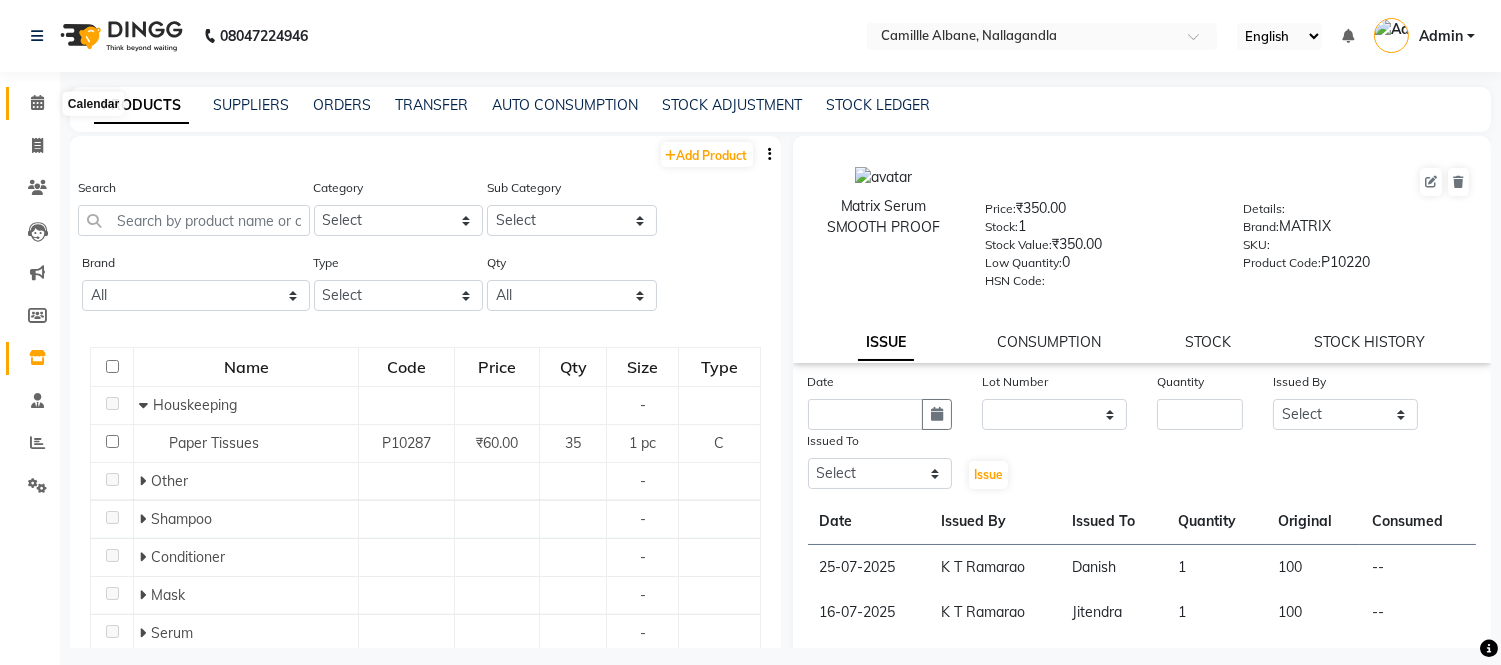click 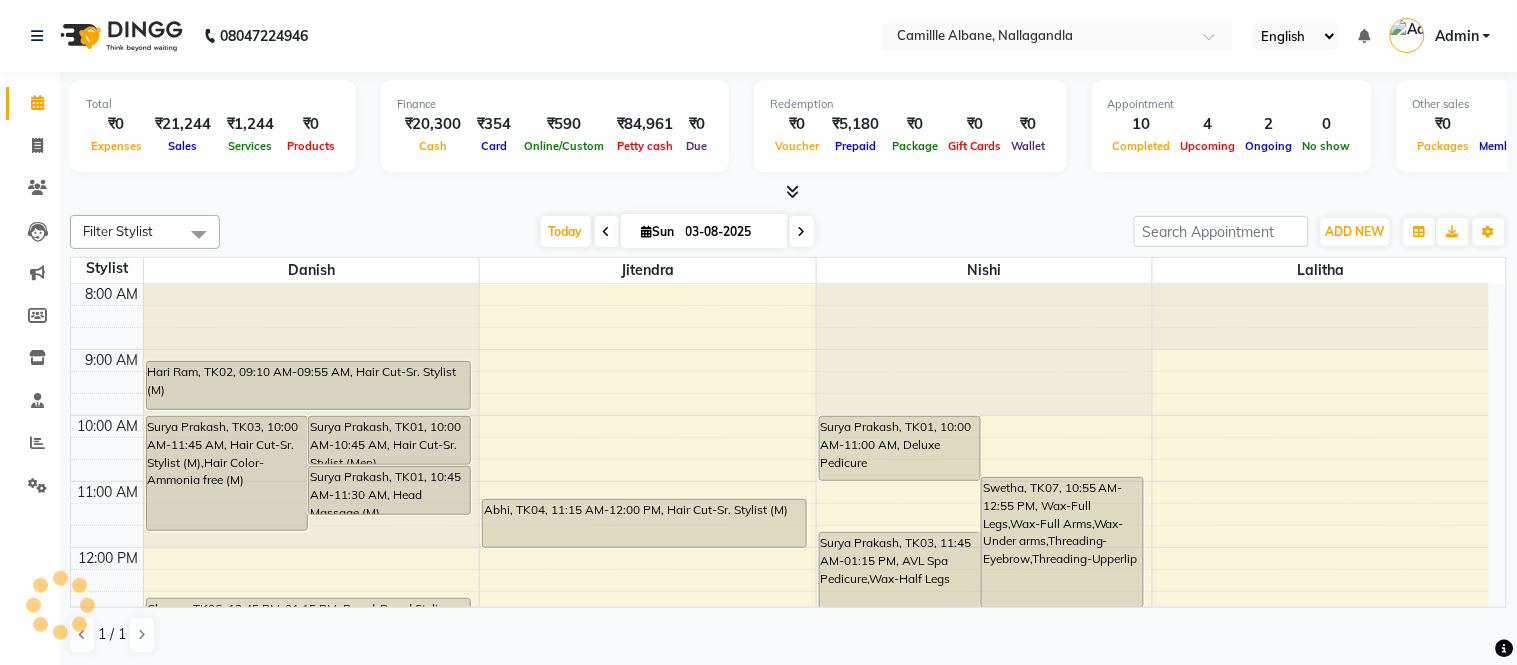 scroll, scrollTop: 0, scrollLeft: 0, axis: both 